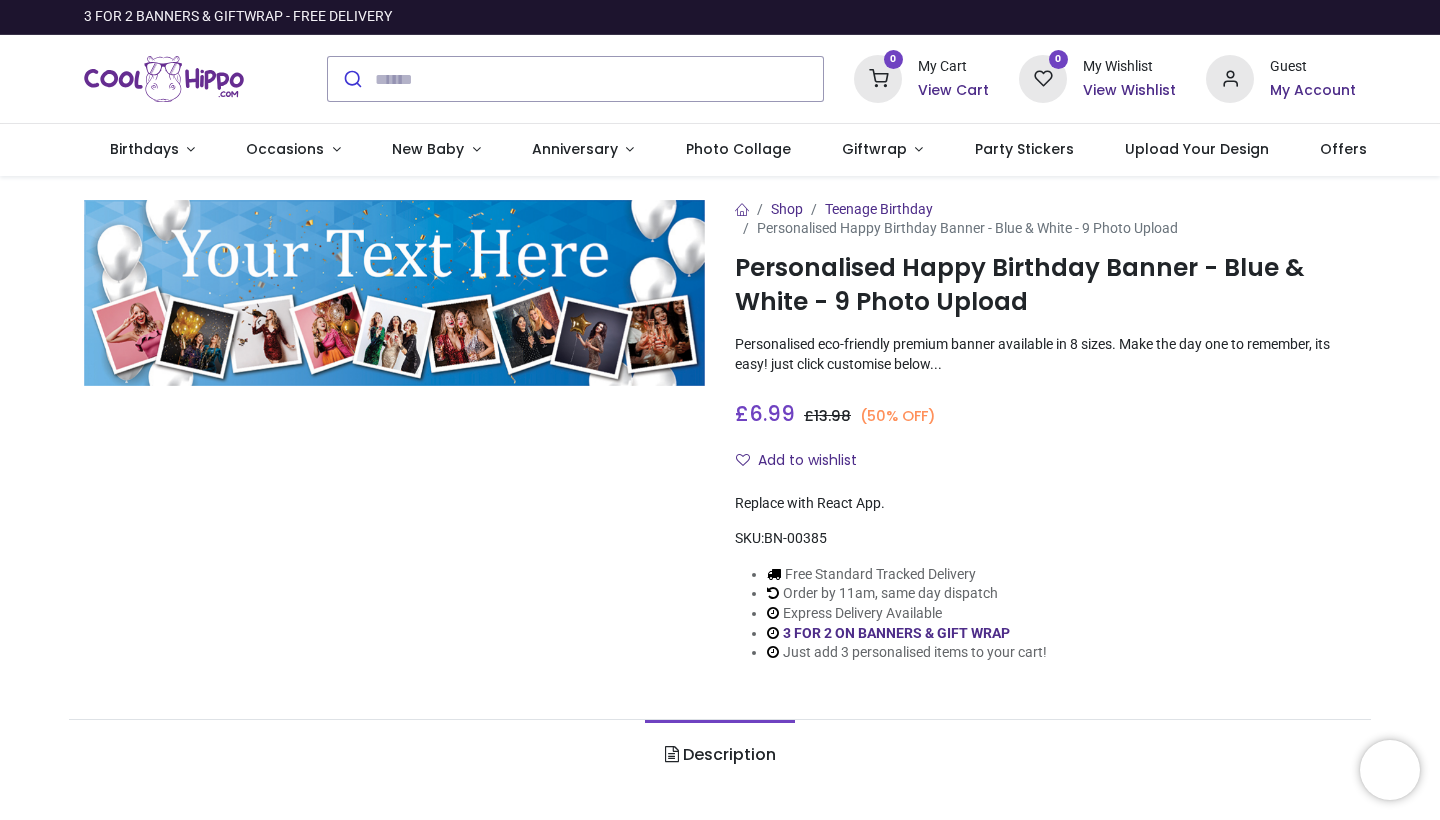 scroll, scrollTop: 0, scrollLeft: 0, axis: both 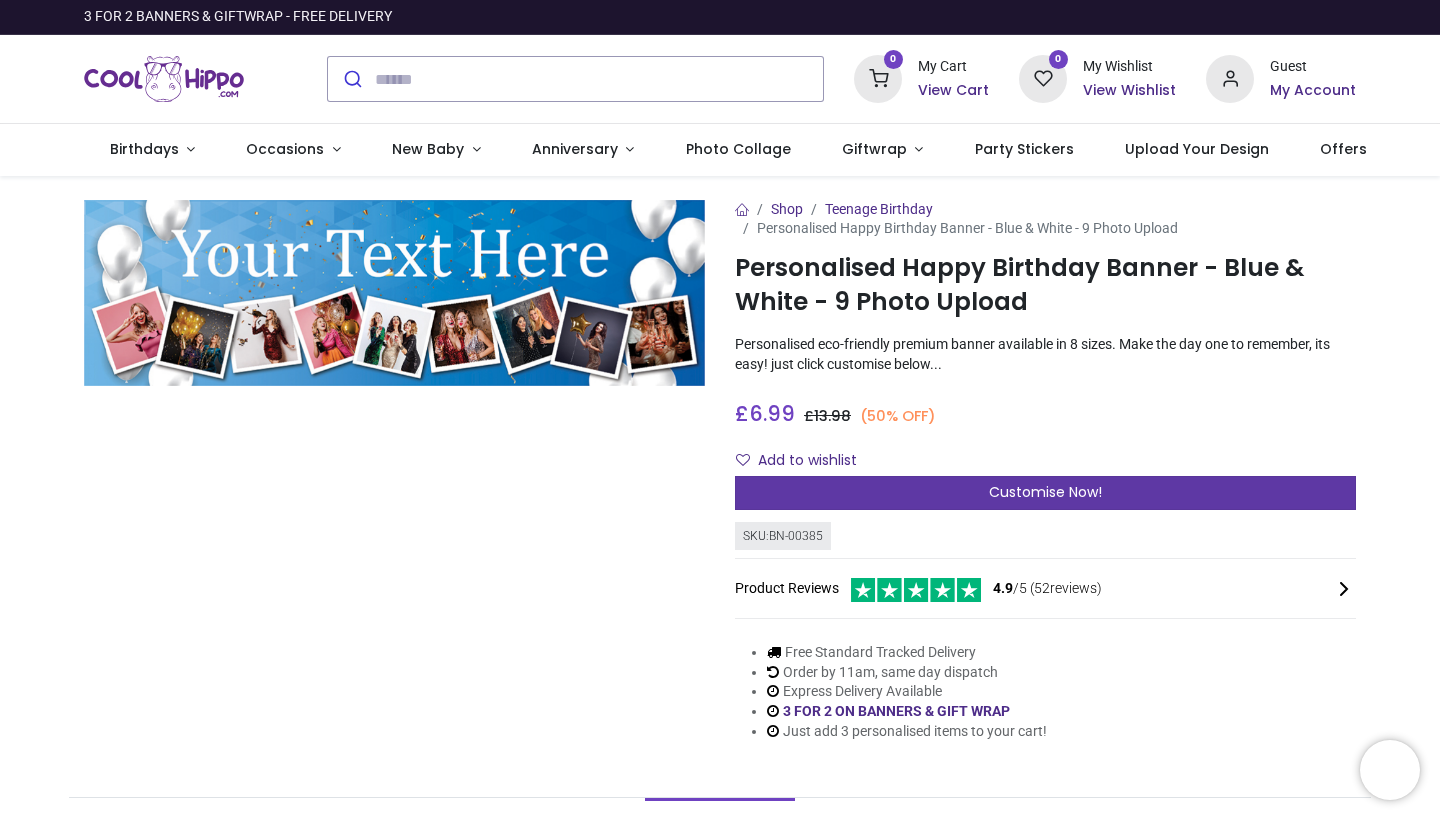 click on "Customise Now!" at bounding box center (1045, 493) 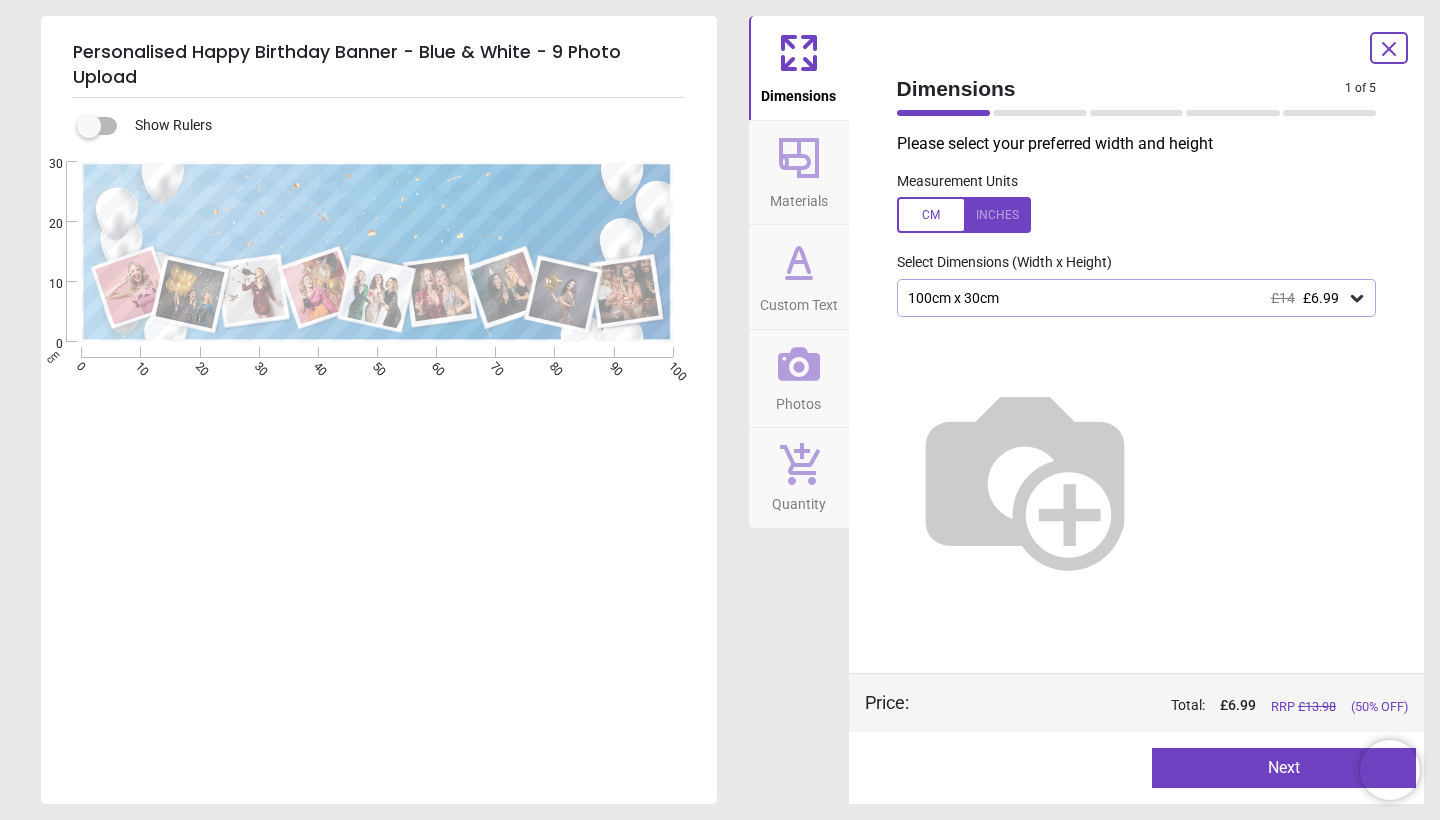 click on "Custom Text" at bounding box center (799, 277) 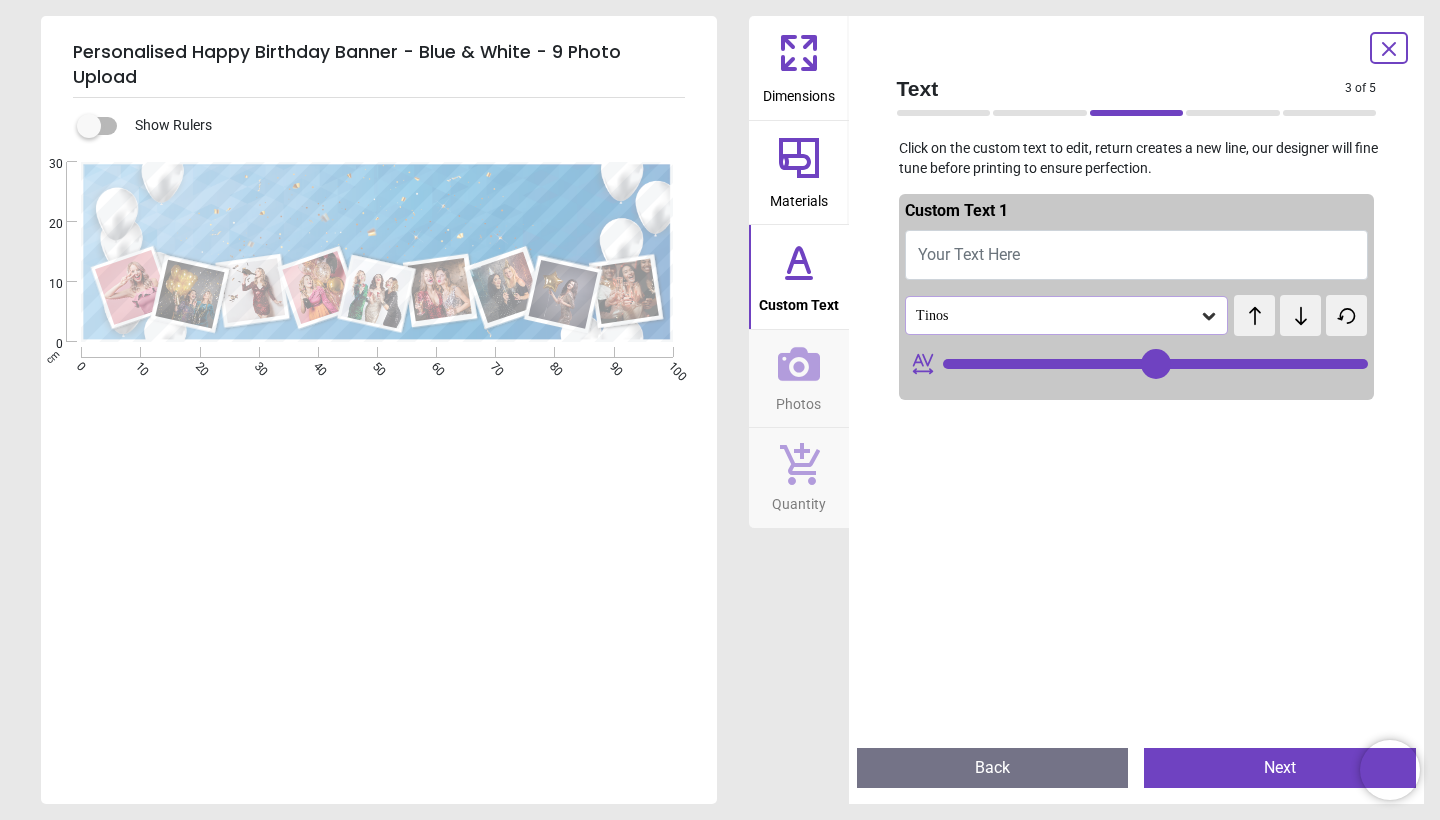 click on "Your Text Here" at bounding box center [969, 254] 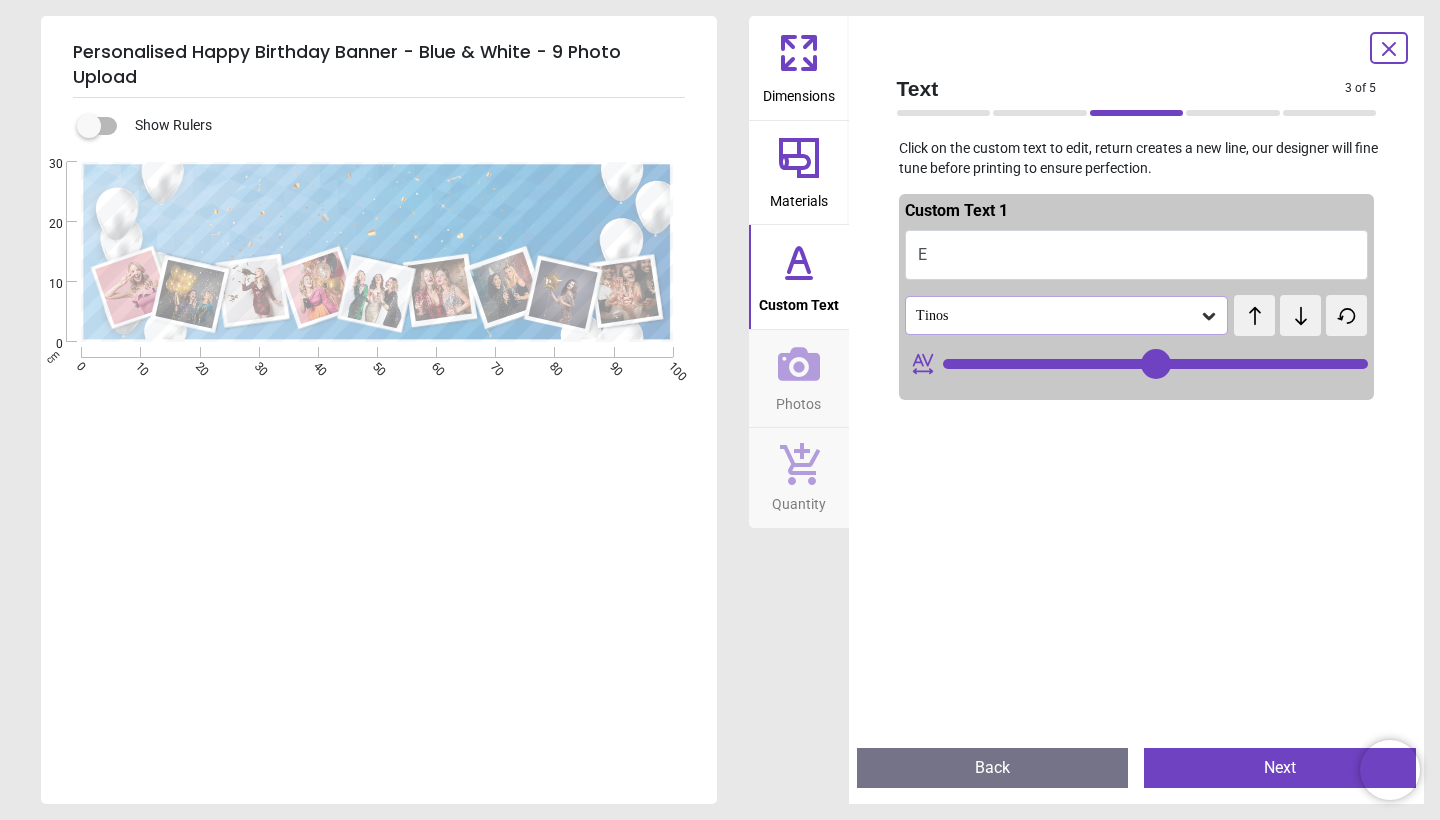 type 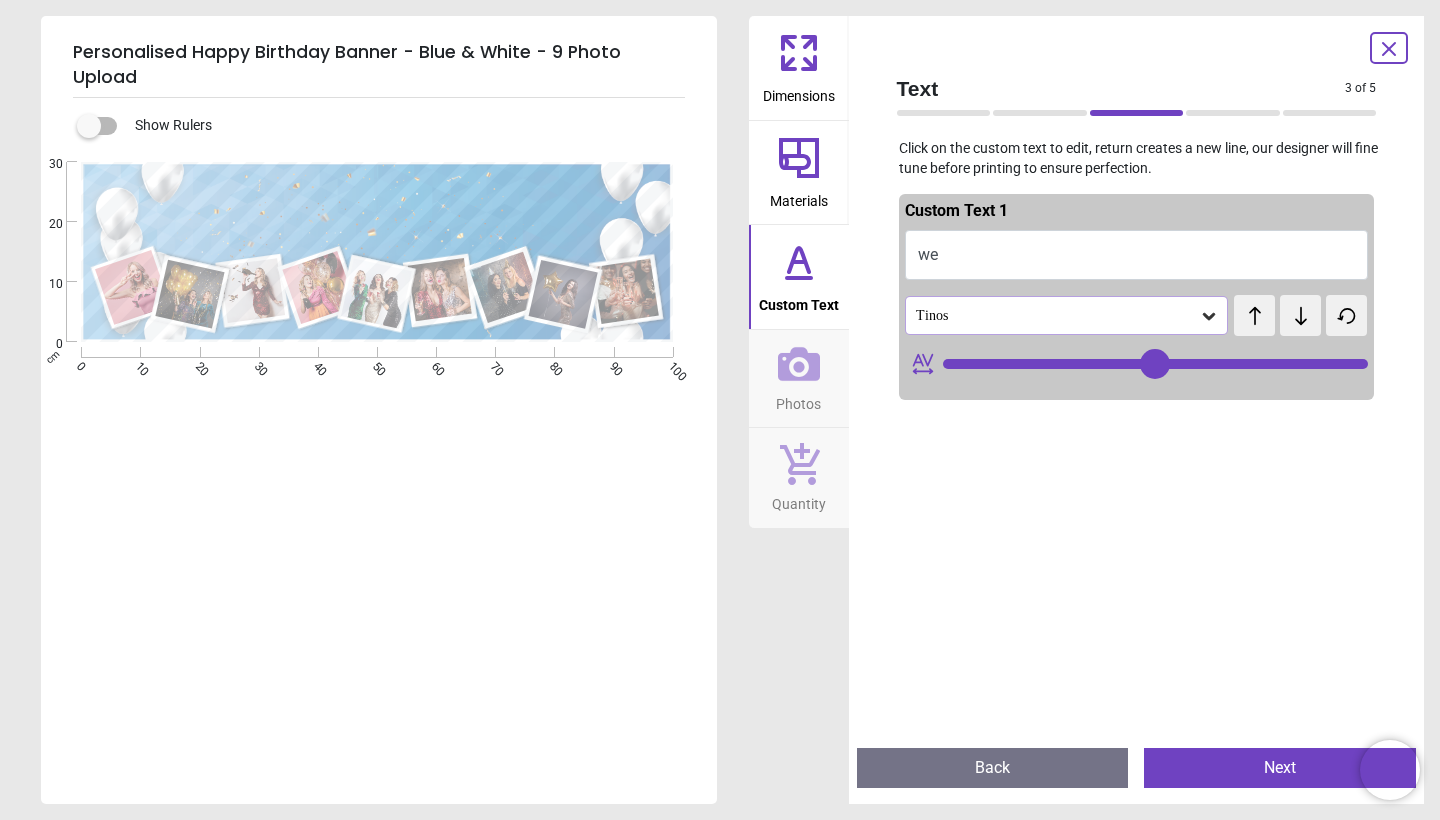 type on "*" 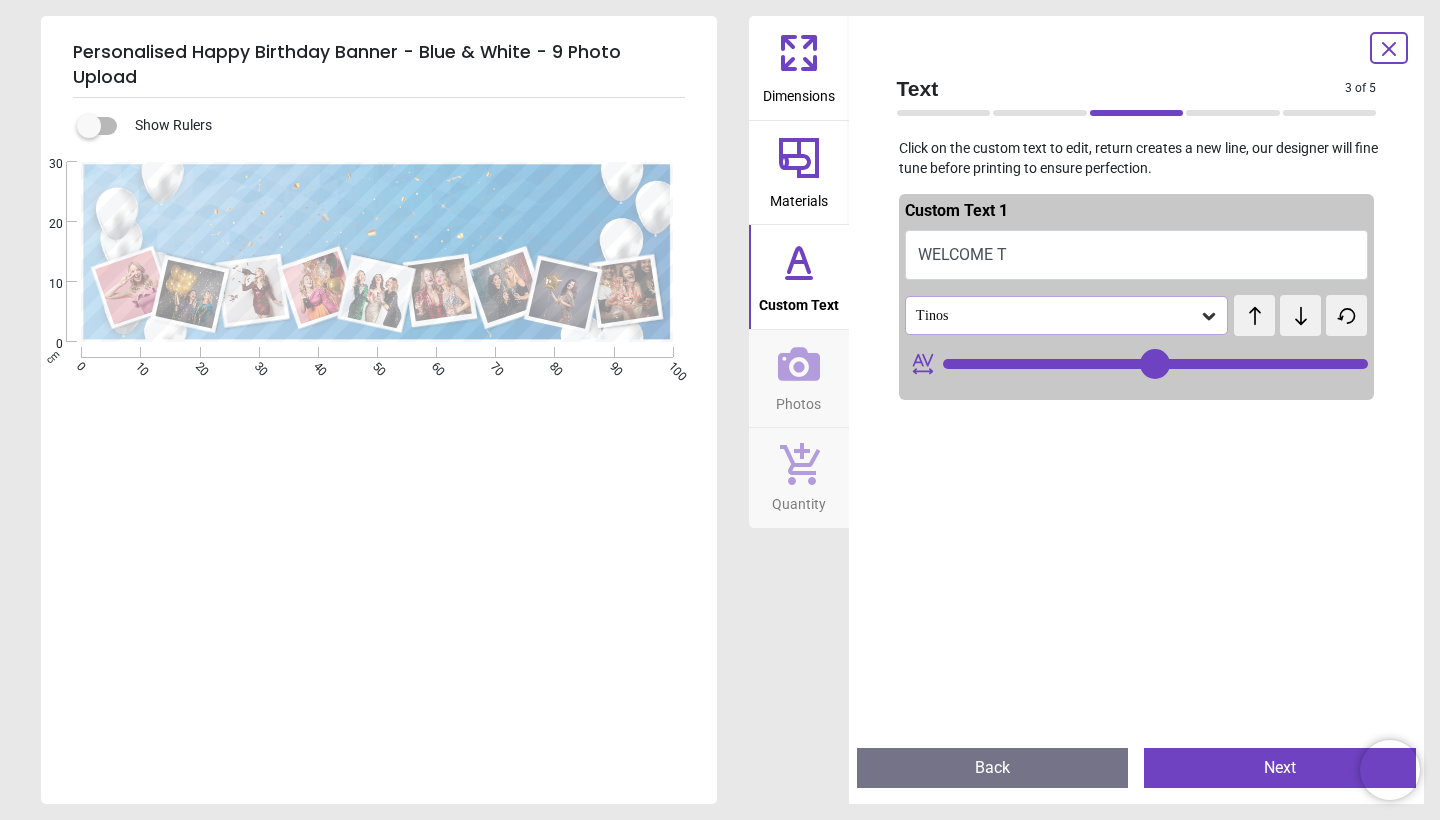 type on "**********" 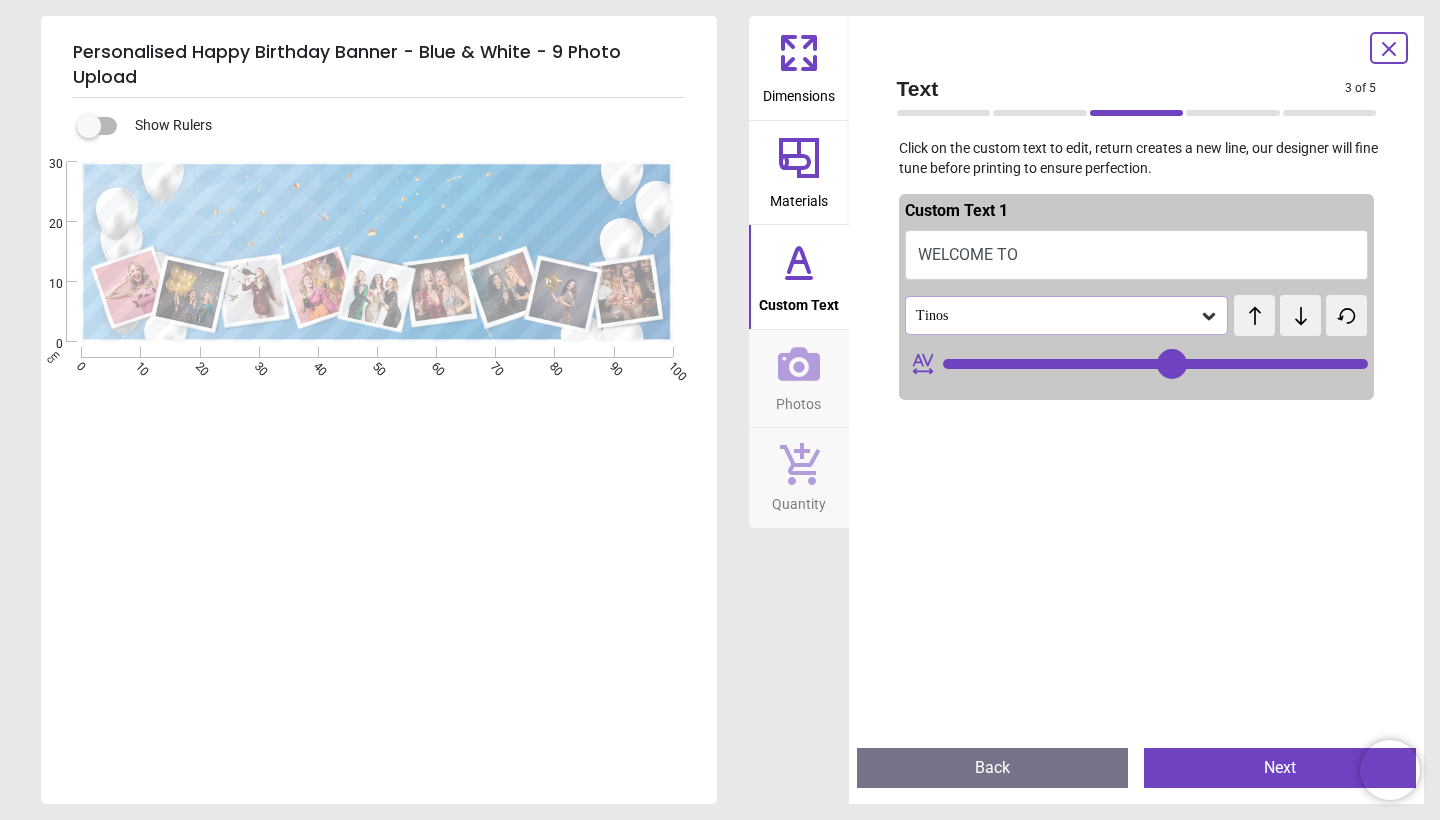 type on "**********" 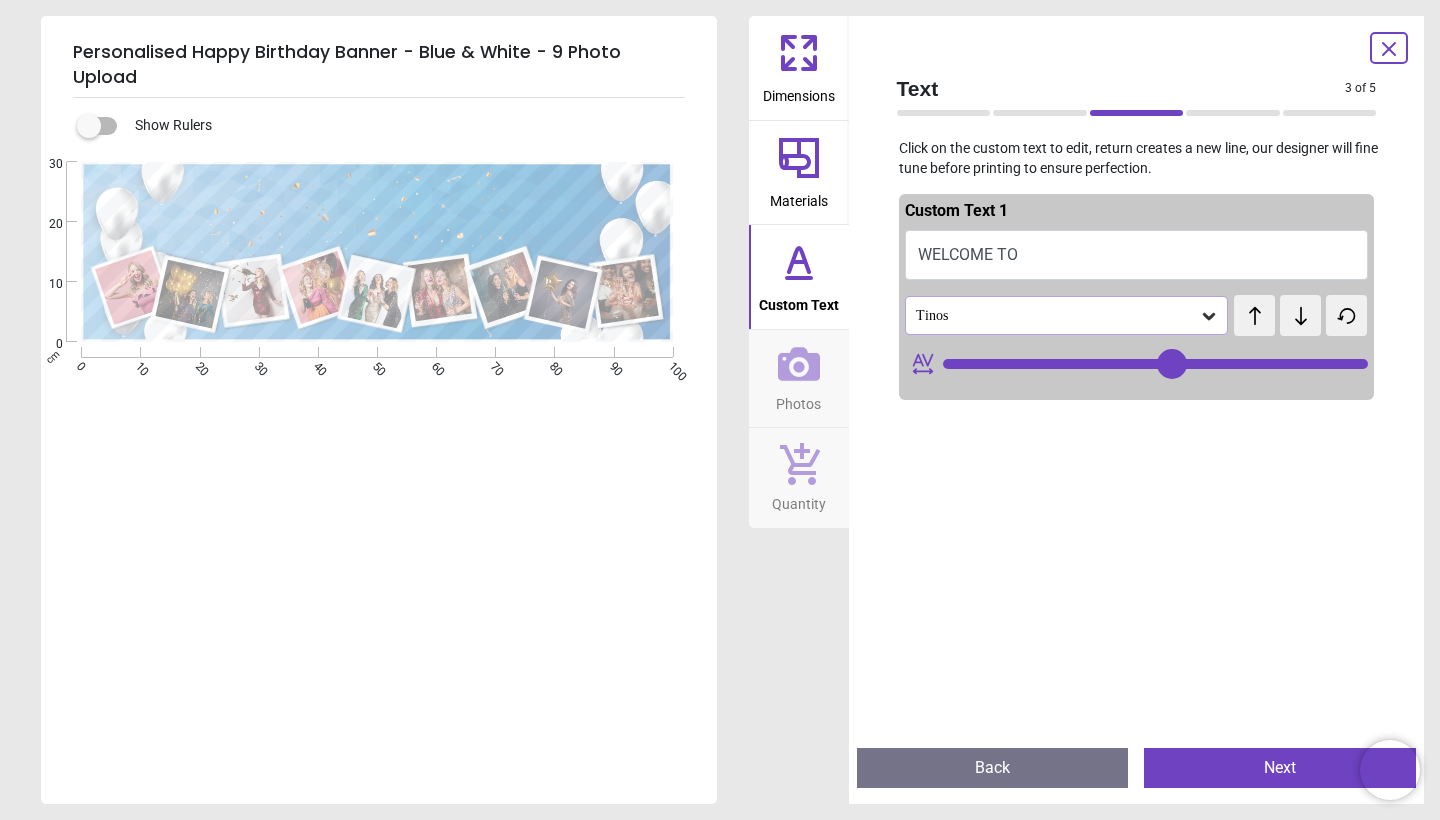 type on "**********" 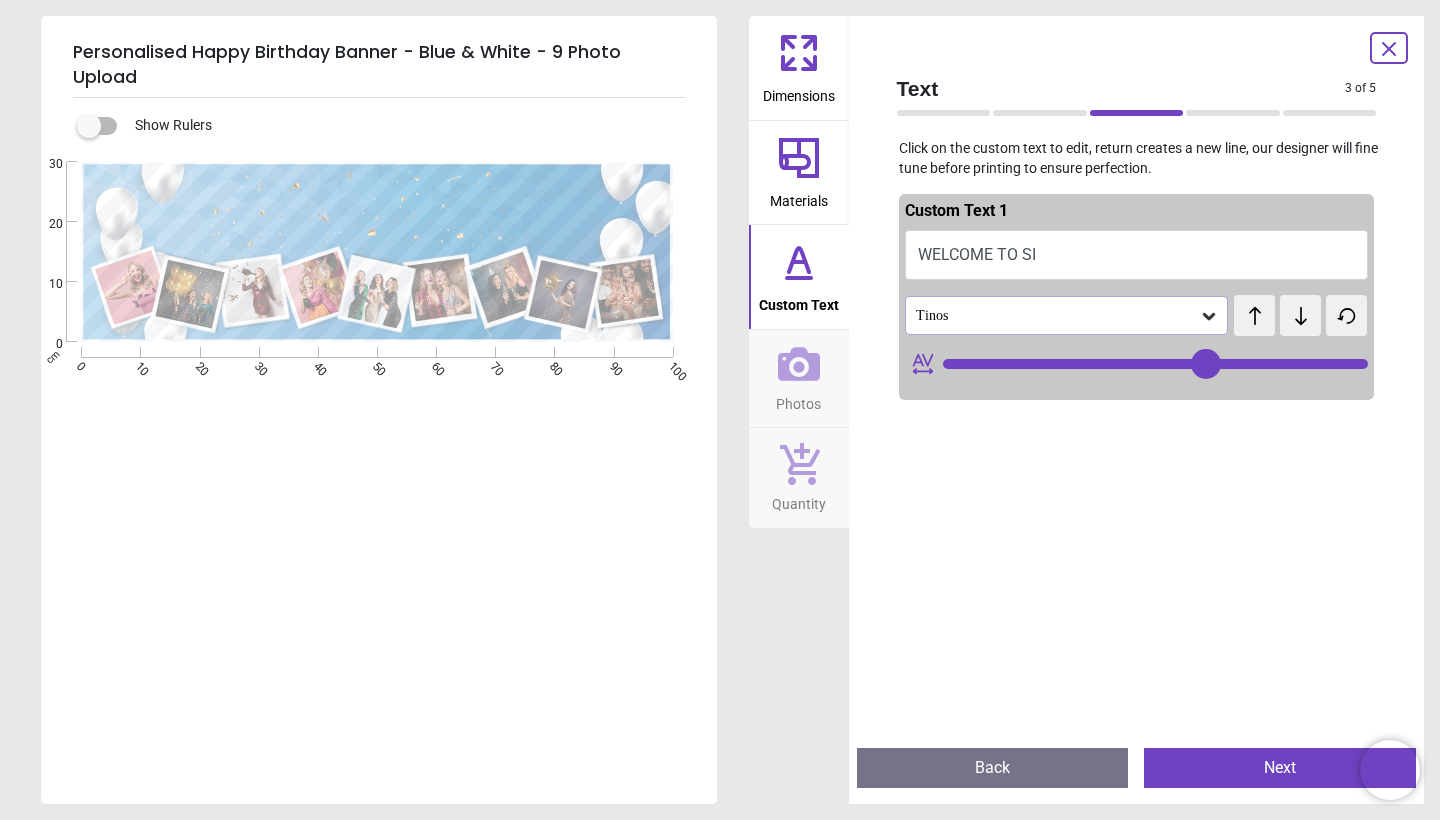 type on "**********" 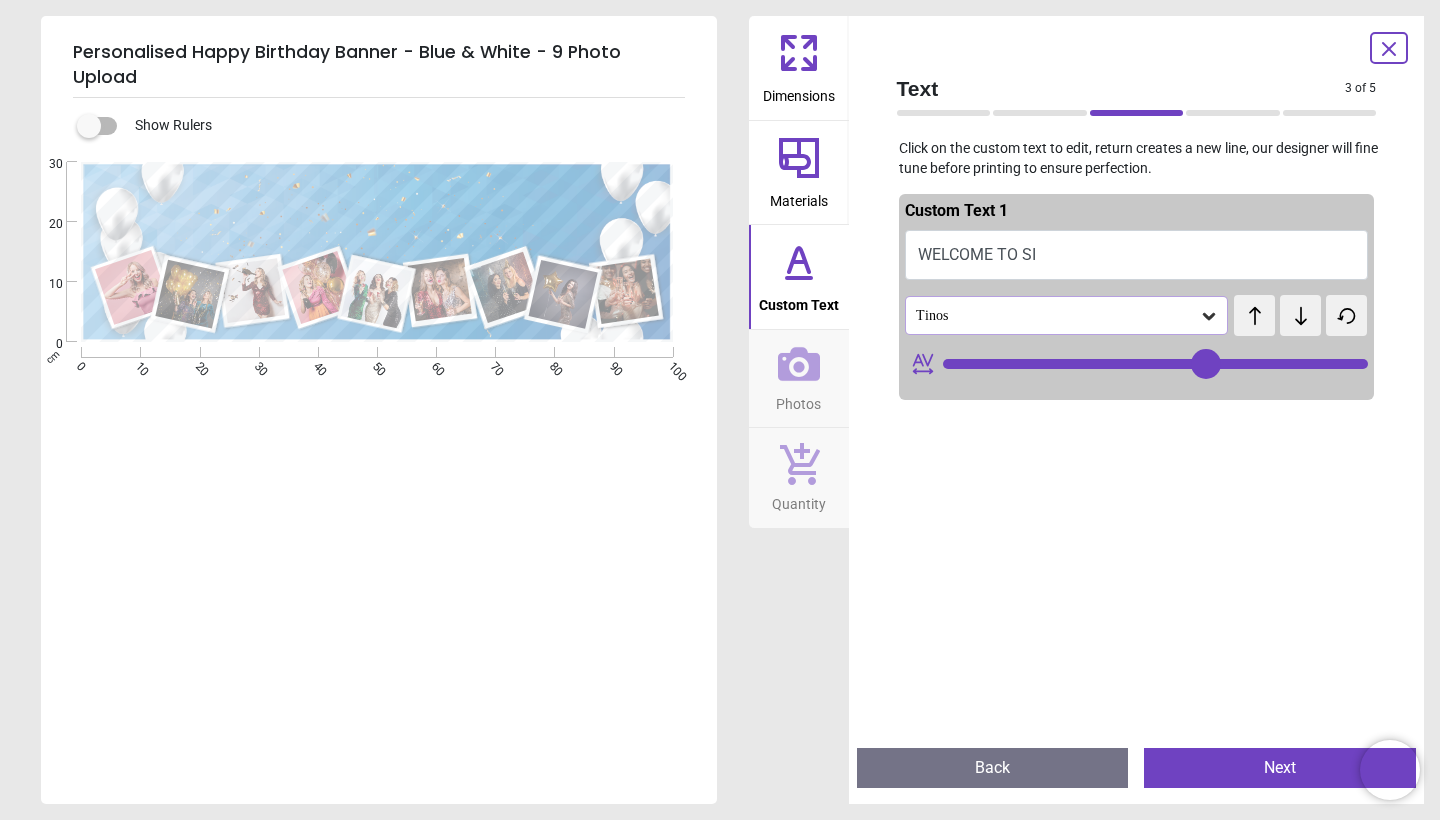 type on "**********" 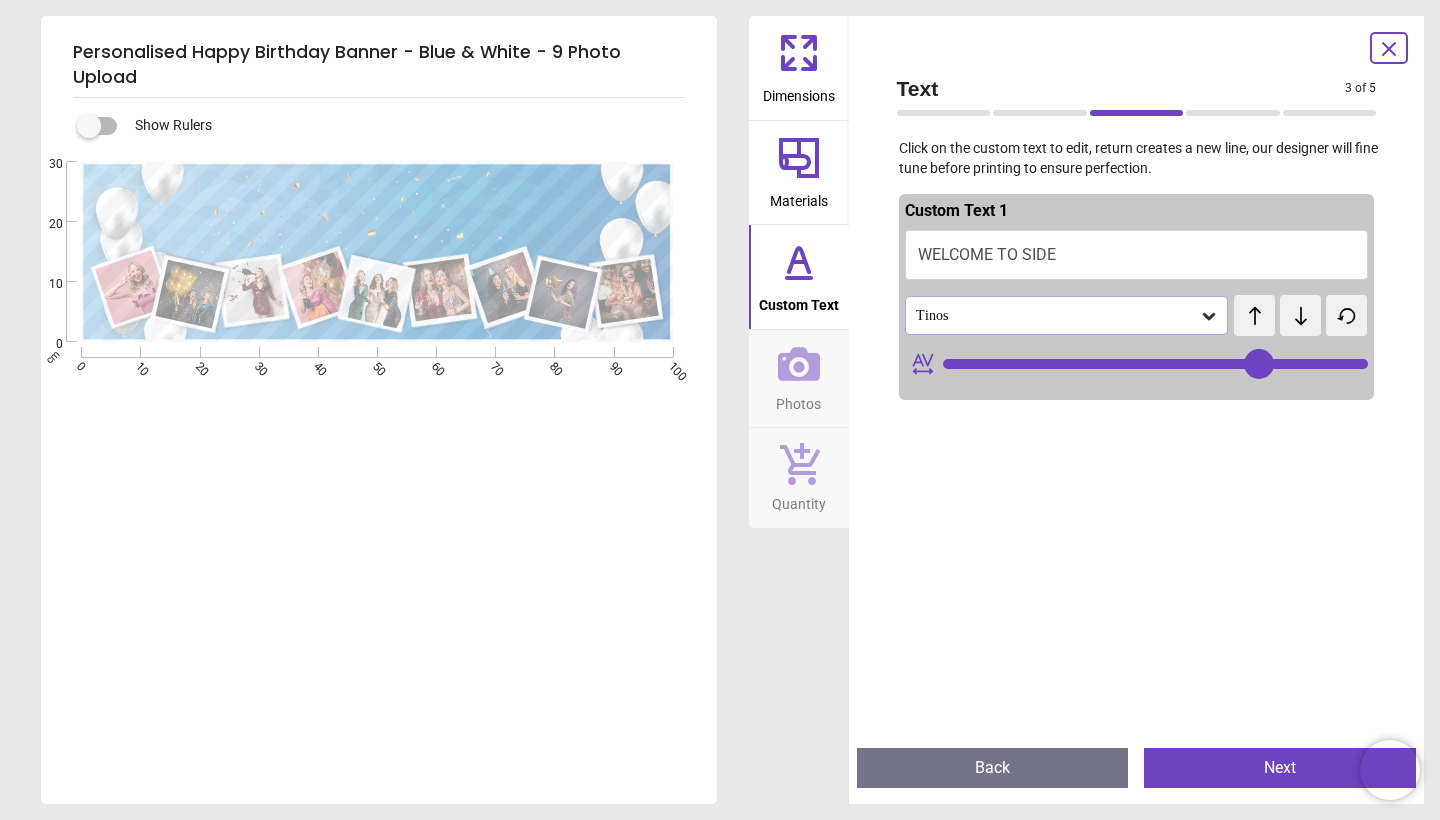 type on "**********" 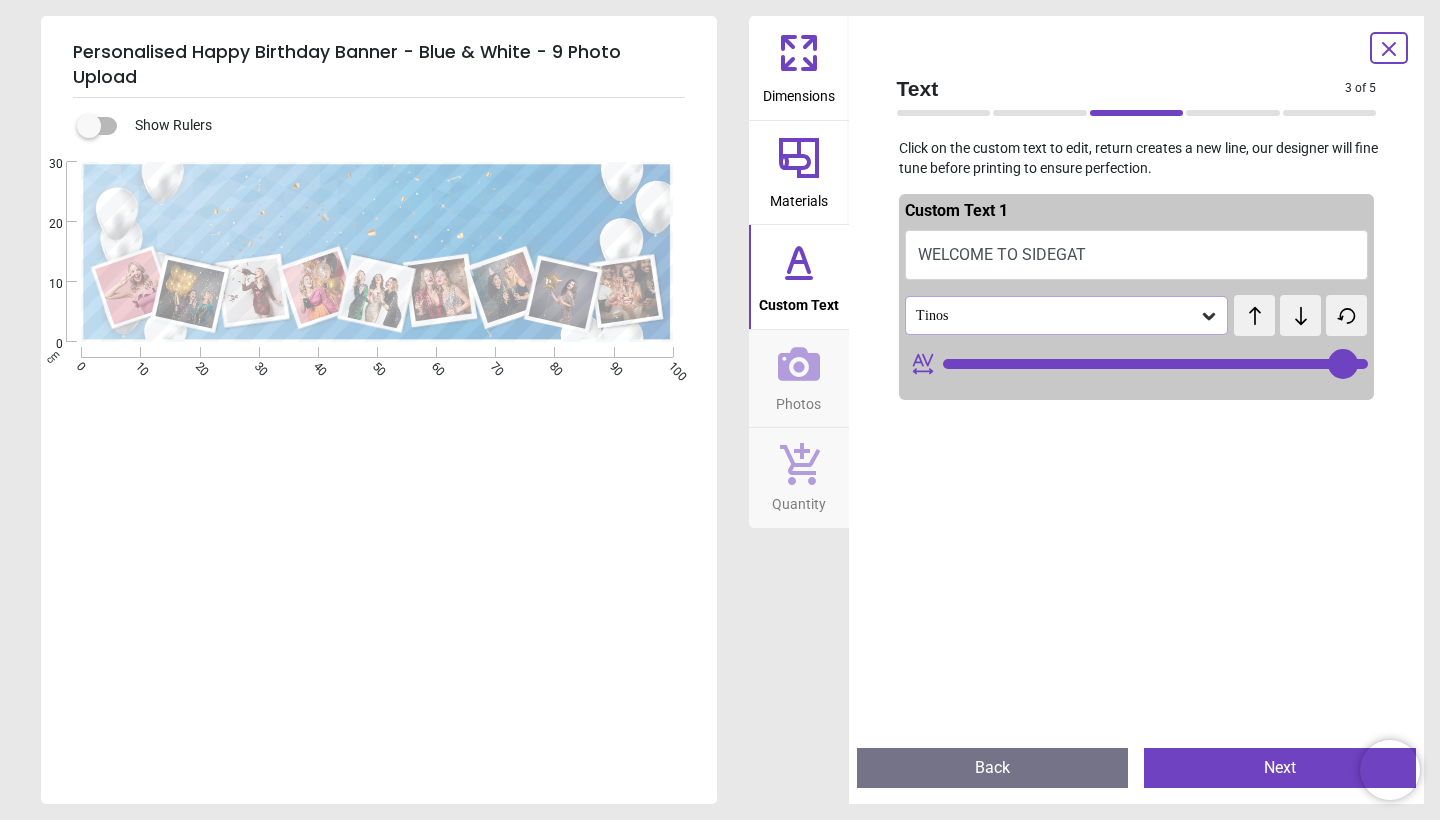type on "**********" 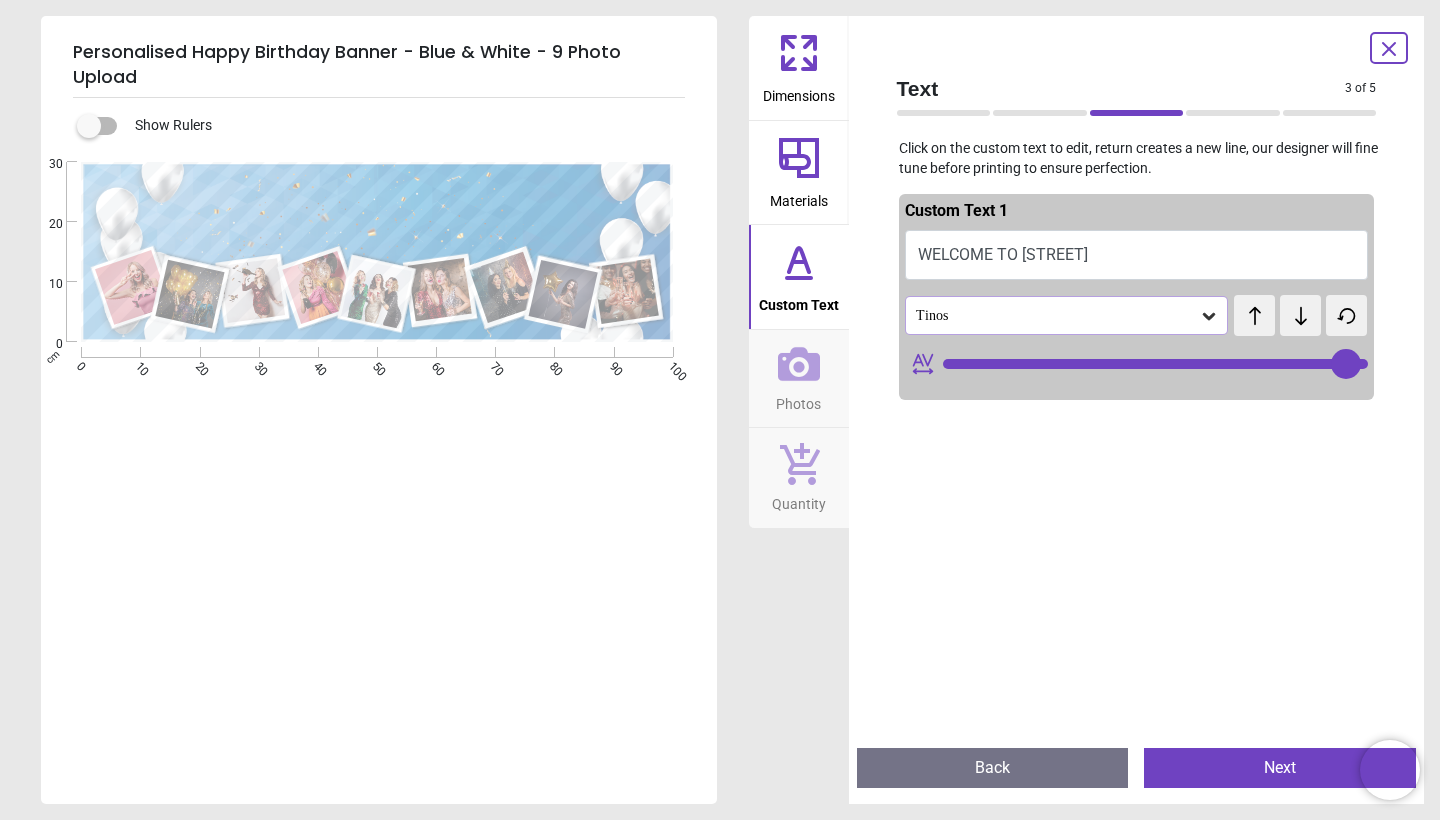 click on "**********" at bounding box center [377, 210] 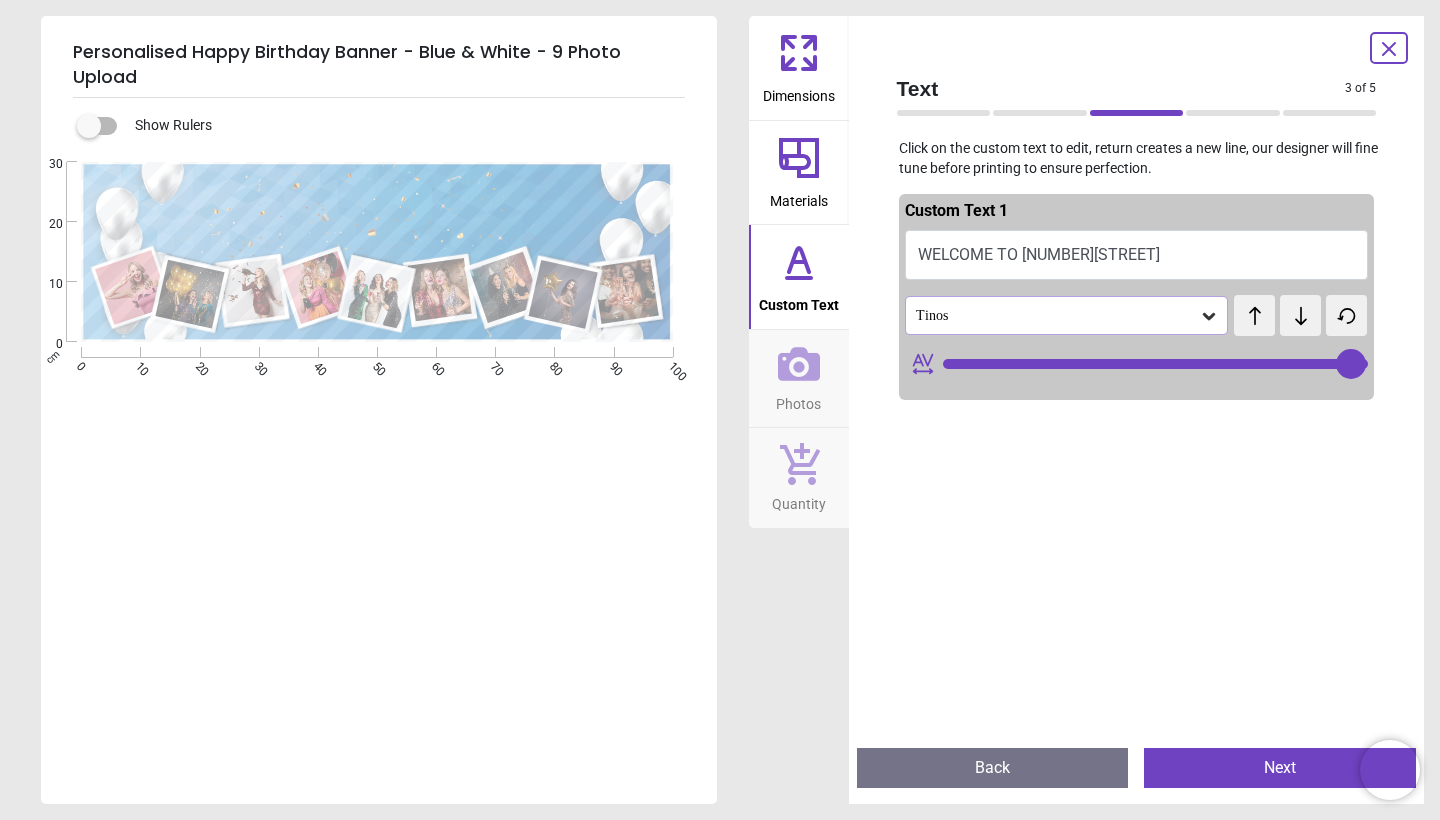 type on "**********" 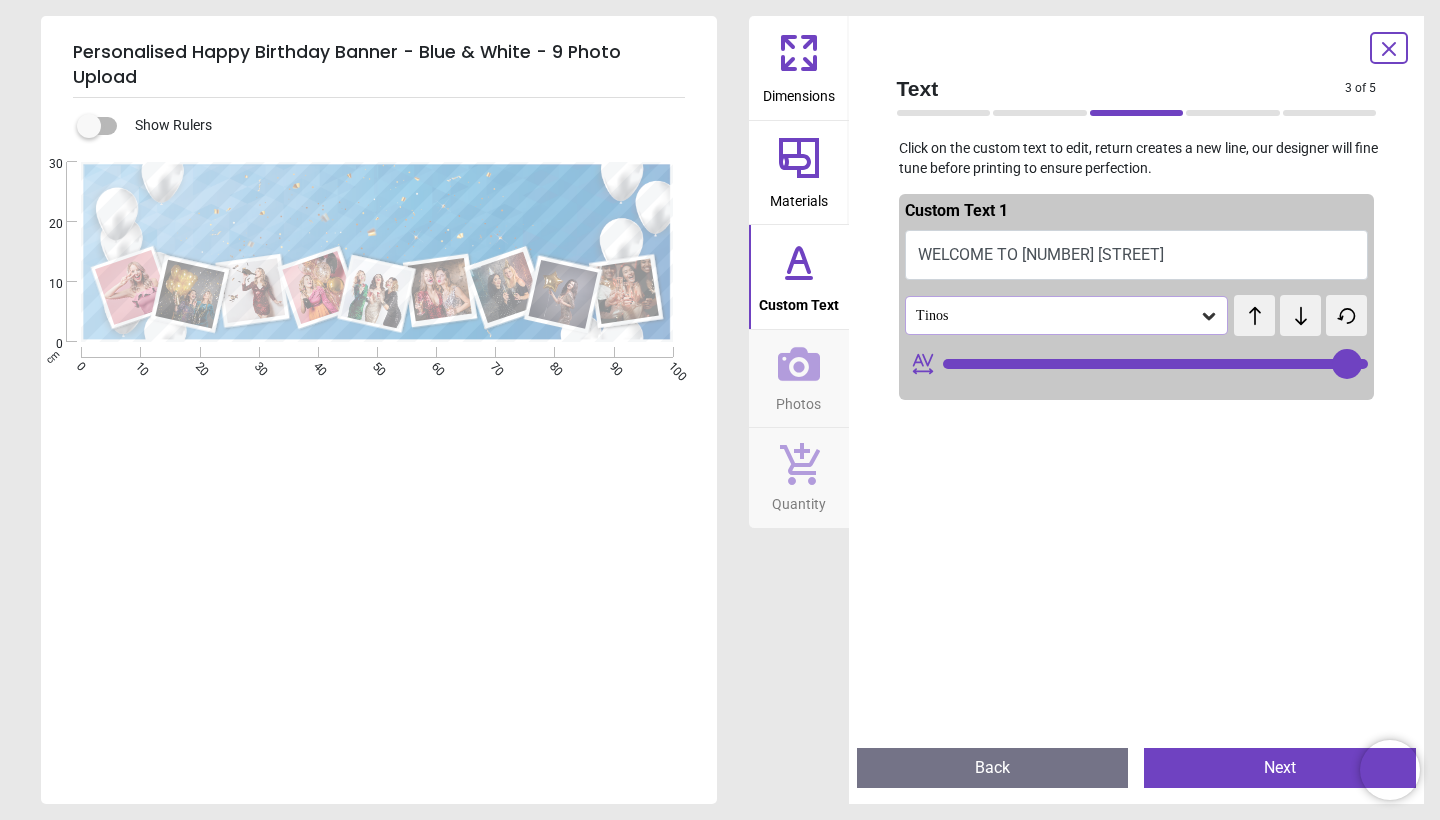 type on "**********" 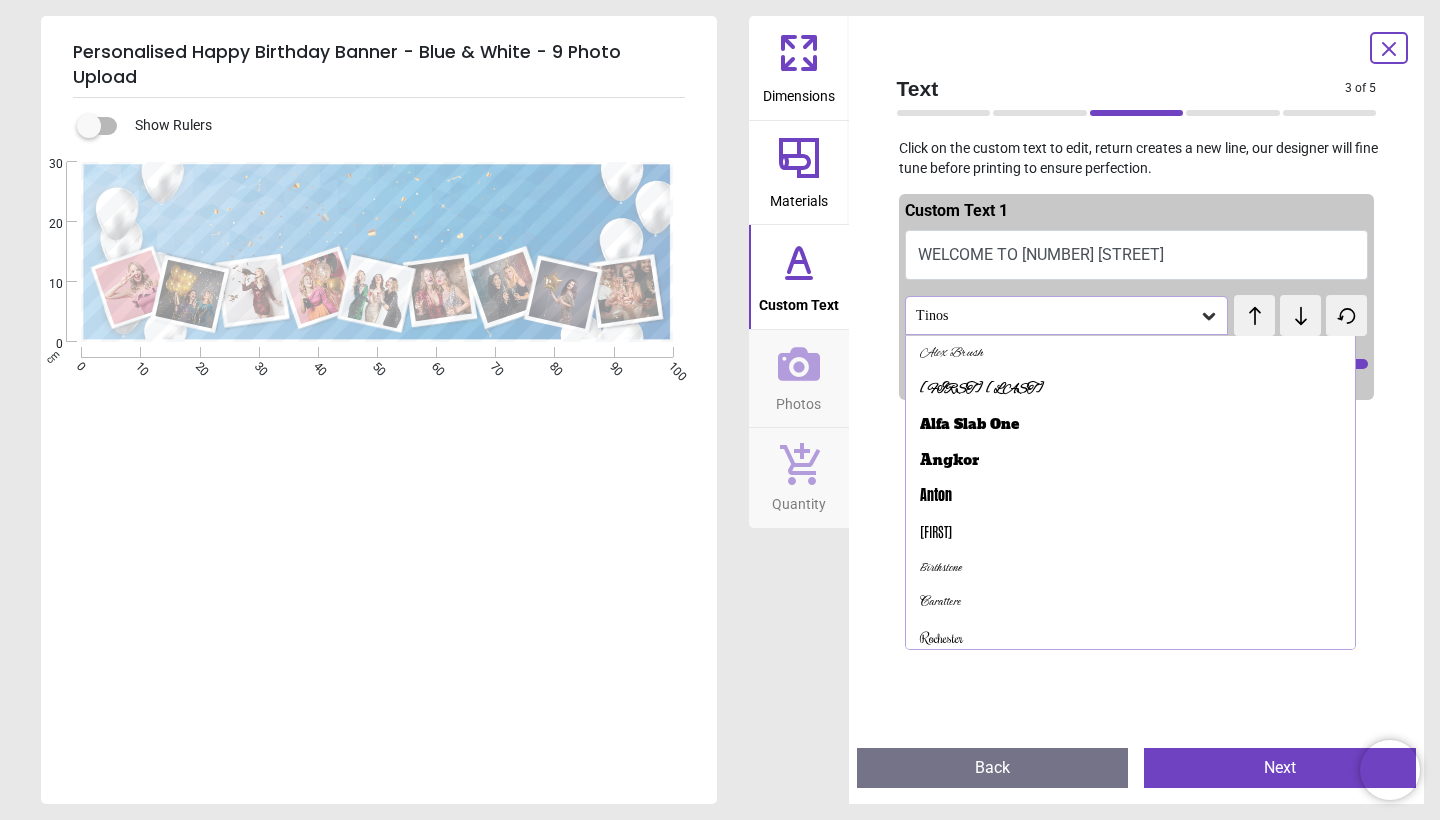 scroll, scrollTop: 72, scrollLeft: 0, axis: vertical 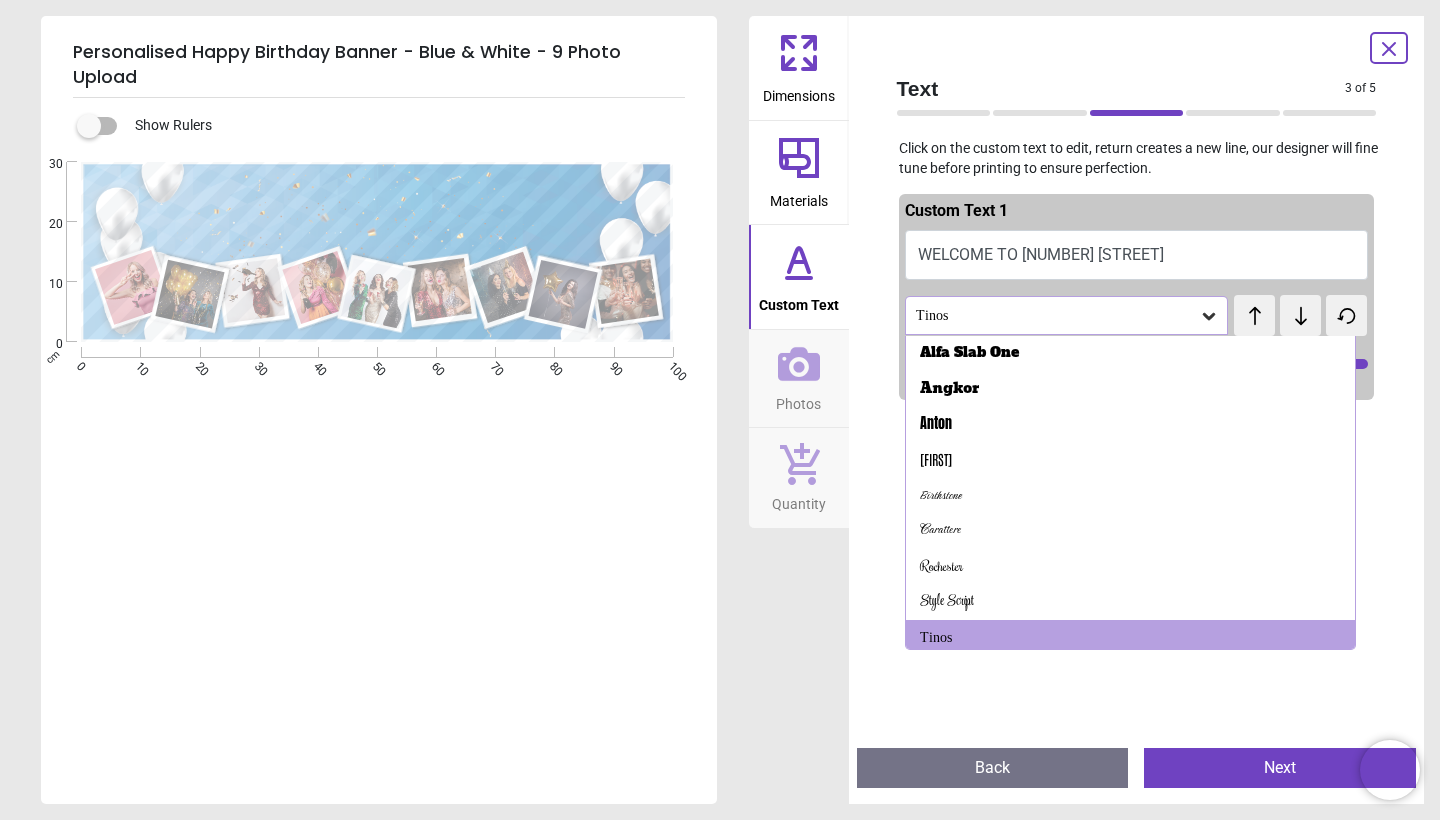 click on "Tinos" at bounding box center (1057, 315) 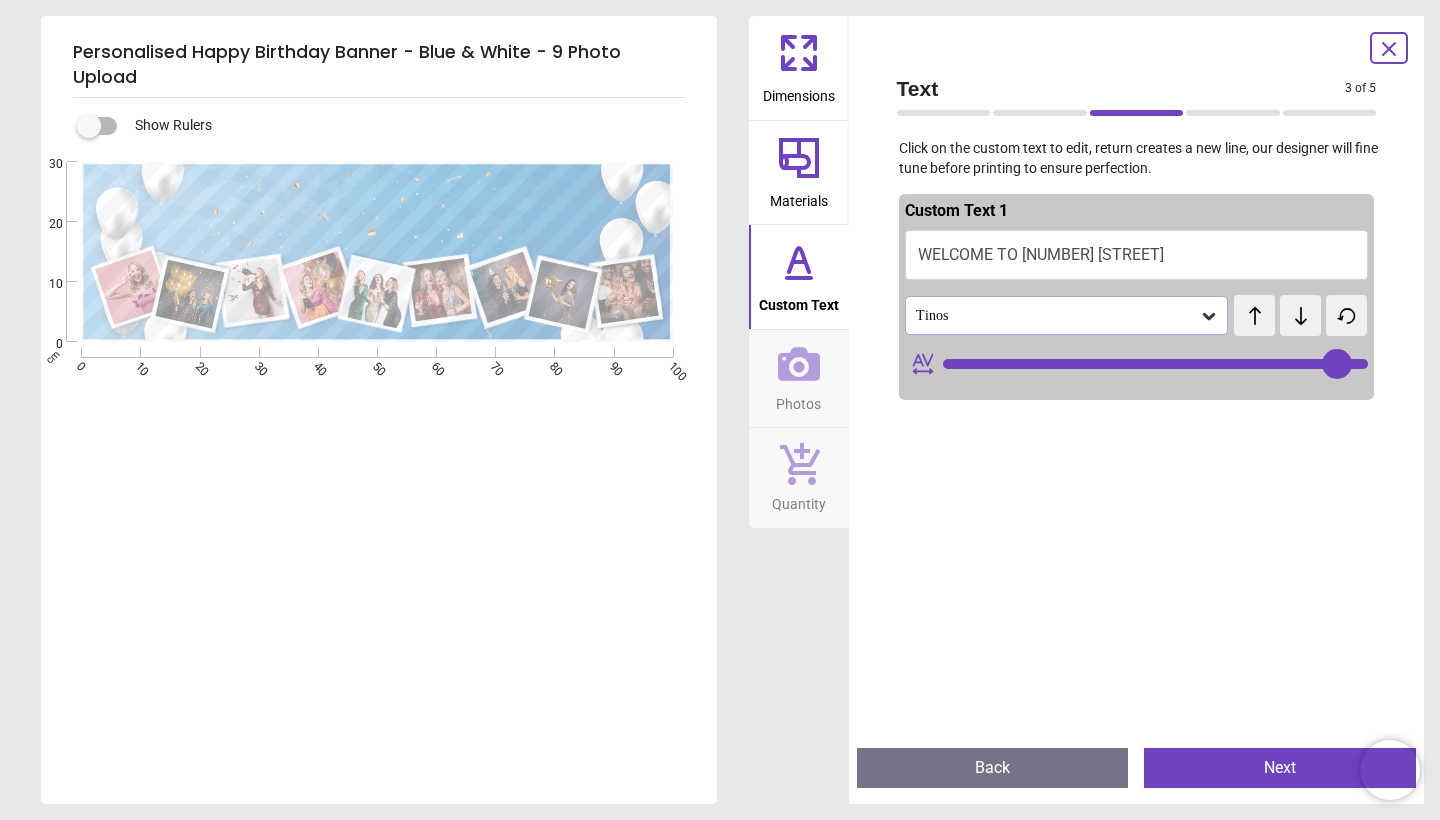 click on "Tinos" at bounding box center (1057, 315) 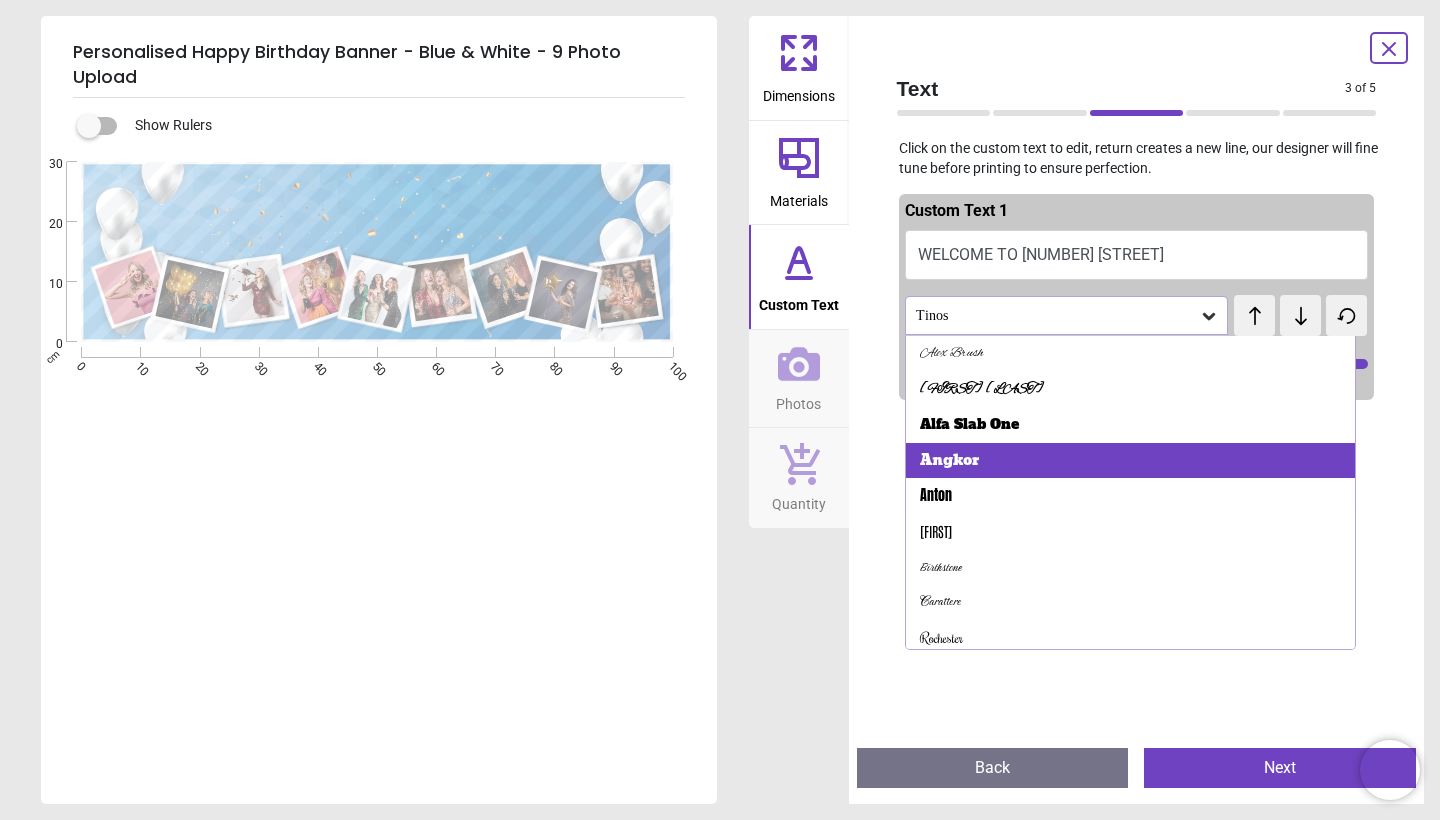 scroll, scrollTop: 0, scrollLeft: 0, axis: both 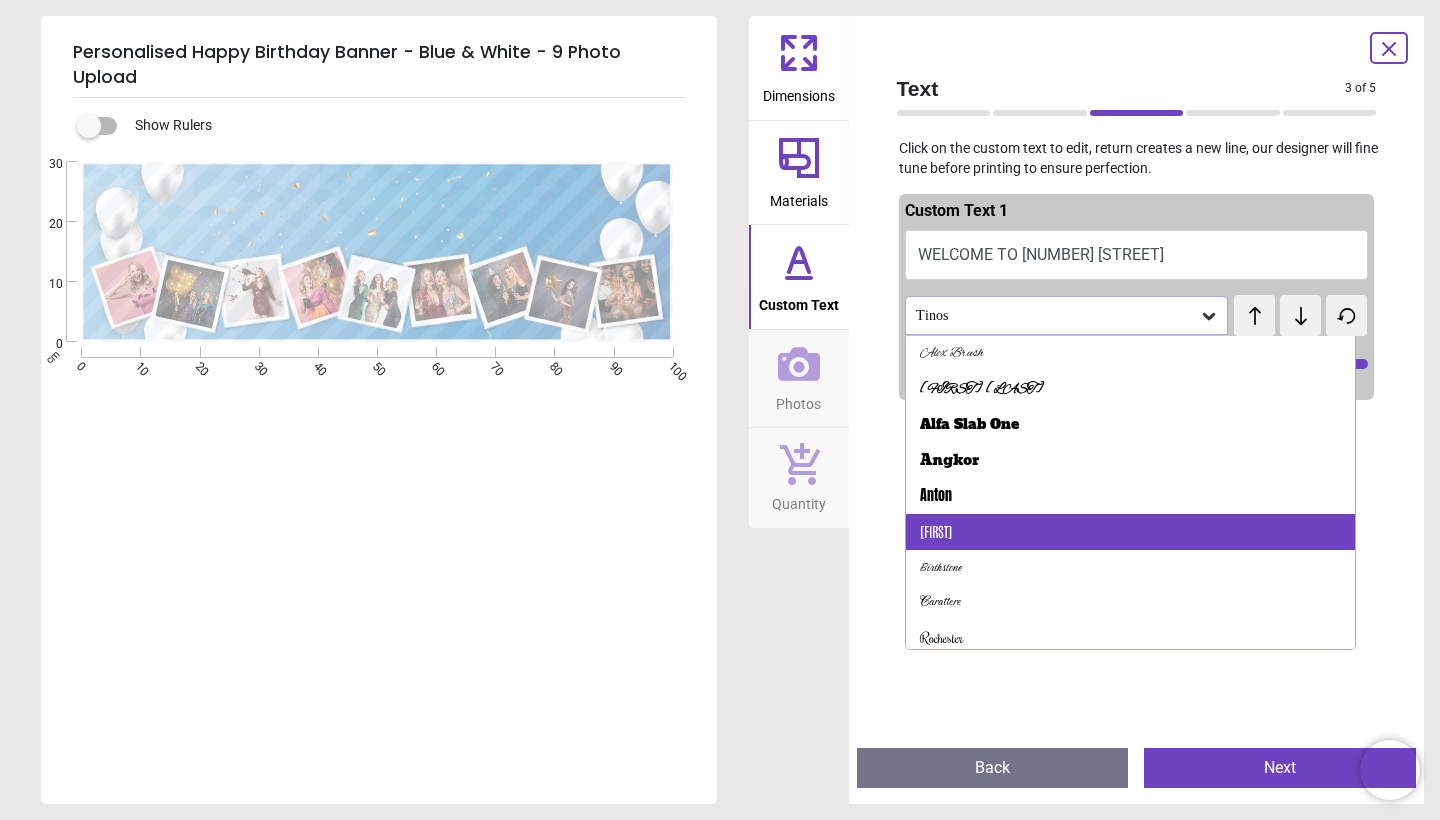 click on "Antonio" at bounding box center [1131, 532] 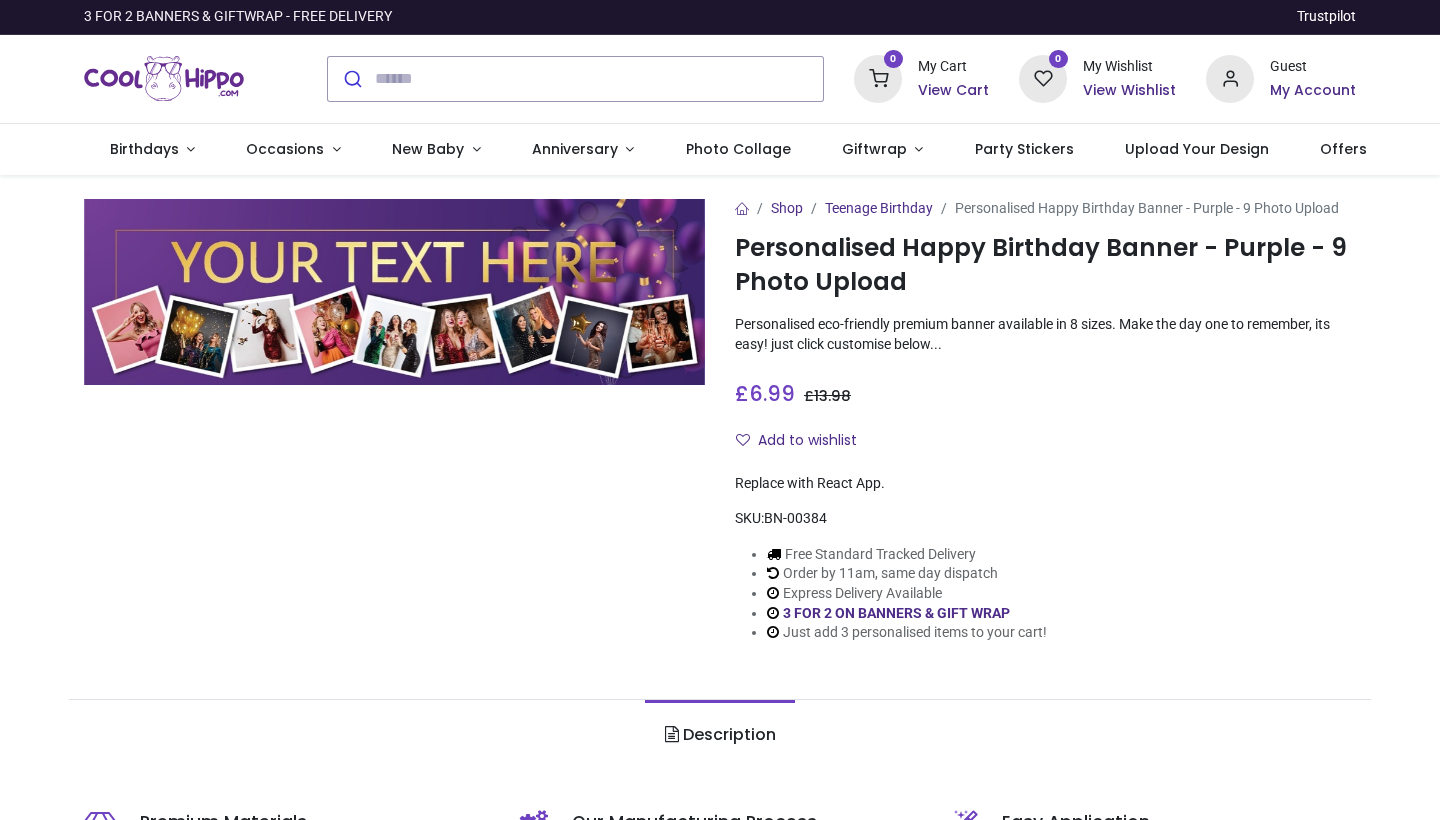 scroll, scrollTop: 0, scrollLeft: 0, axis: both 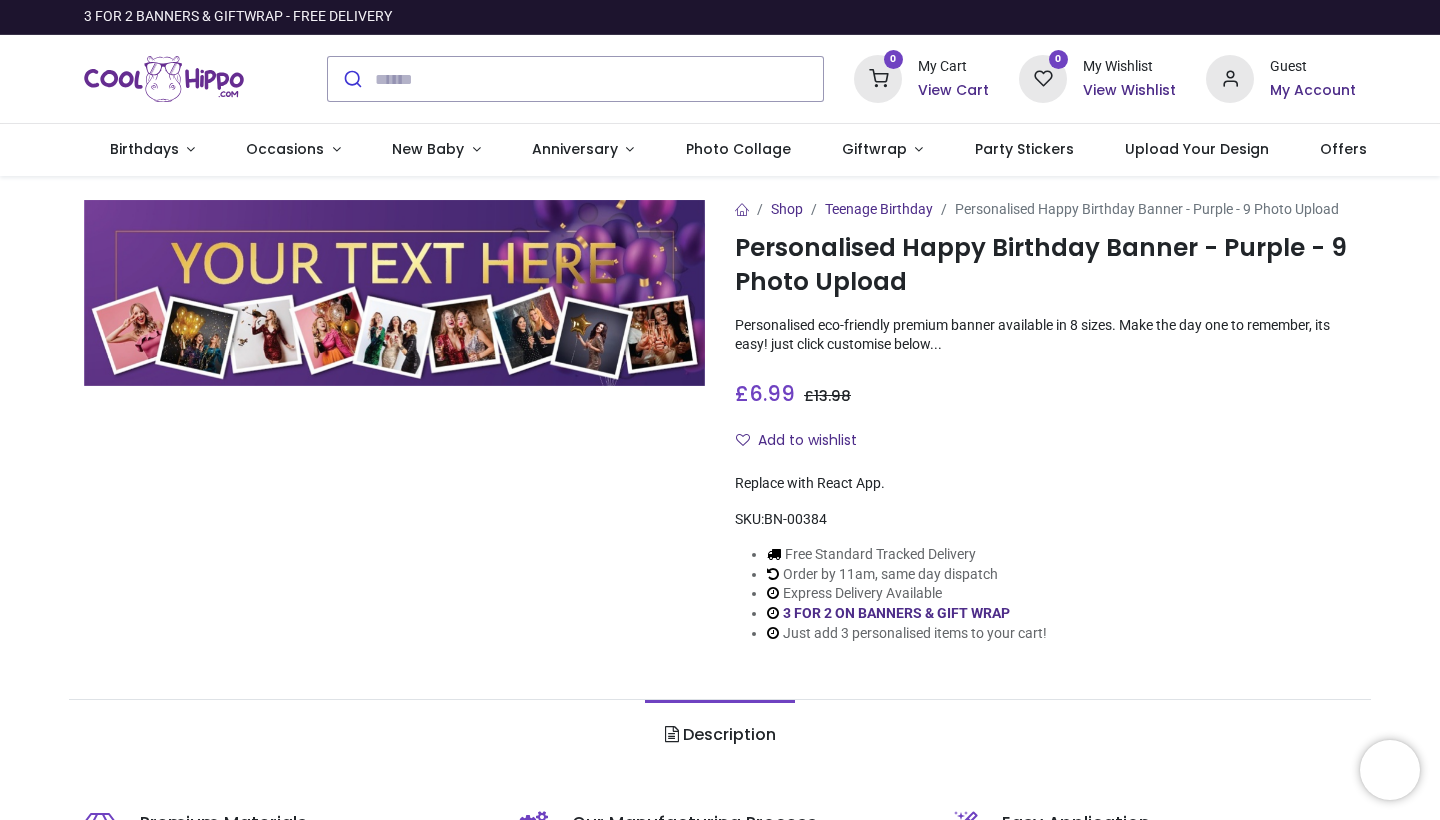 click at bounding box center [394, 293] 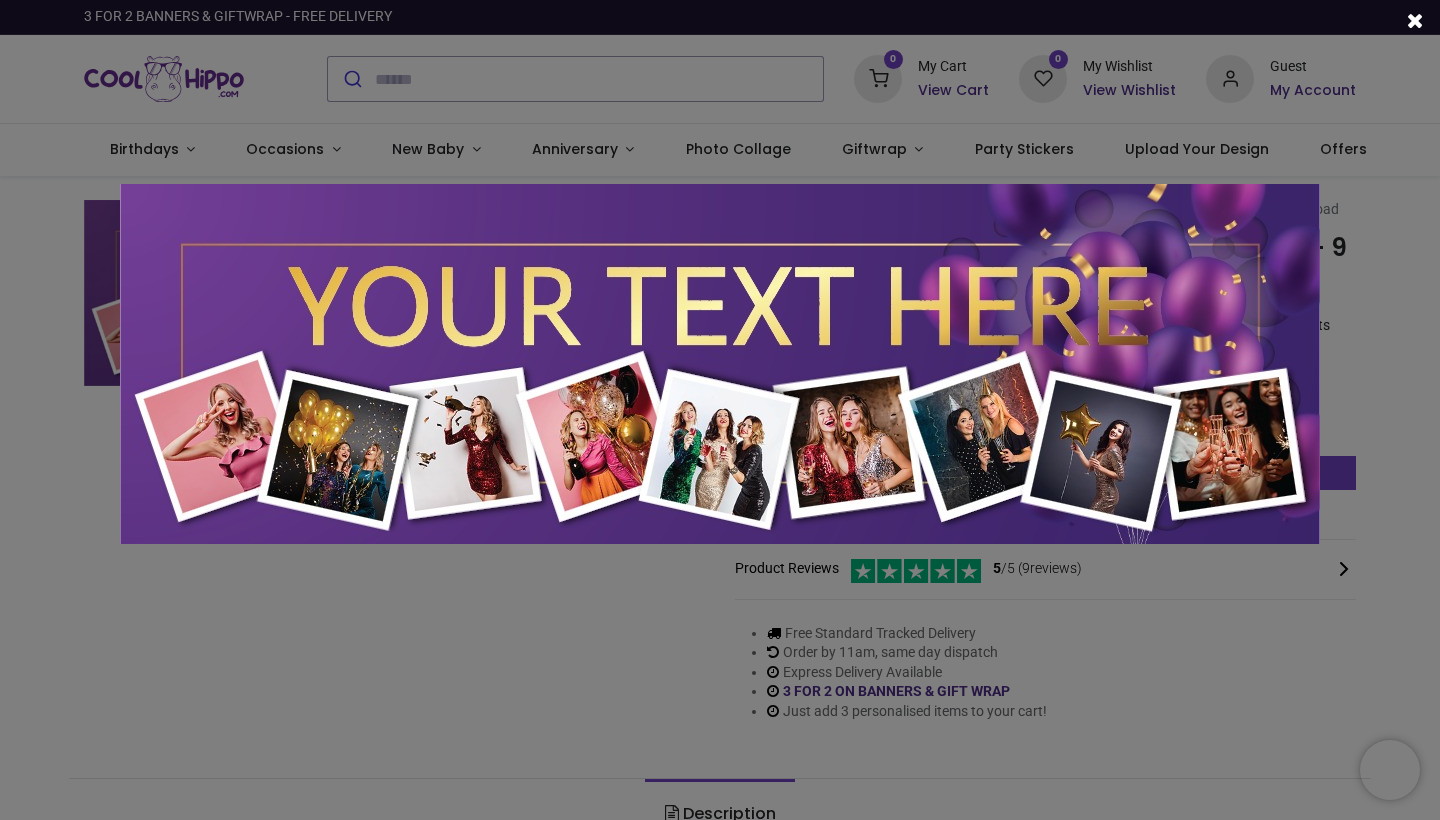 click at bounding box center (1415, 20) 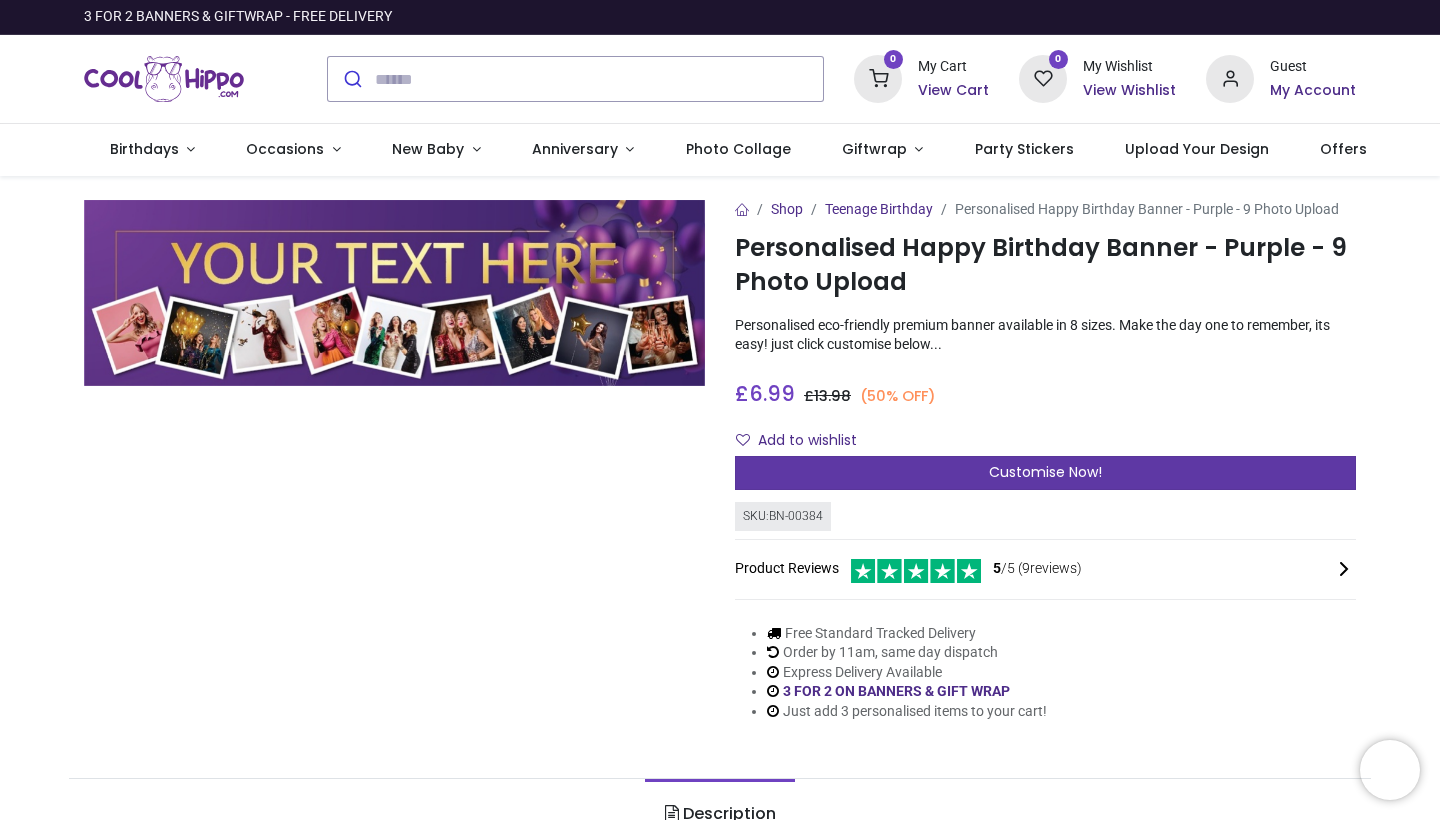 click on "Customise Now!" at bounding box center [1045, 473] 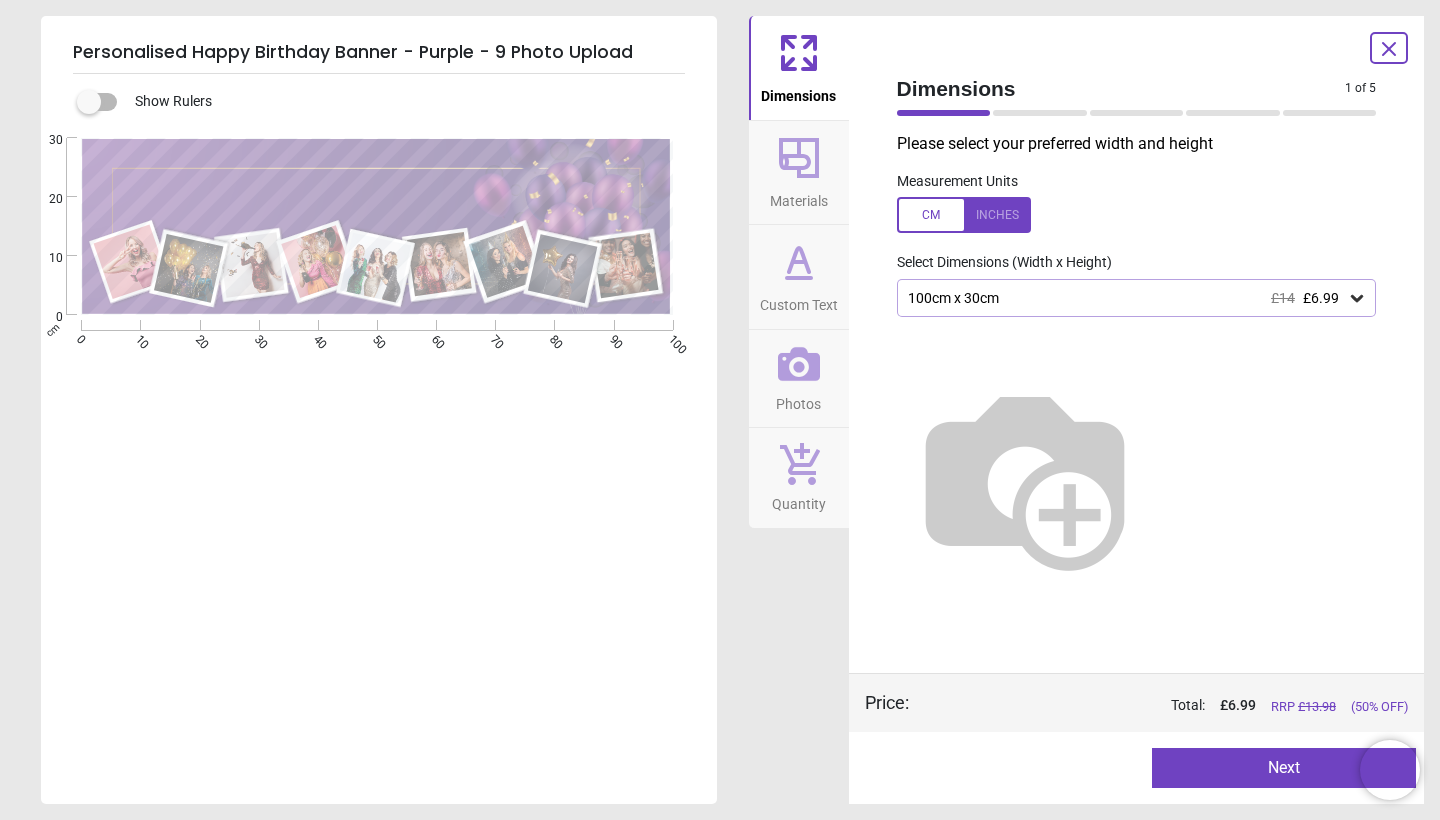 click on "Custom Text" at bounding box center (799, 301) 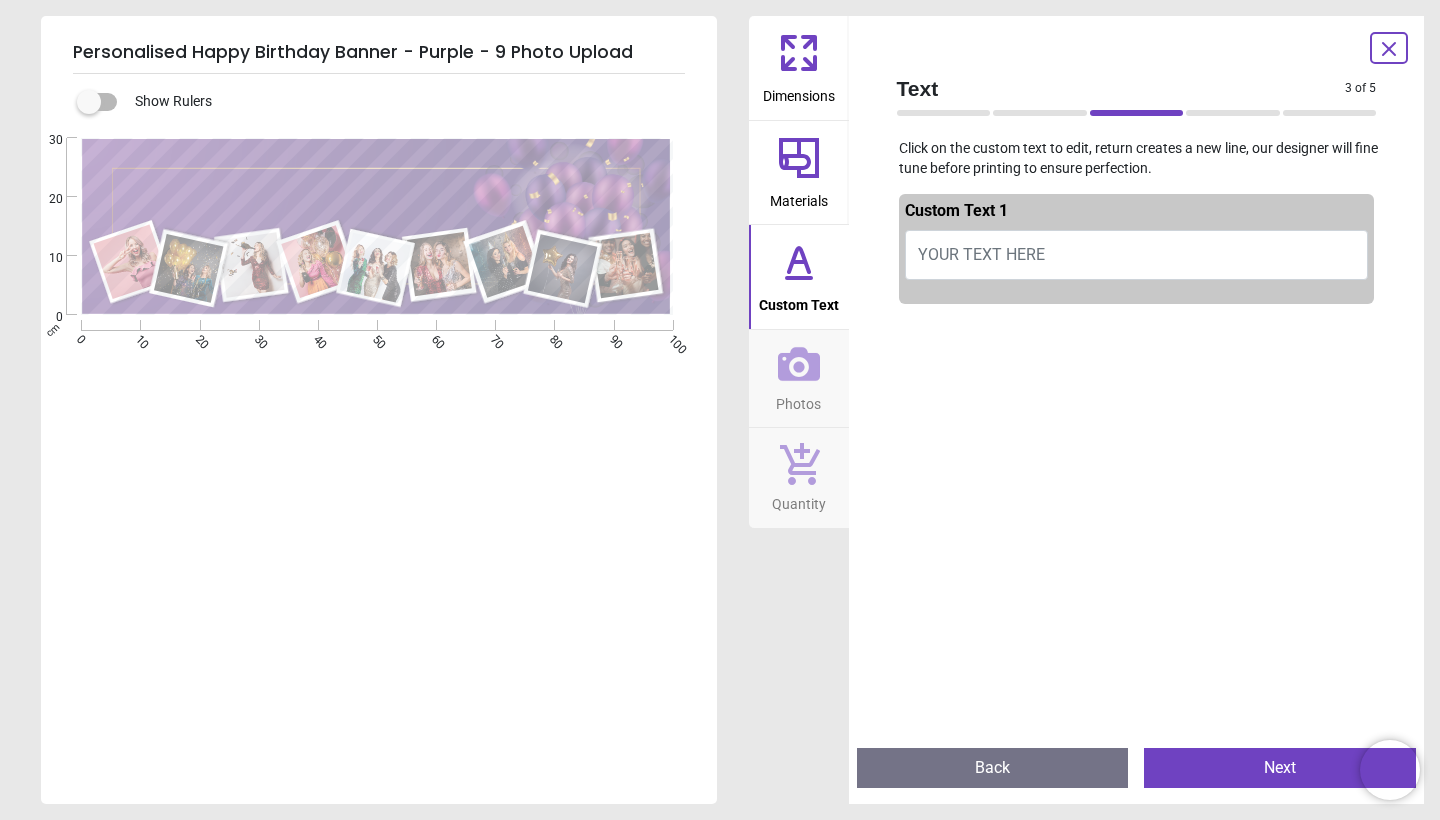 click on "YOUR TEXT HERE" at bounding box center [1137, 255] 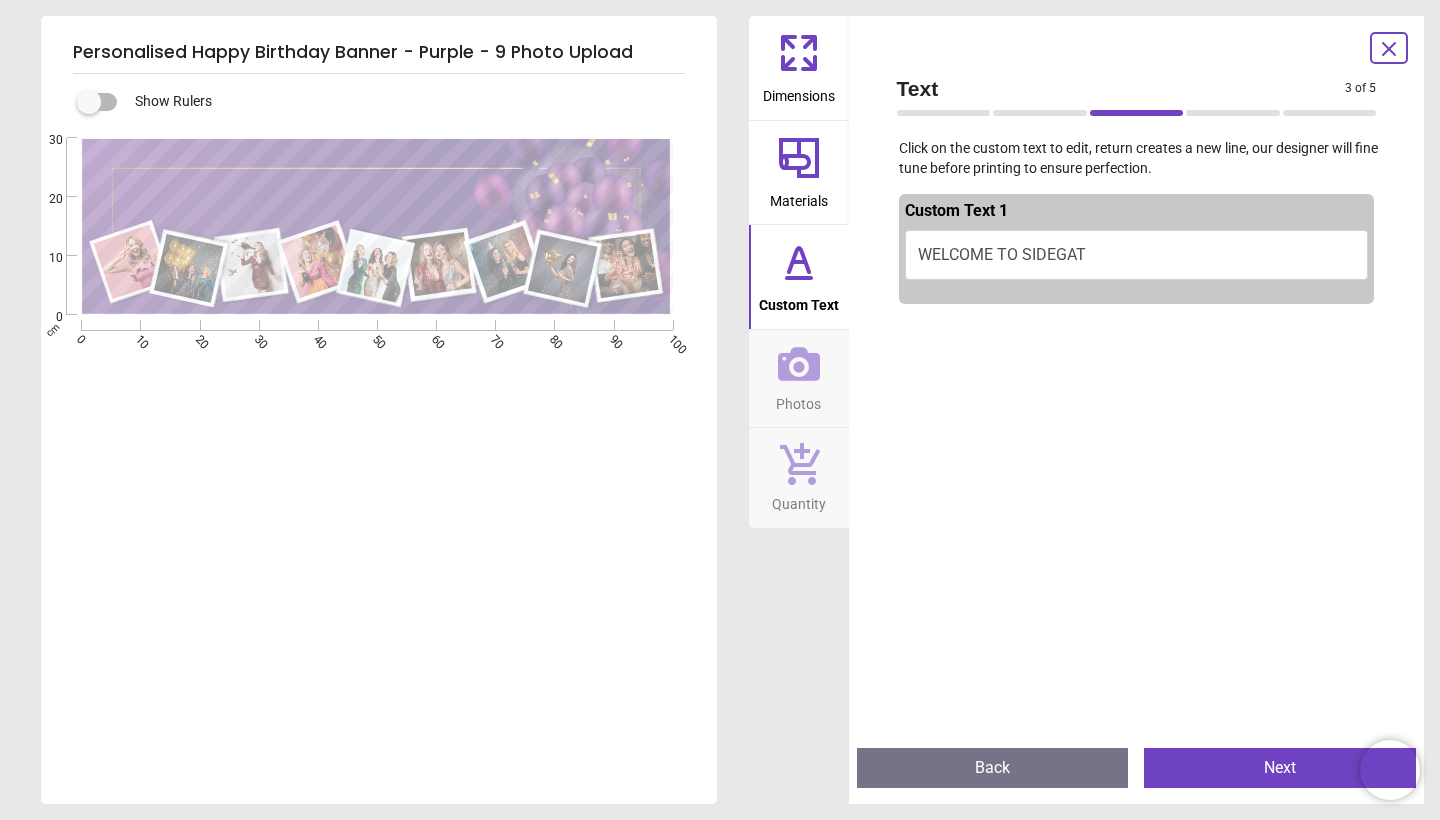 type on "**********" 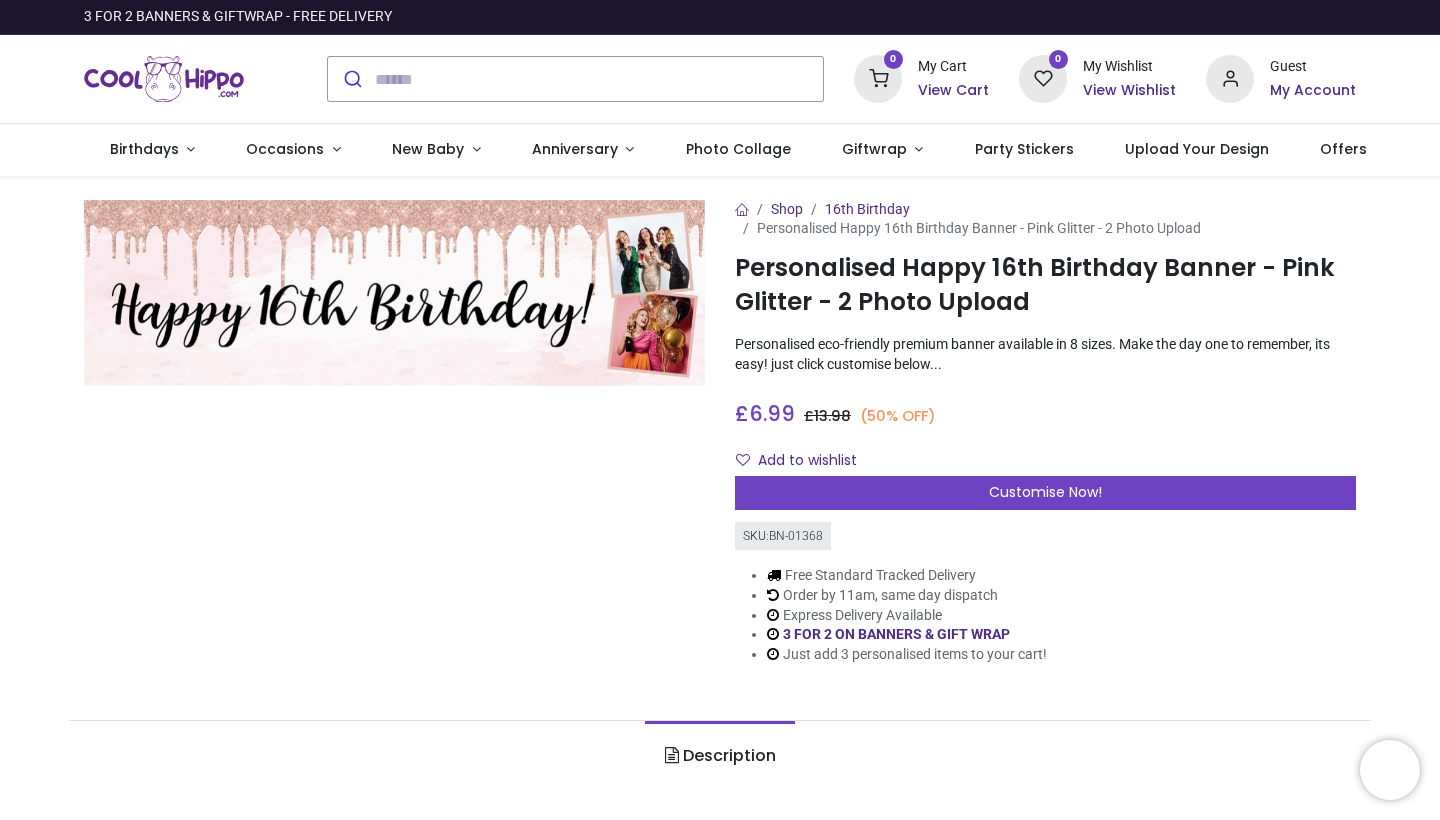 scroll, scrollTop: 0, scrollLeft: 0, axis: both 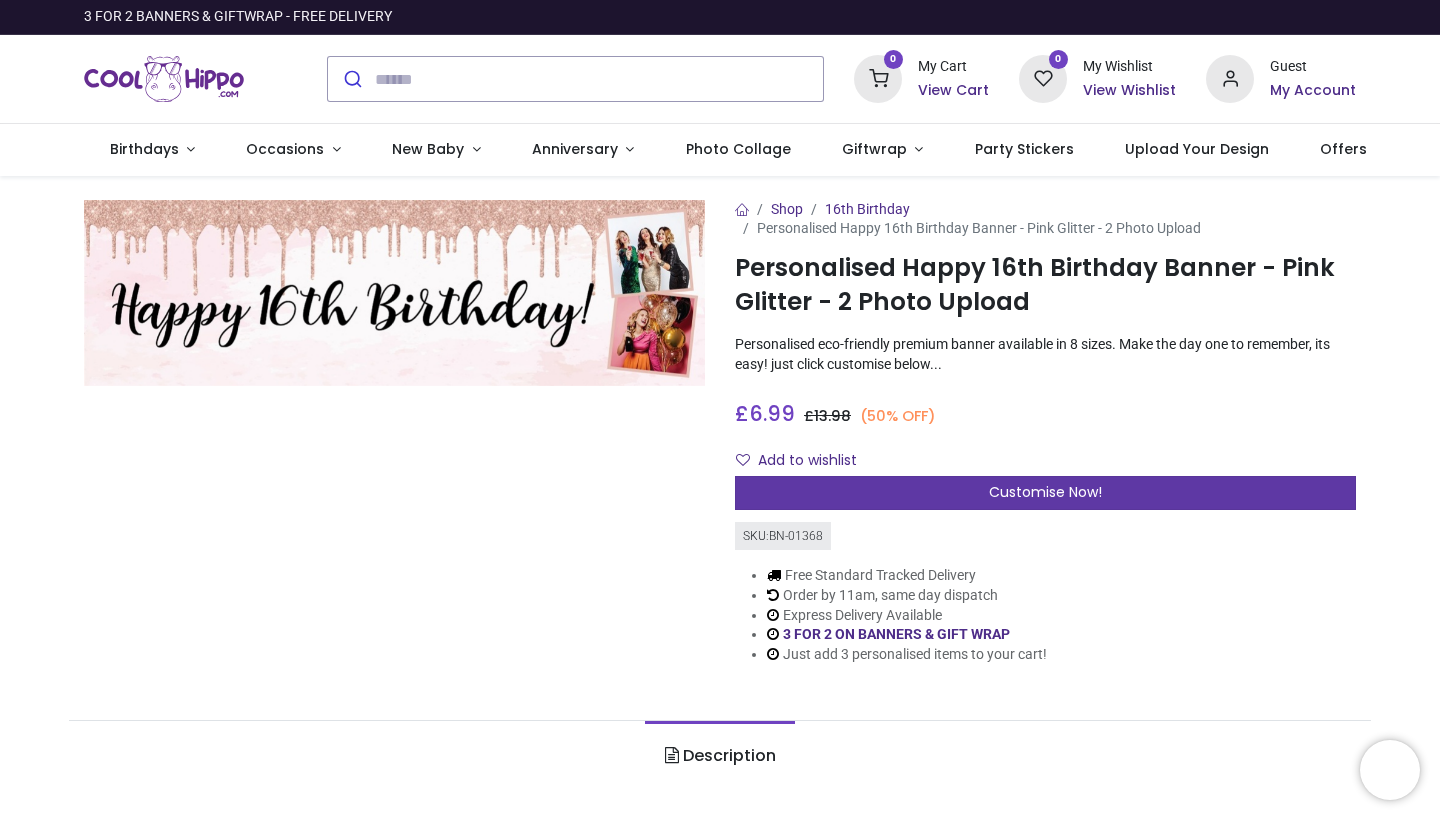 click on "Customise Now!" at bounding box center [1045, 493] 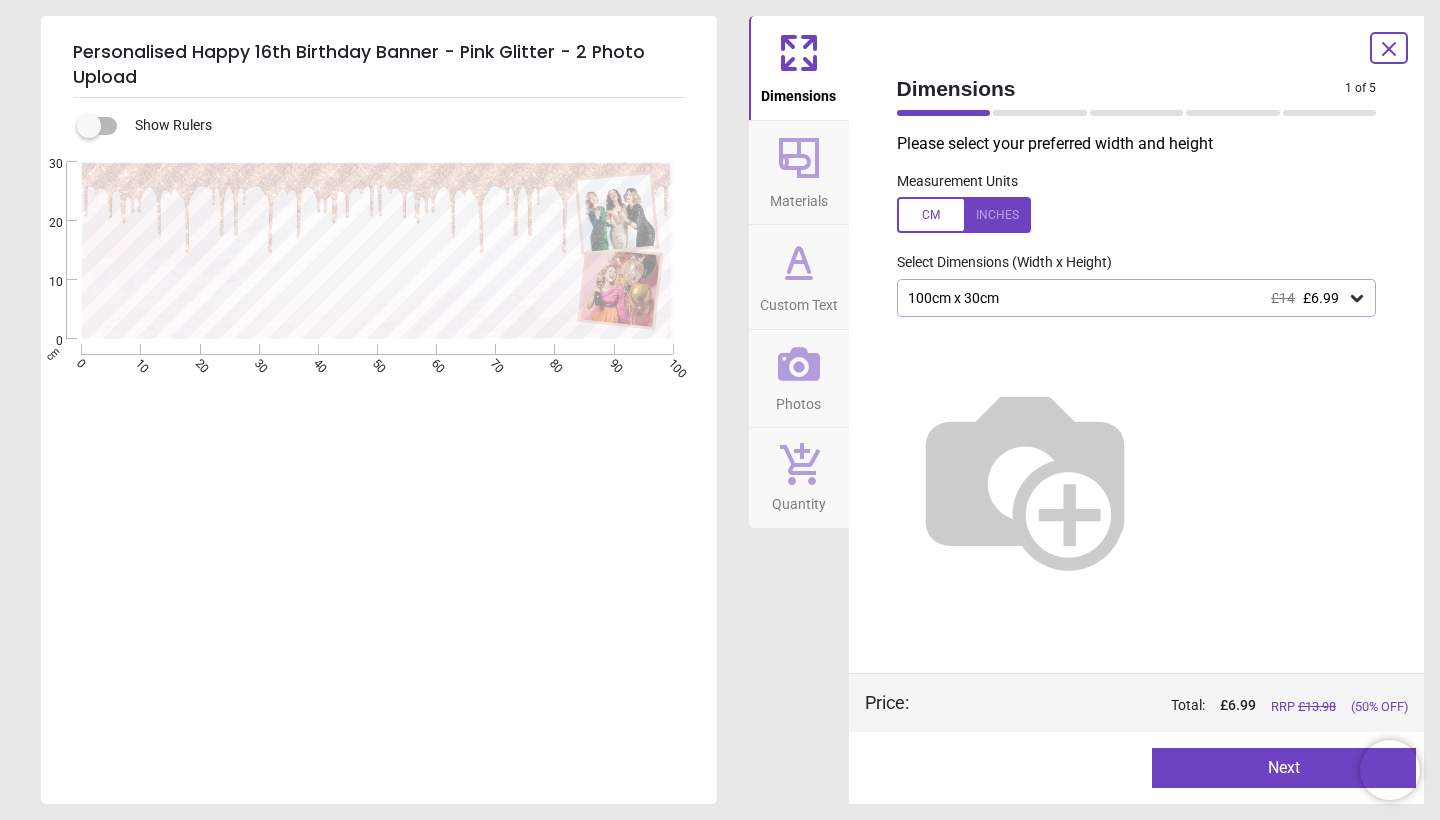 click 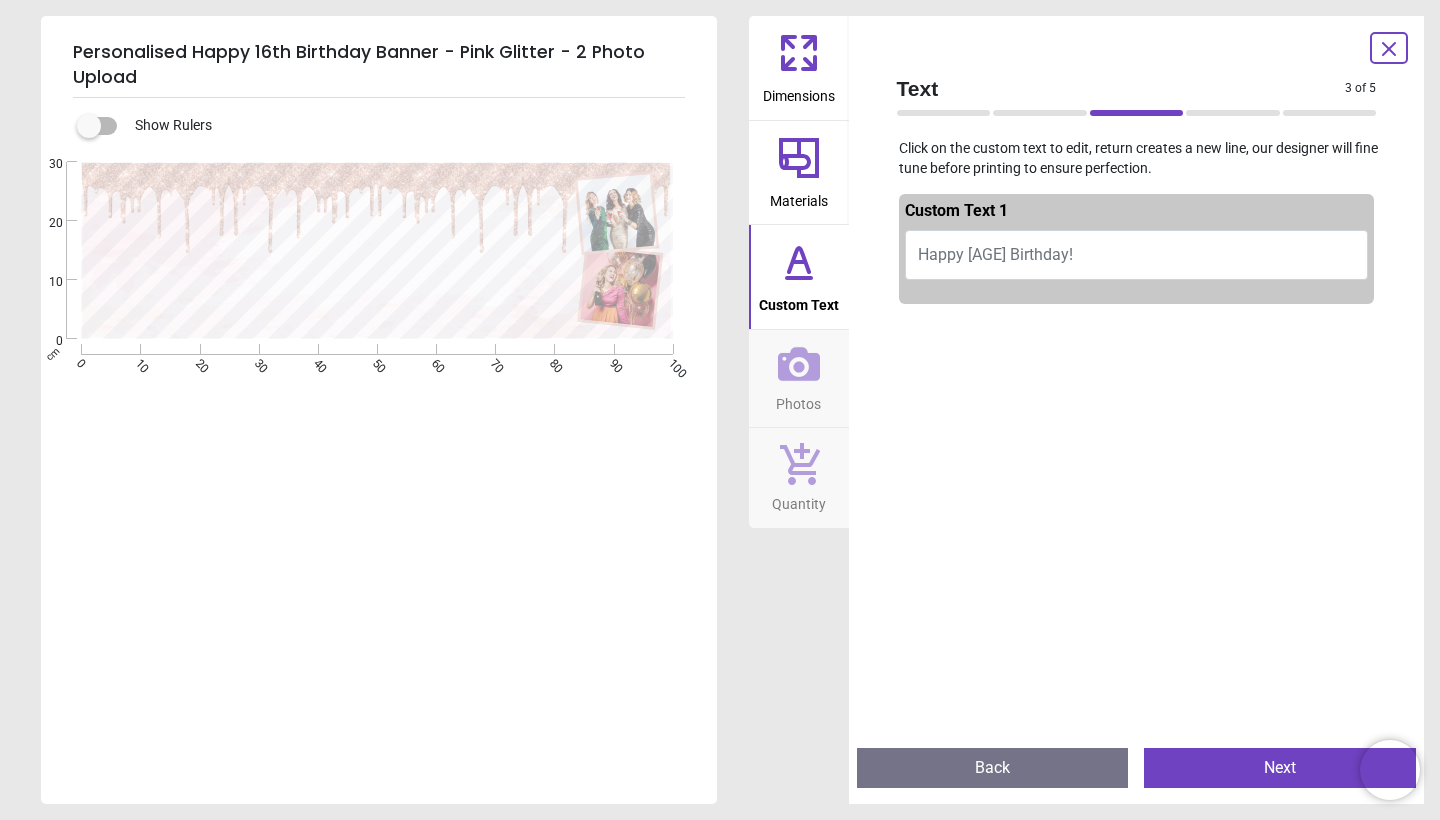 click on "Happy 16th Birthday!" at bounding box center (995, 254) 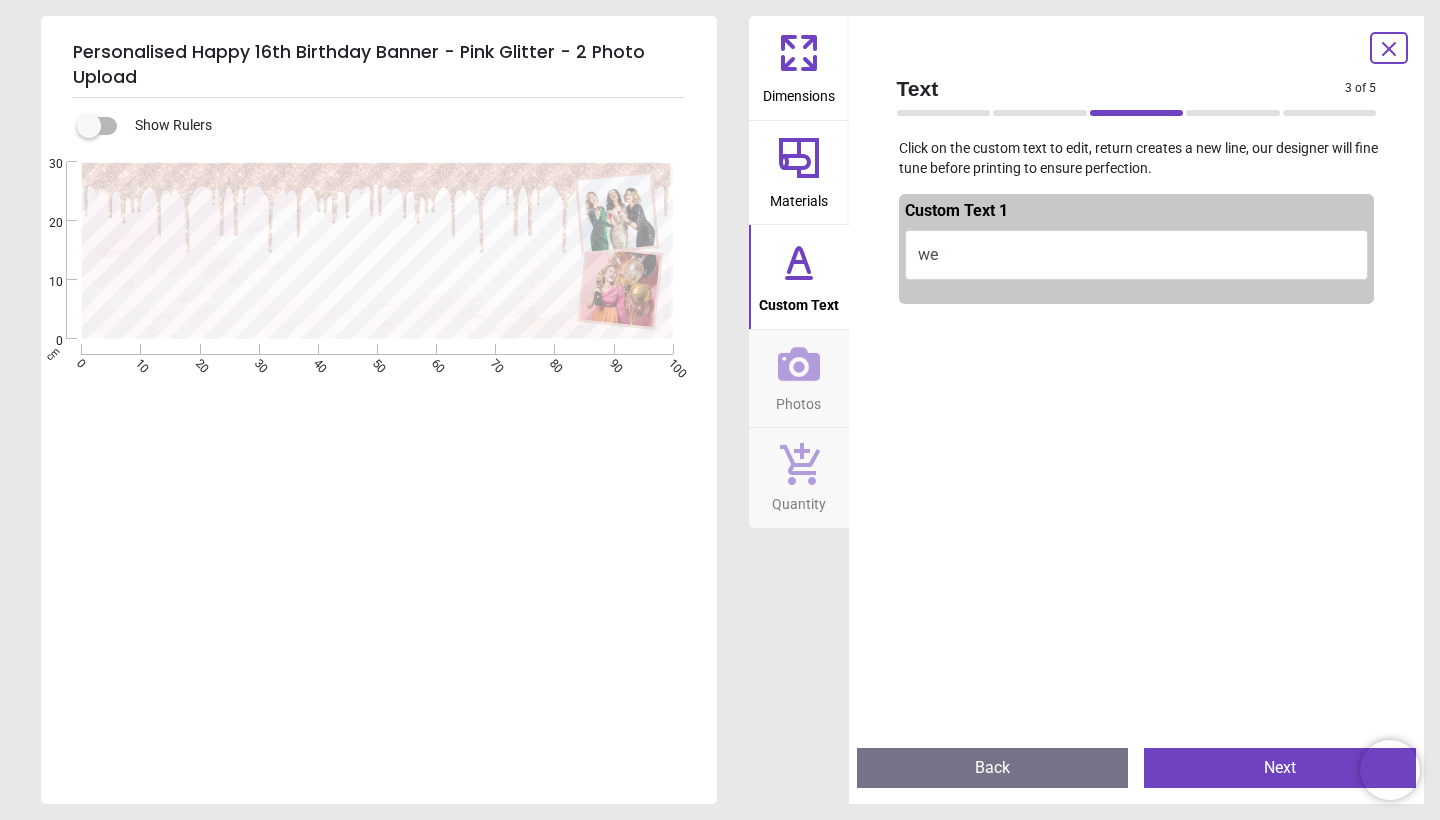 type on "*" 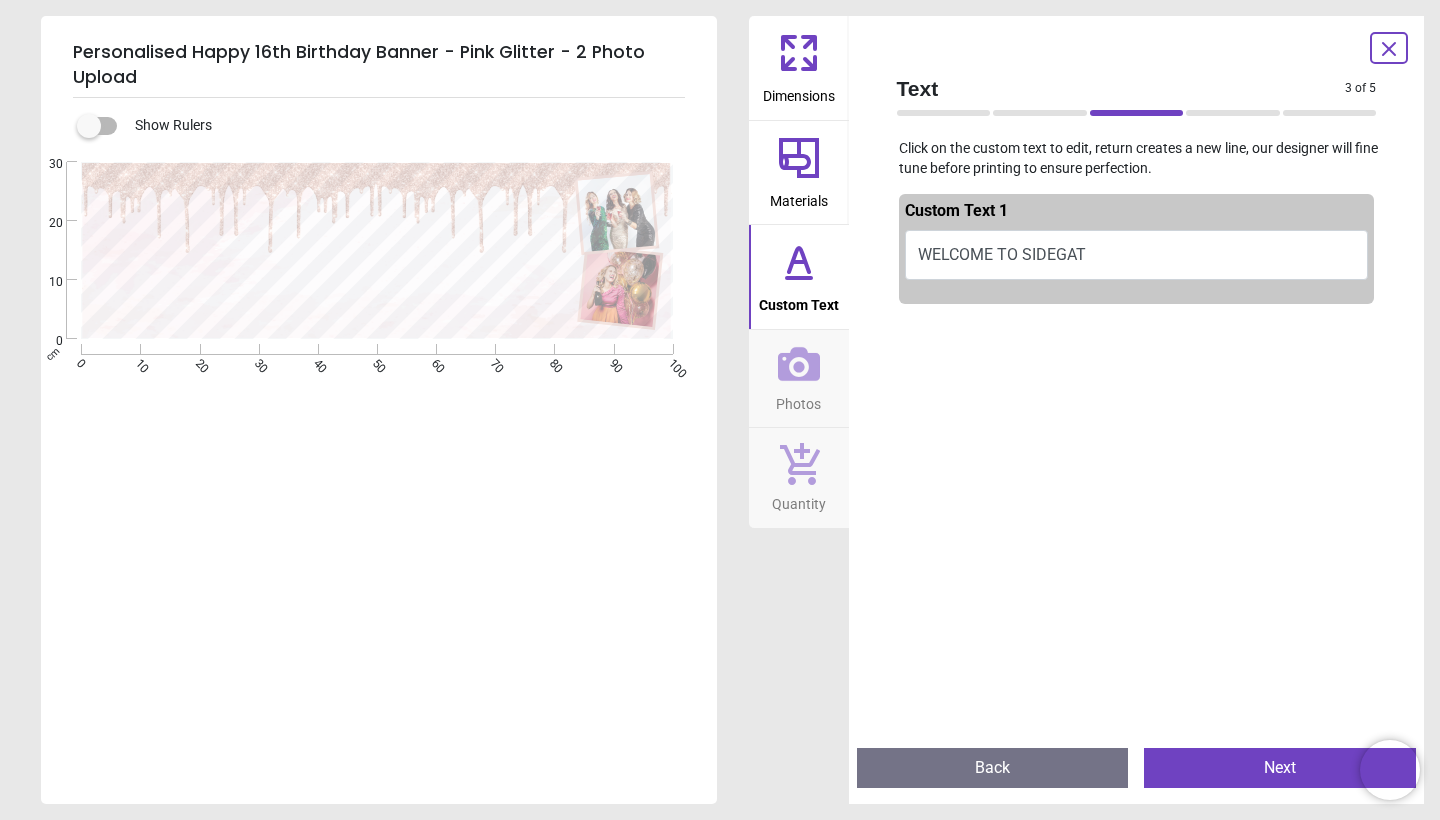 scroll, scrollTop: 0, scrollLeft: 0, axis: both 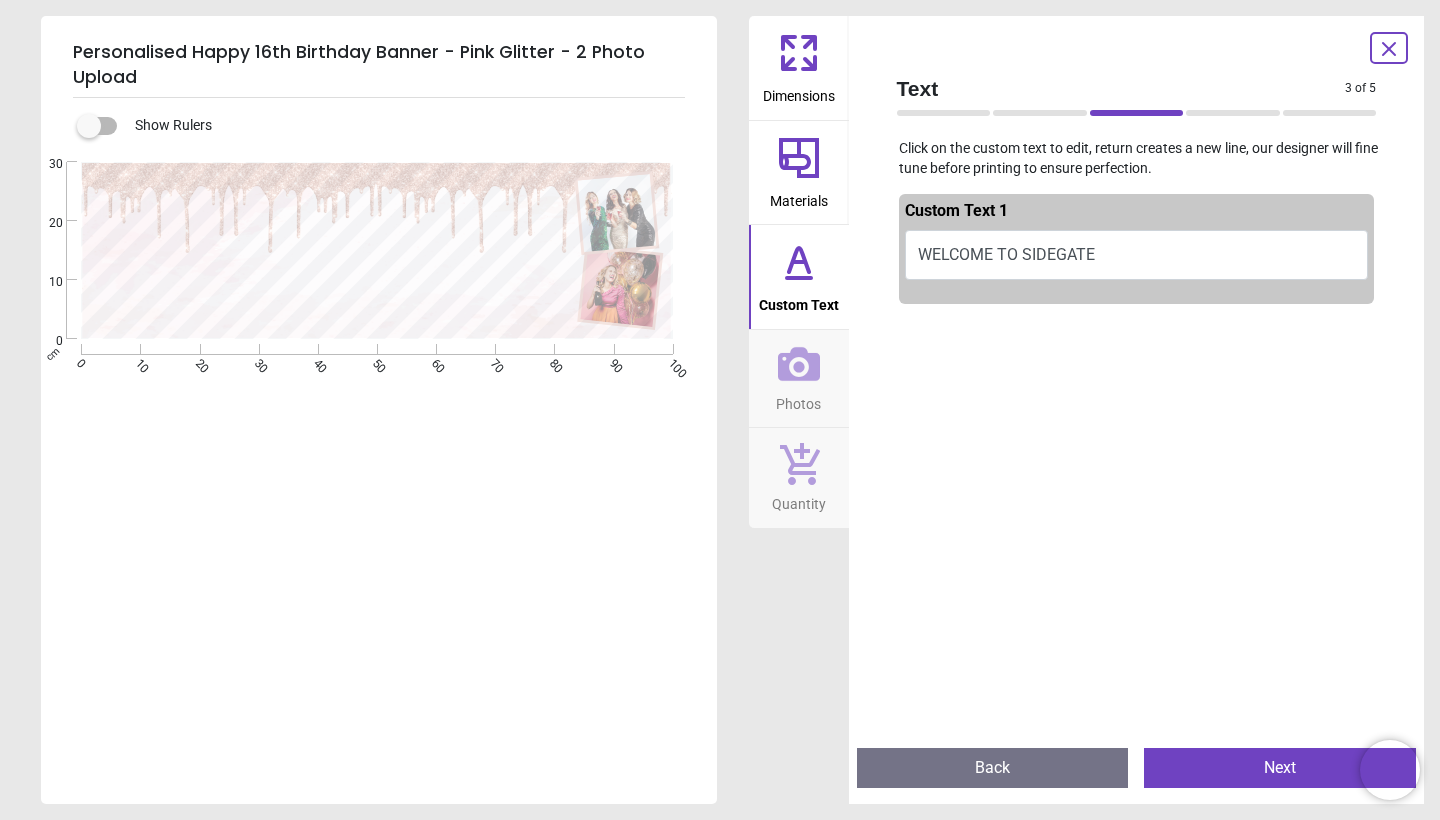 type on "**********" 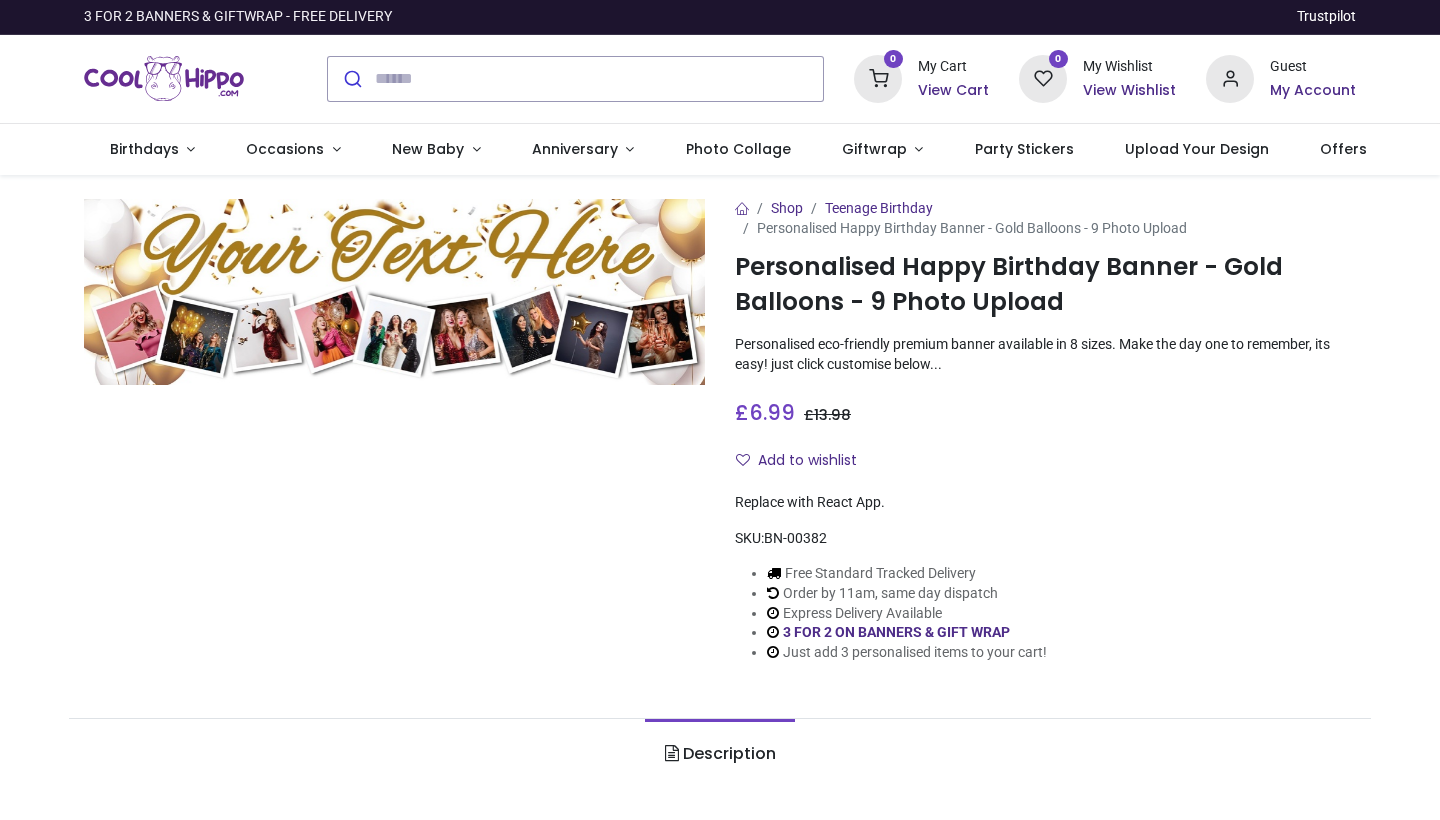 scroll, scrollTop: 0, scrollLeft: 0, axis: both 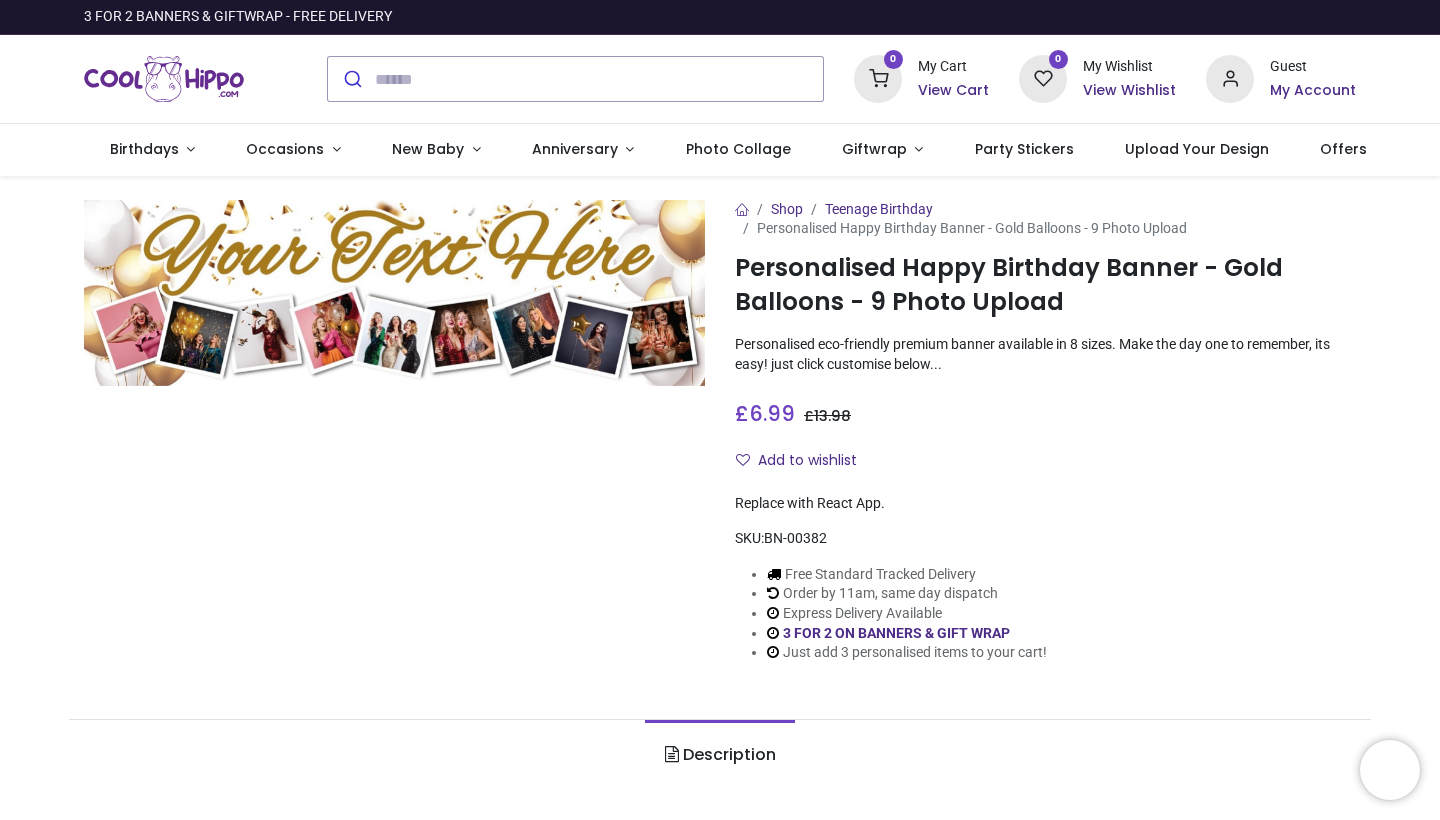 click at bounding box center [394, 293] 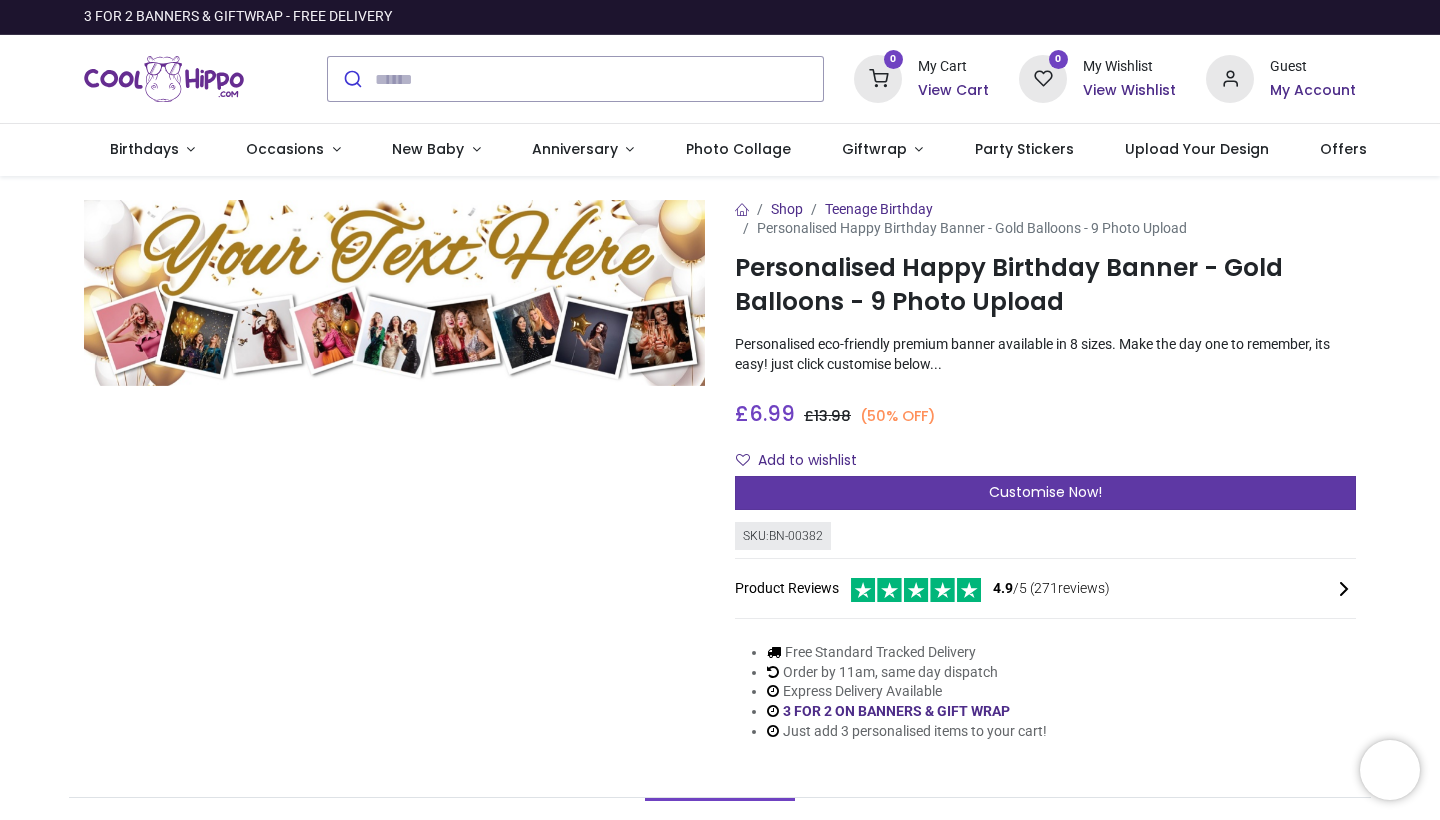 click on "Customise Now!" at bounding box center [1045, 493] 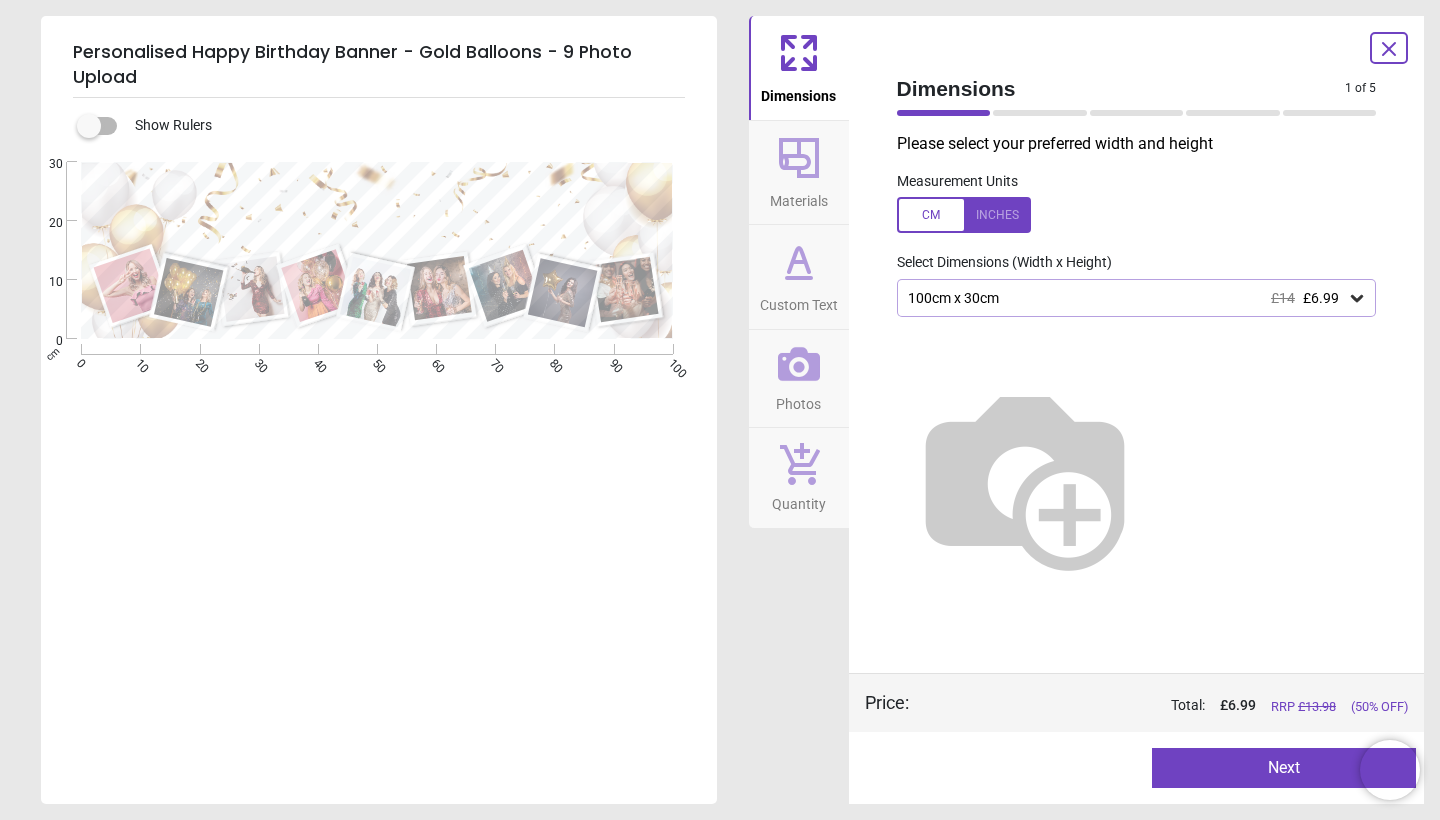 click on "Custom Text" at bounding box center (799, 301) 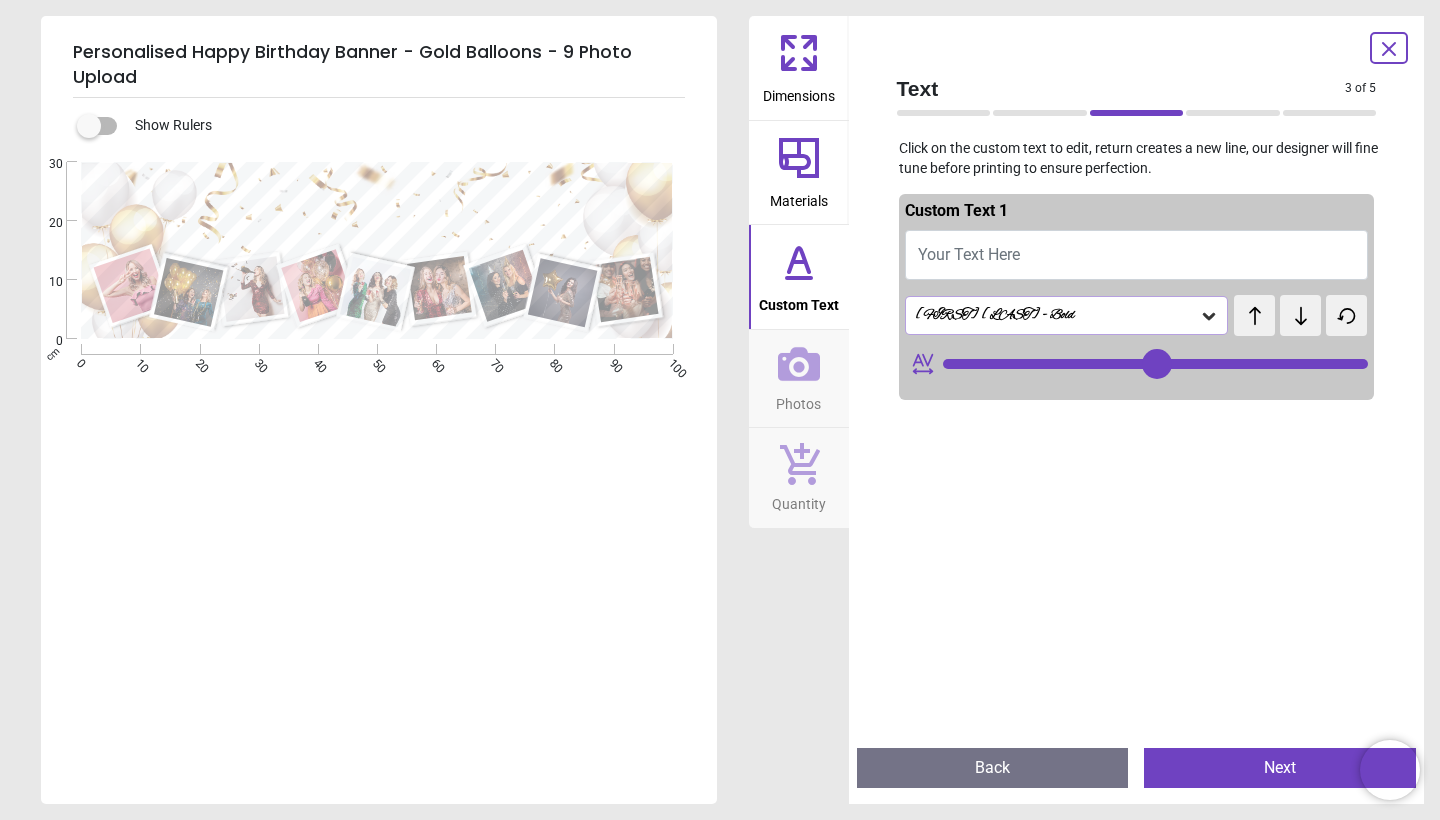 click on "Your Text Here" at bounding box center [969, 254] 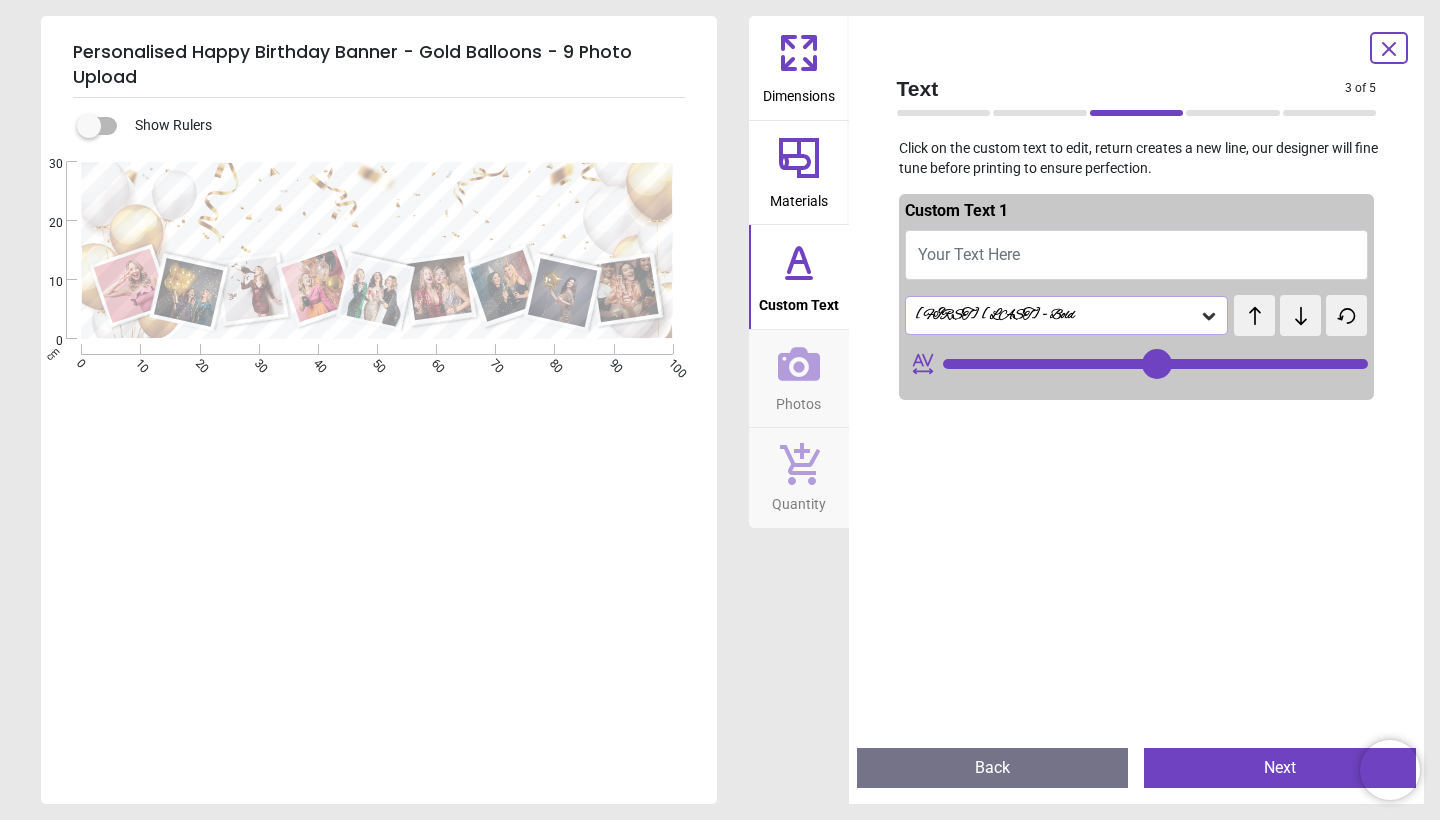 click on "[FIRST] [LAST] - Bold" at bounding box center [1057, 315] 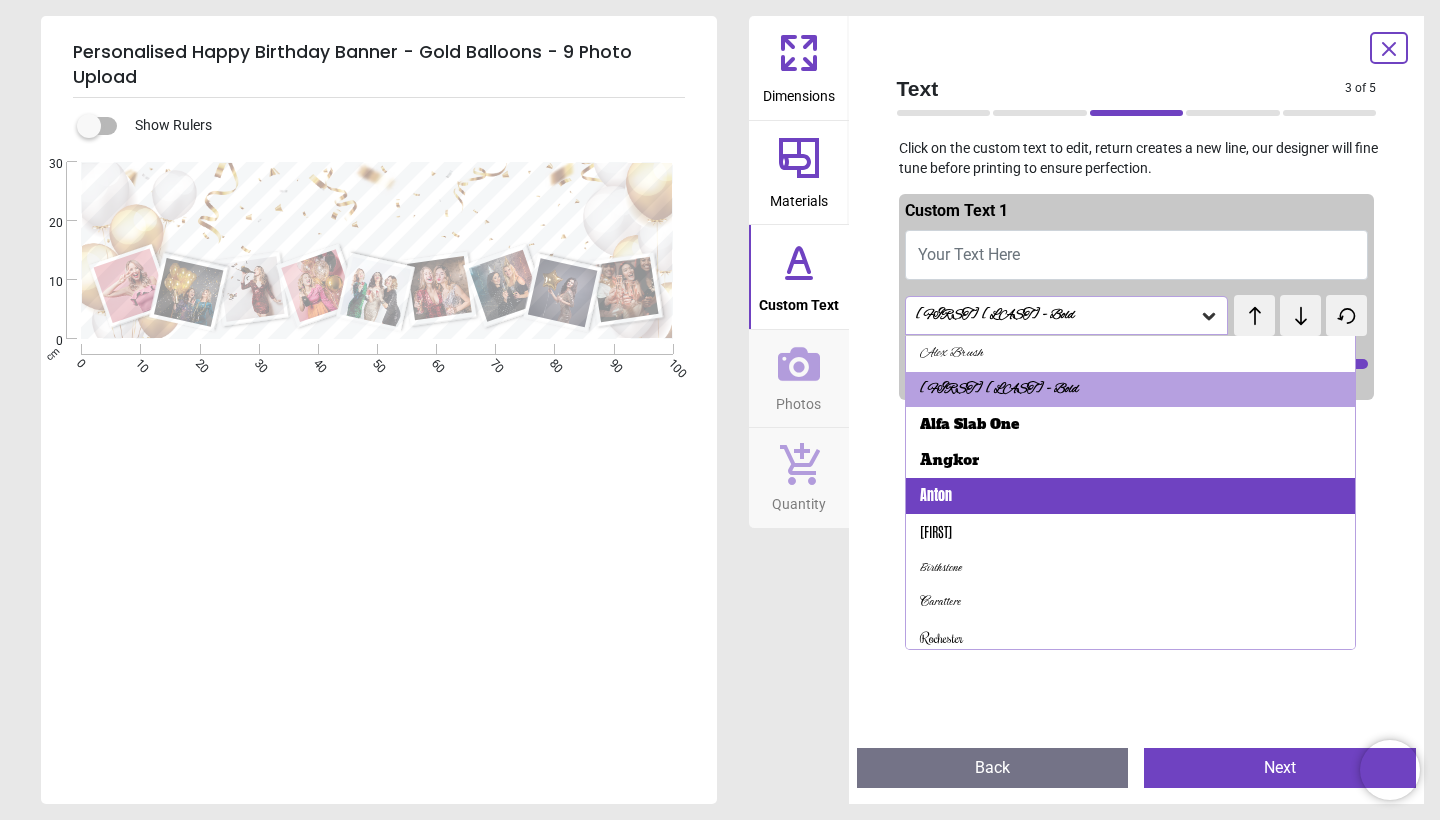 click on "Anton" at bounding box center [1131, 496] 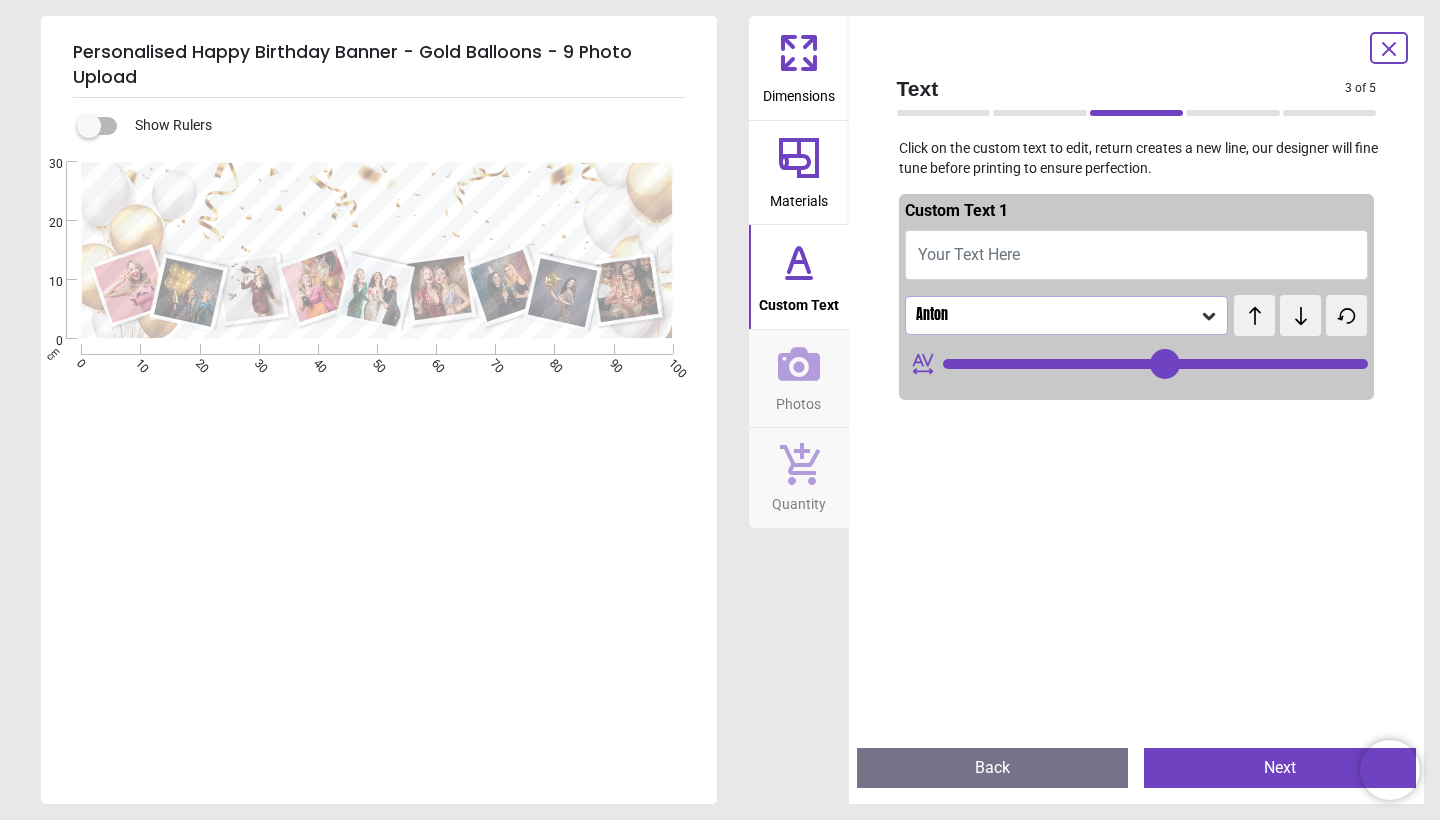 click on "Your Text Here" at bounding box center [969, 254] 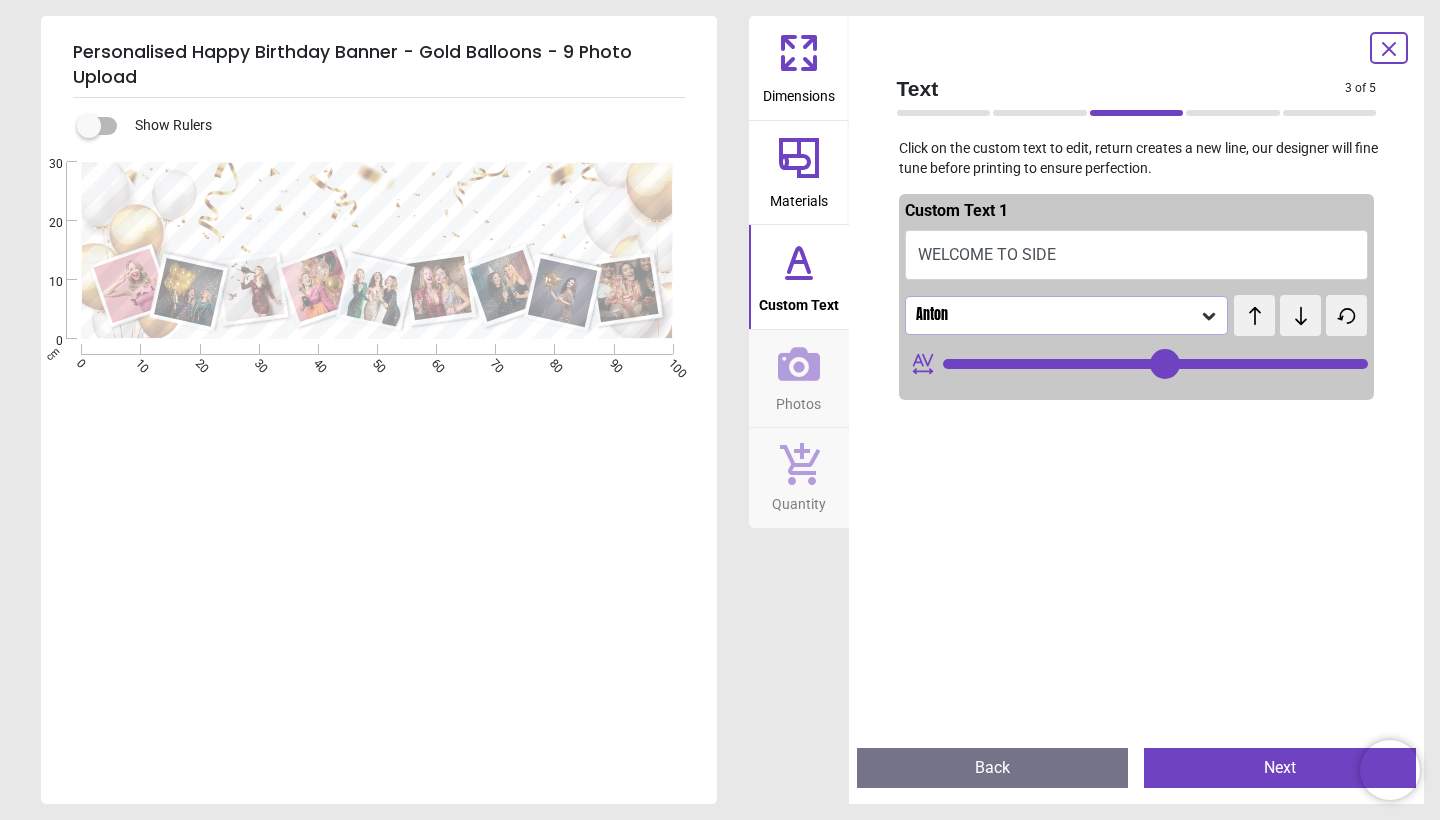 type on "**********" 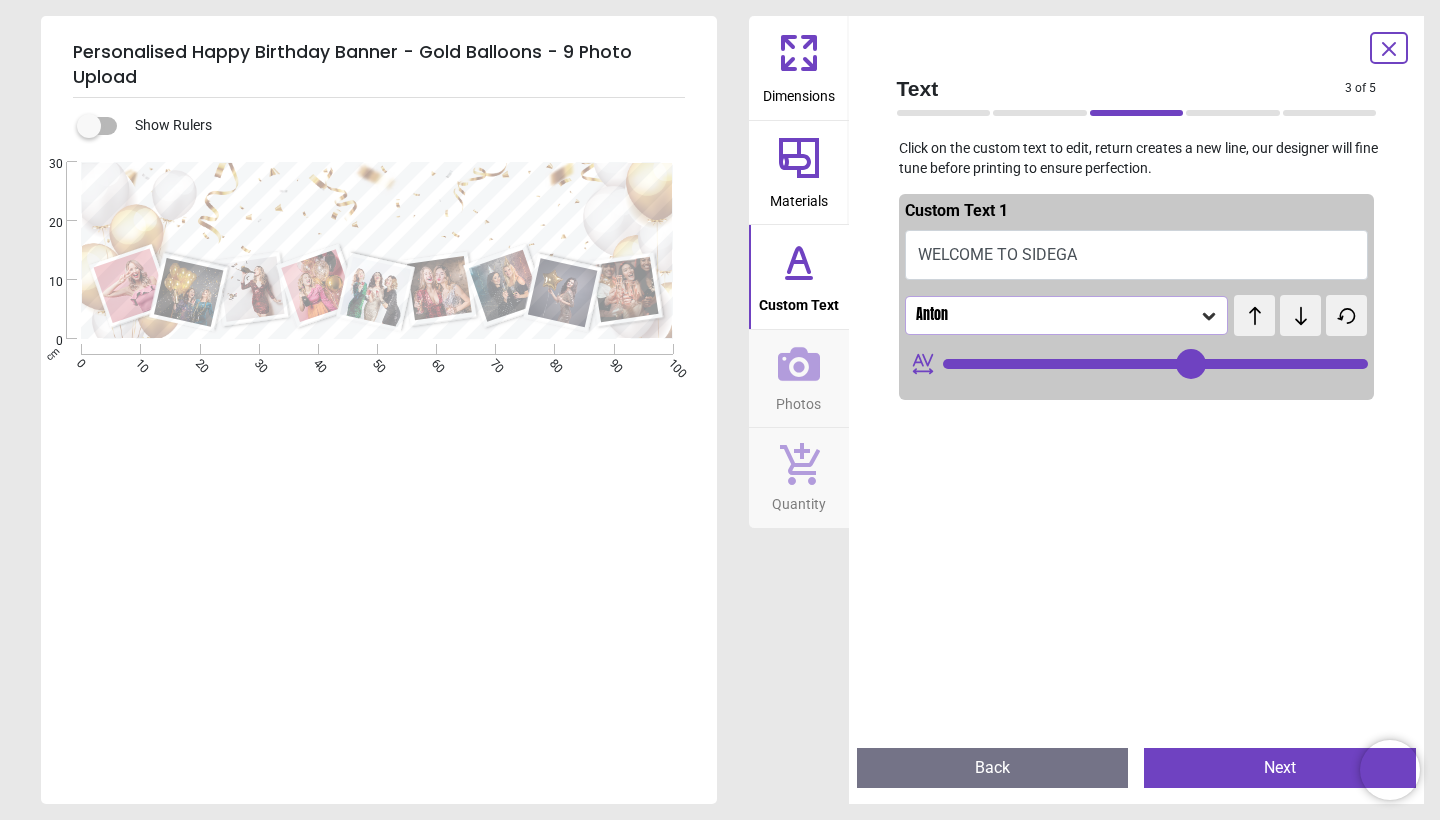 type on "**********" 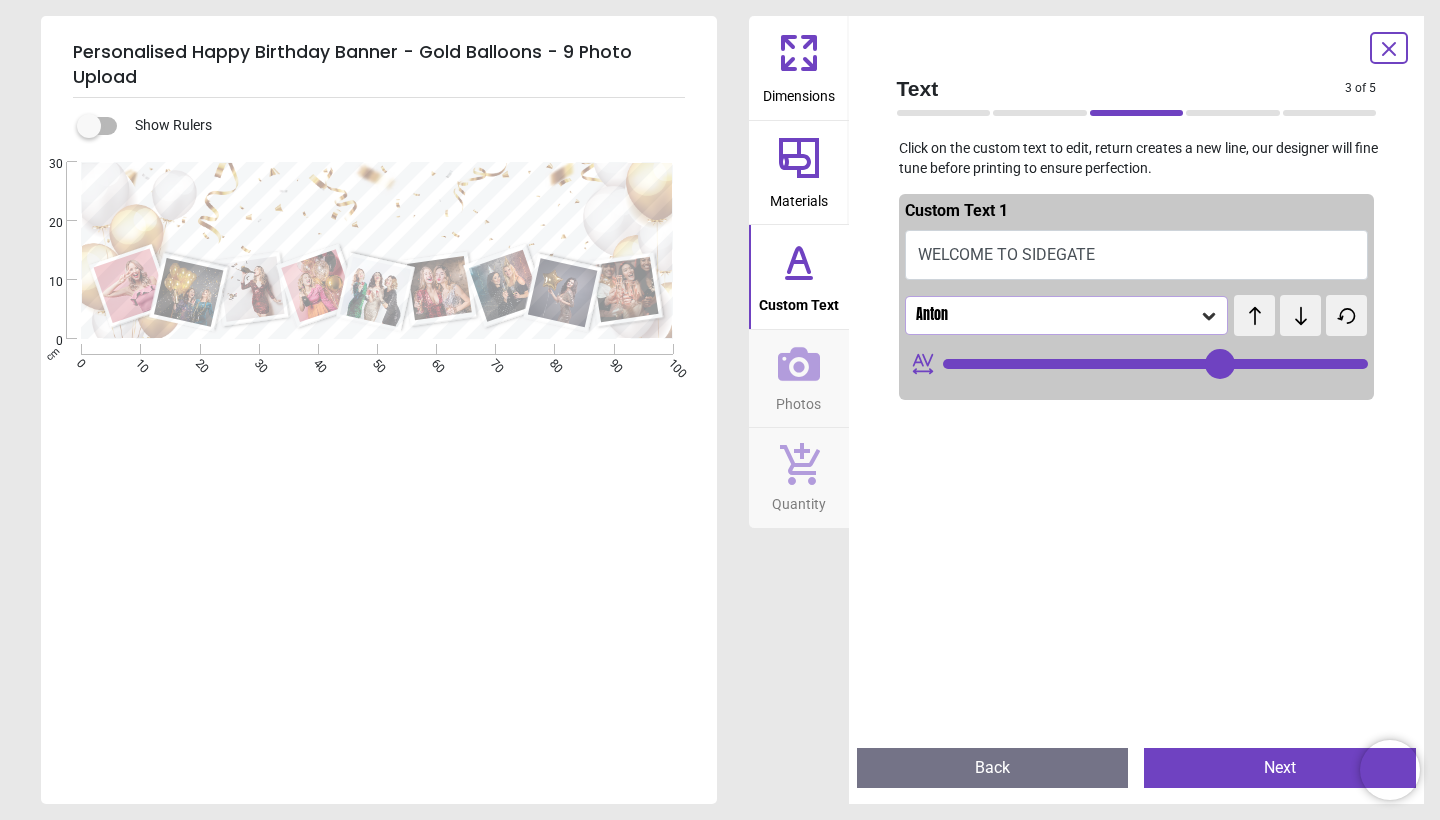type on "**********" 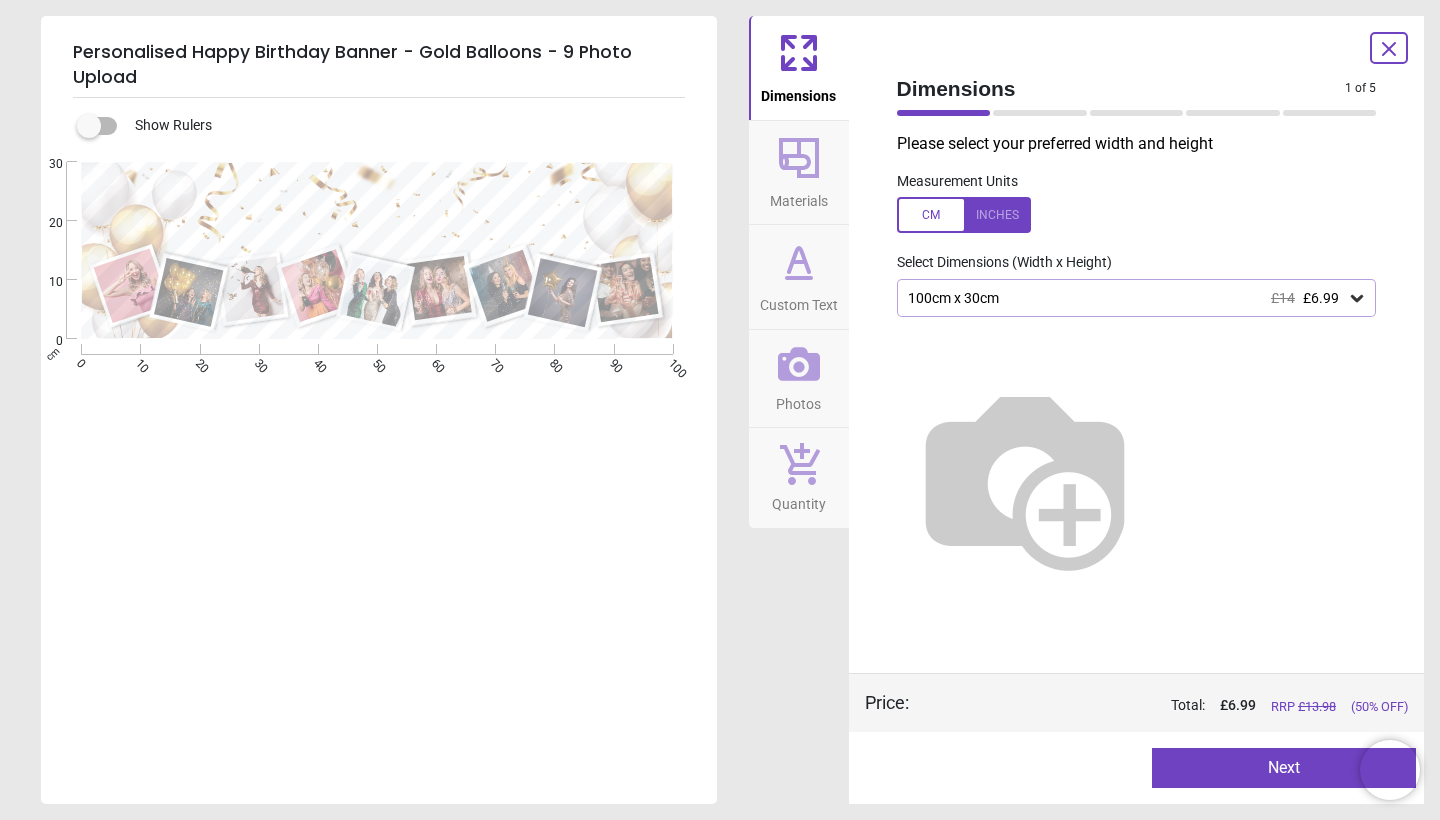 click 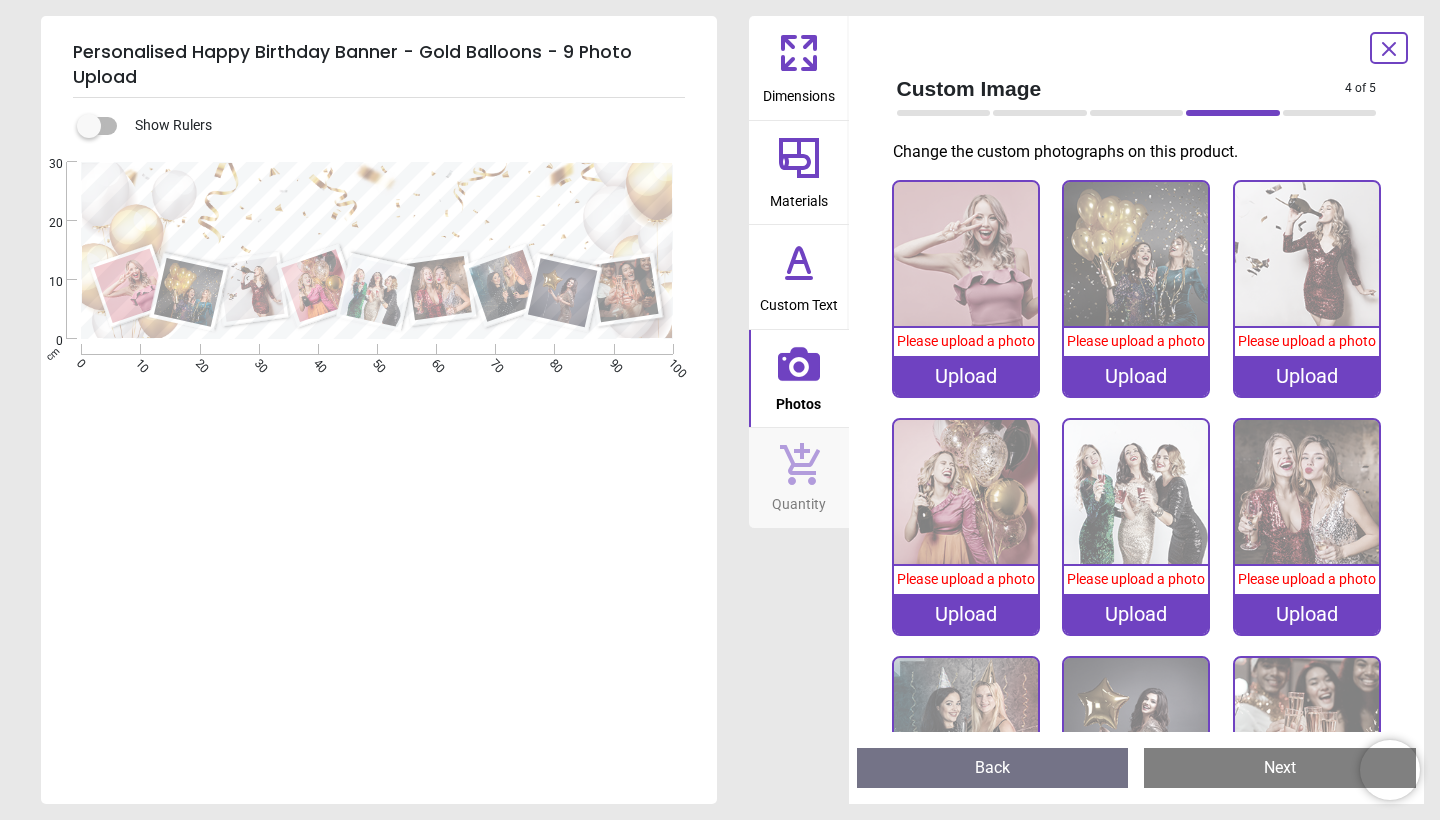 scroll, scrollTop: 0, scrollLeft: 0, axis: both 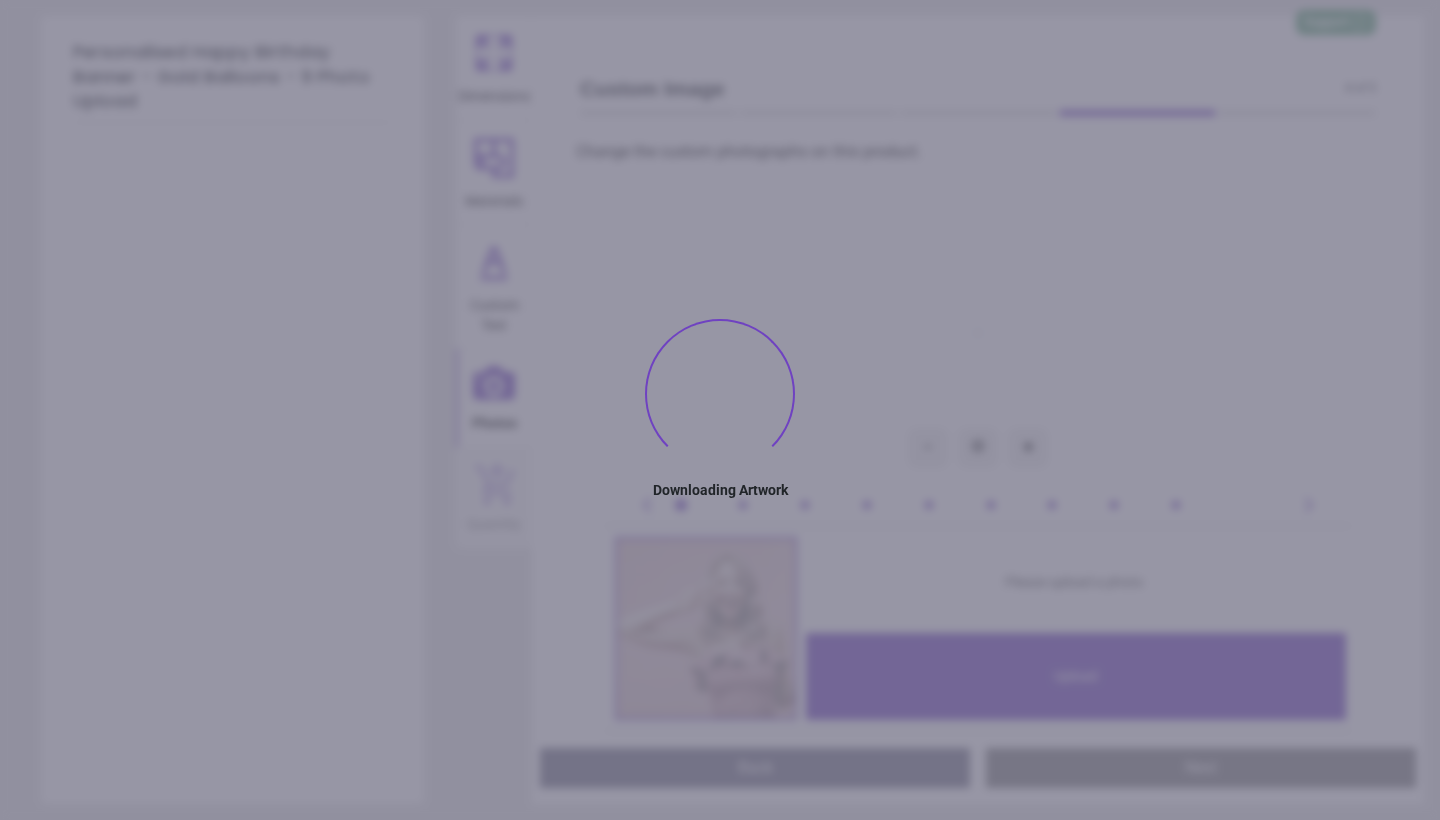 type on "**********" 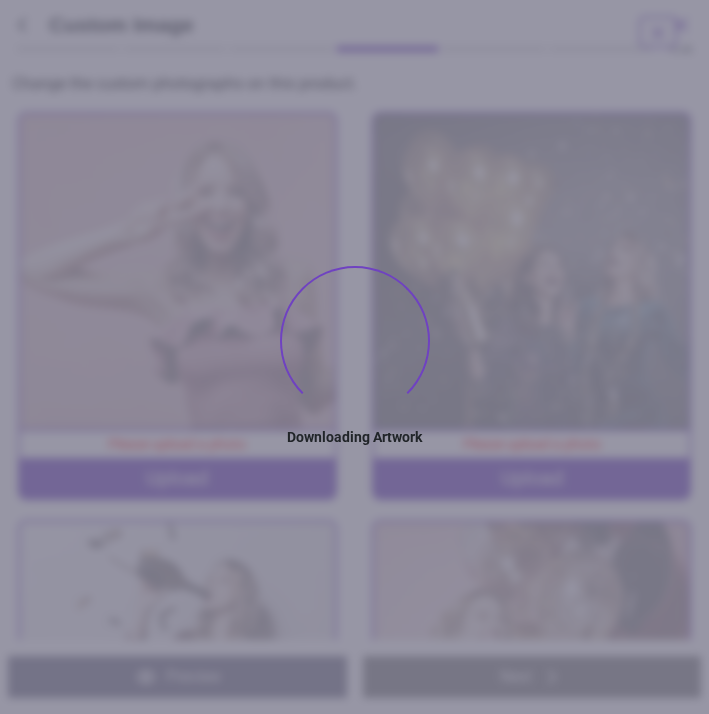 type on "**********" 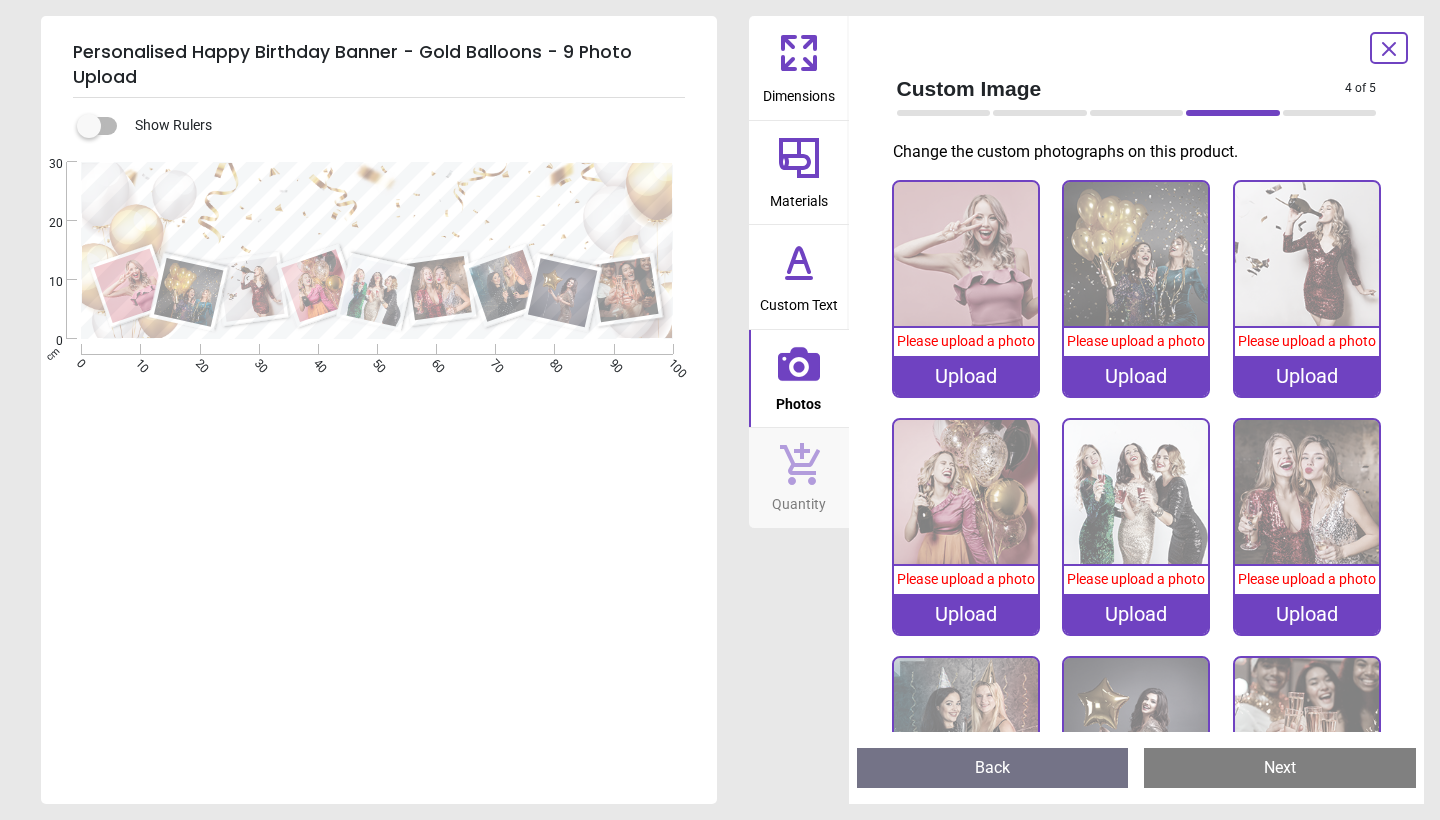 click 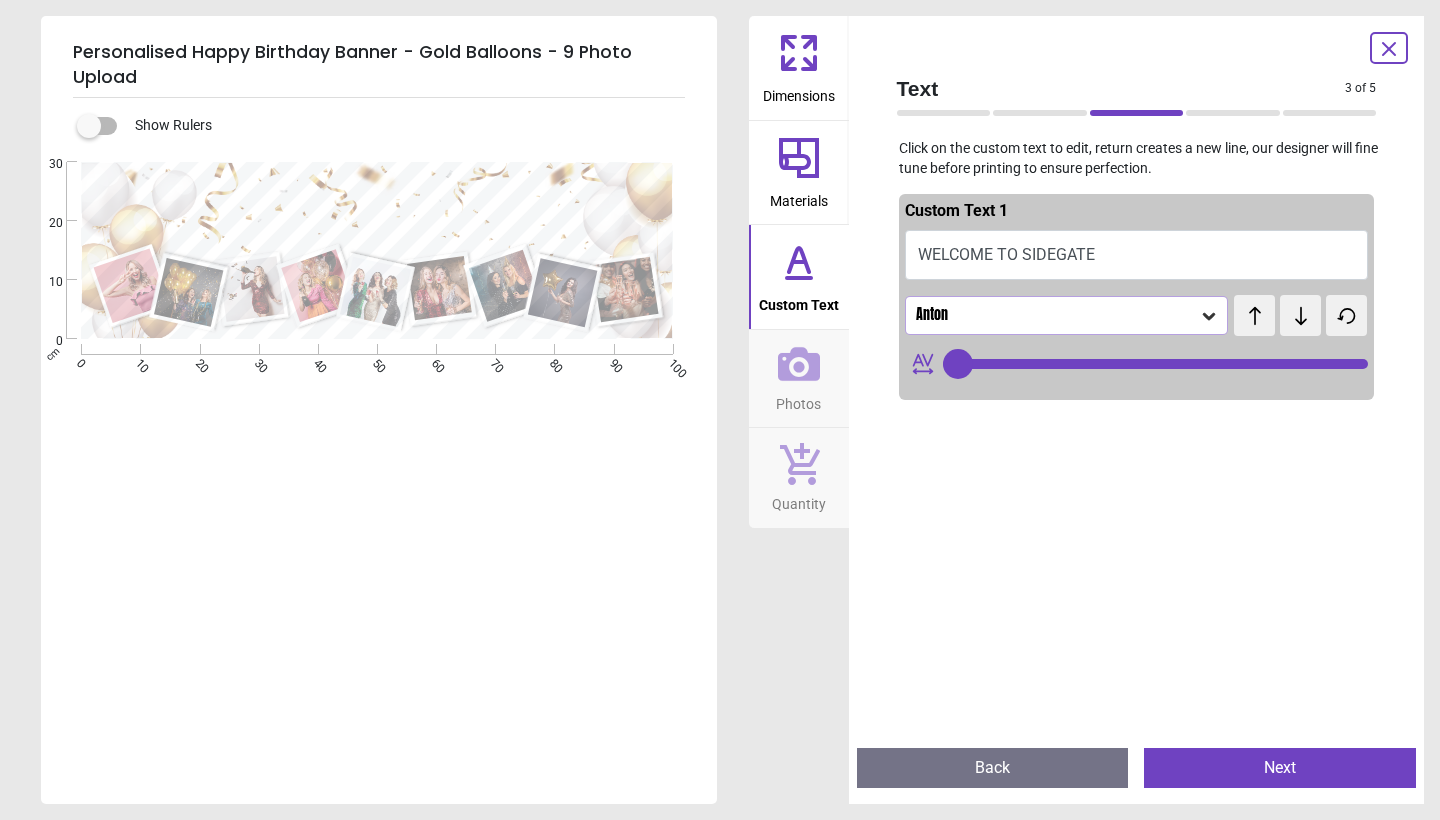 click 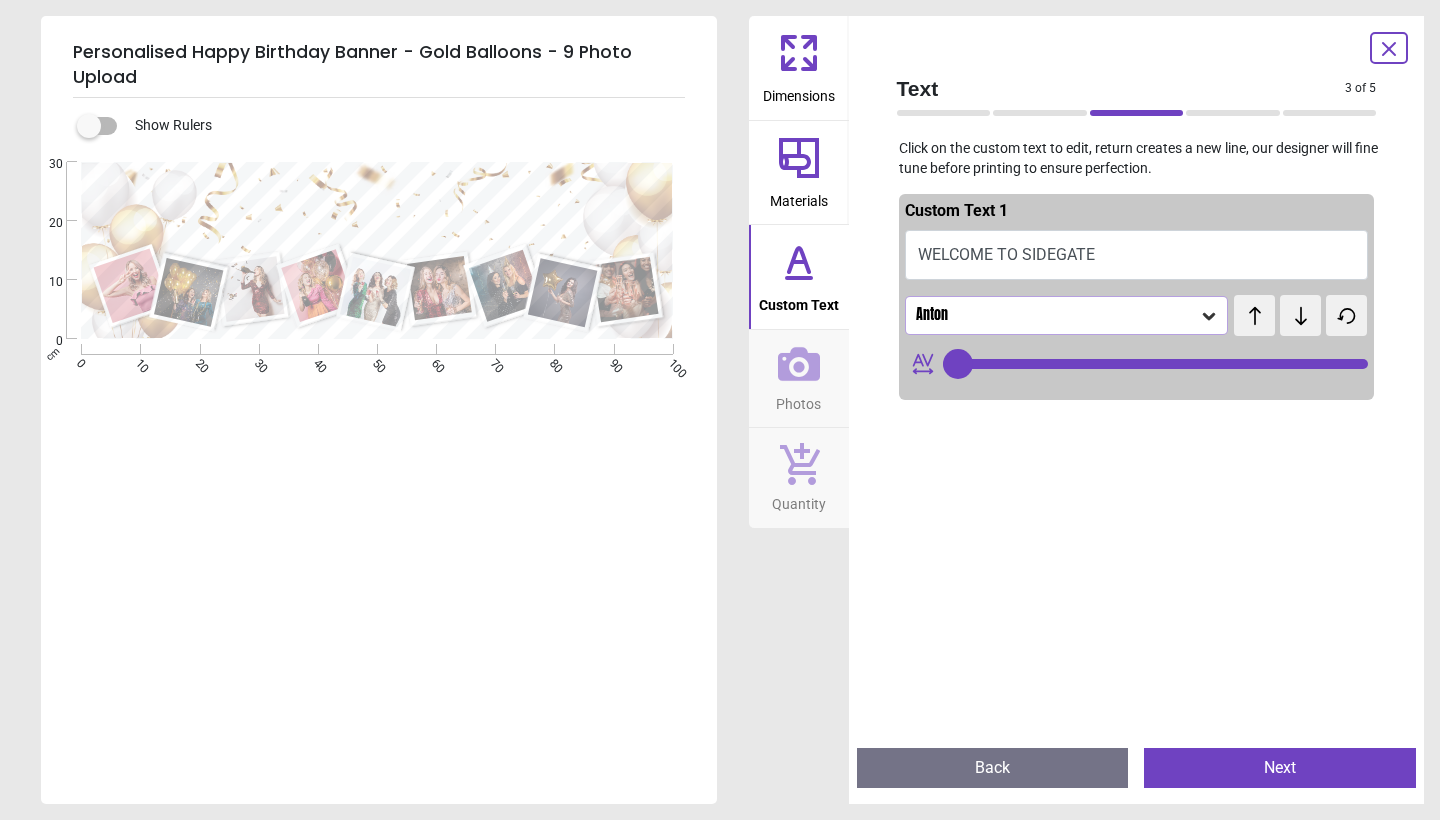 click 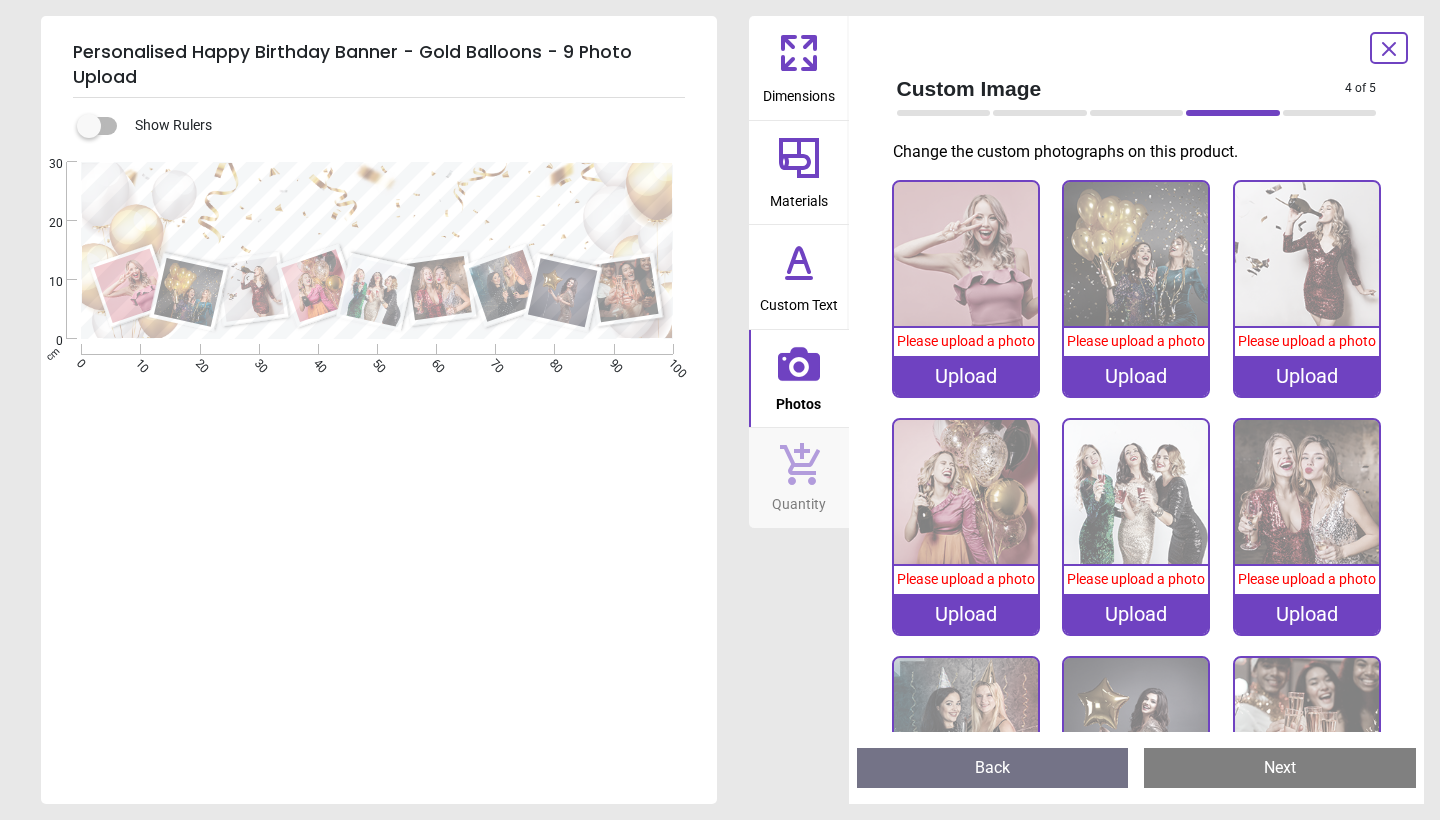 click on "Custom Text" at bounding box center (799, 277) 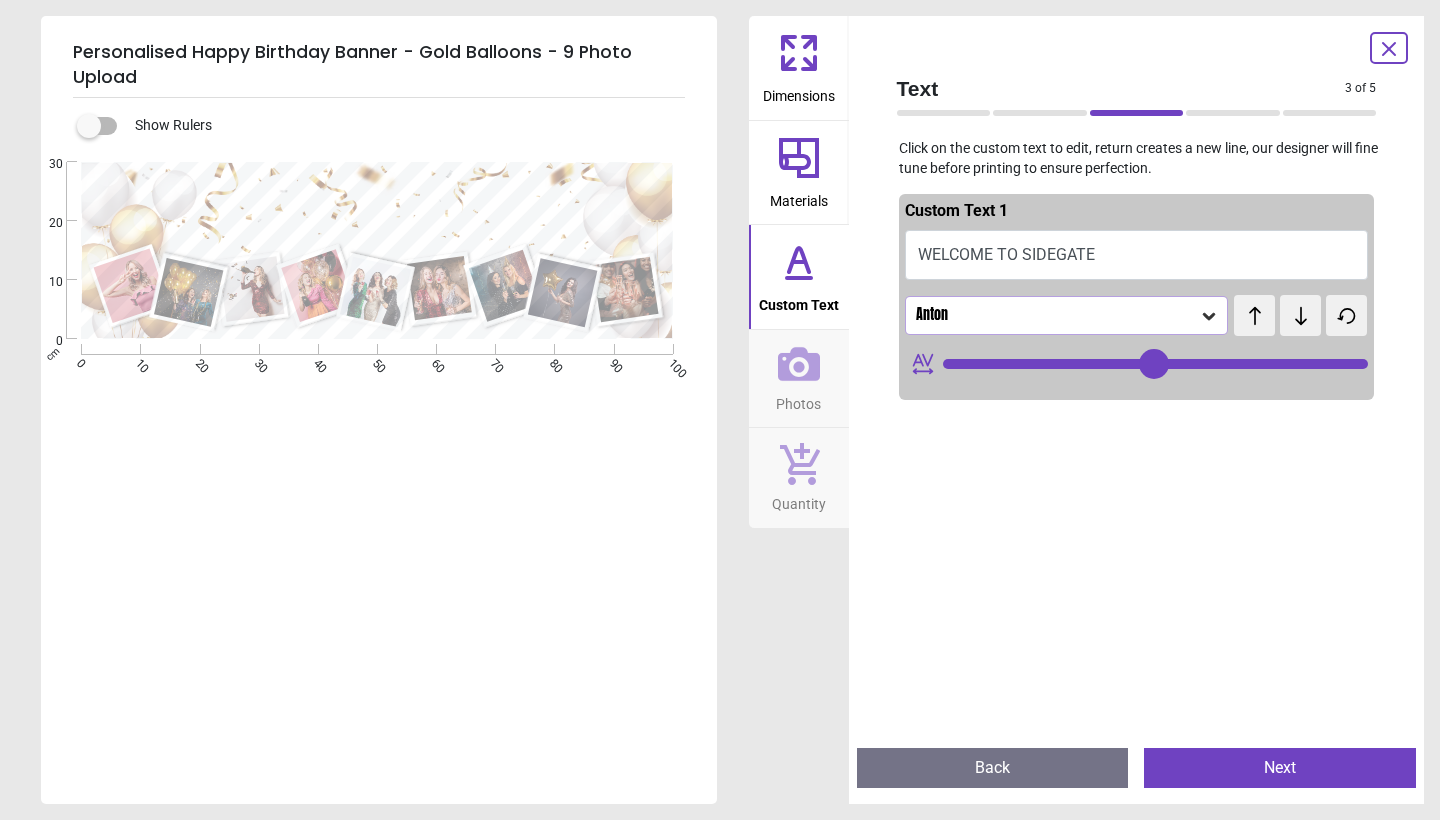 click on "WELCOME TO SIDEGATE" at bounding box center (1137, 255) 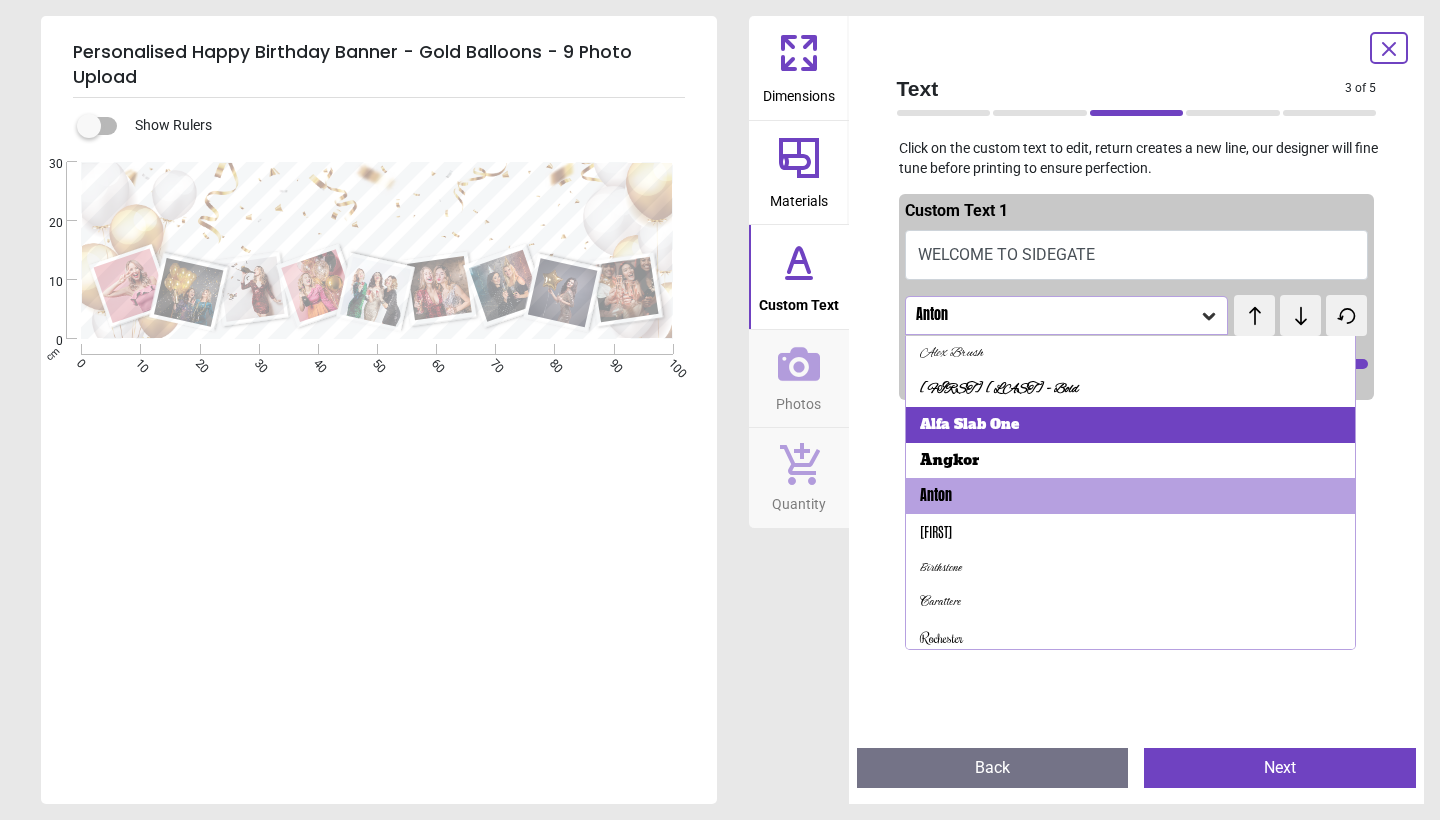 click on "Alfa Slab One" at bounding box center (1131, 425) 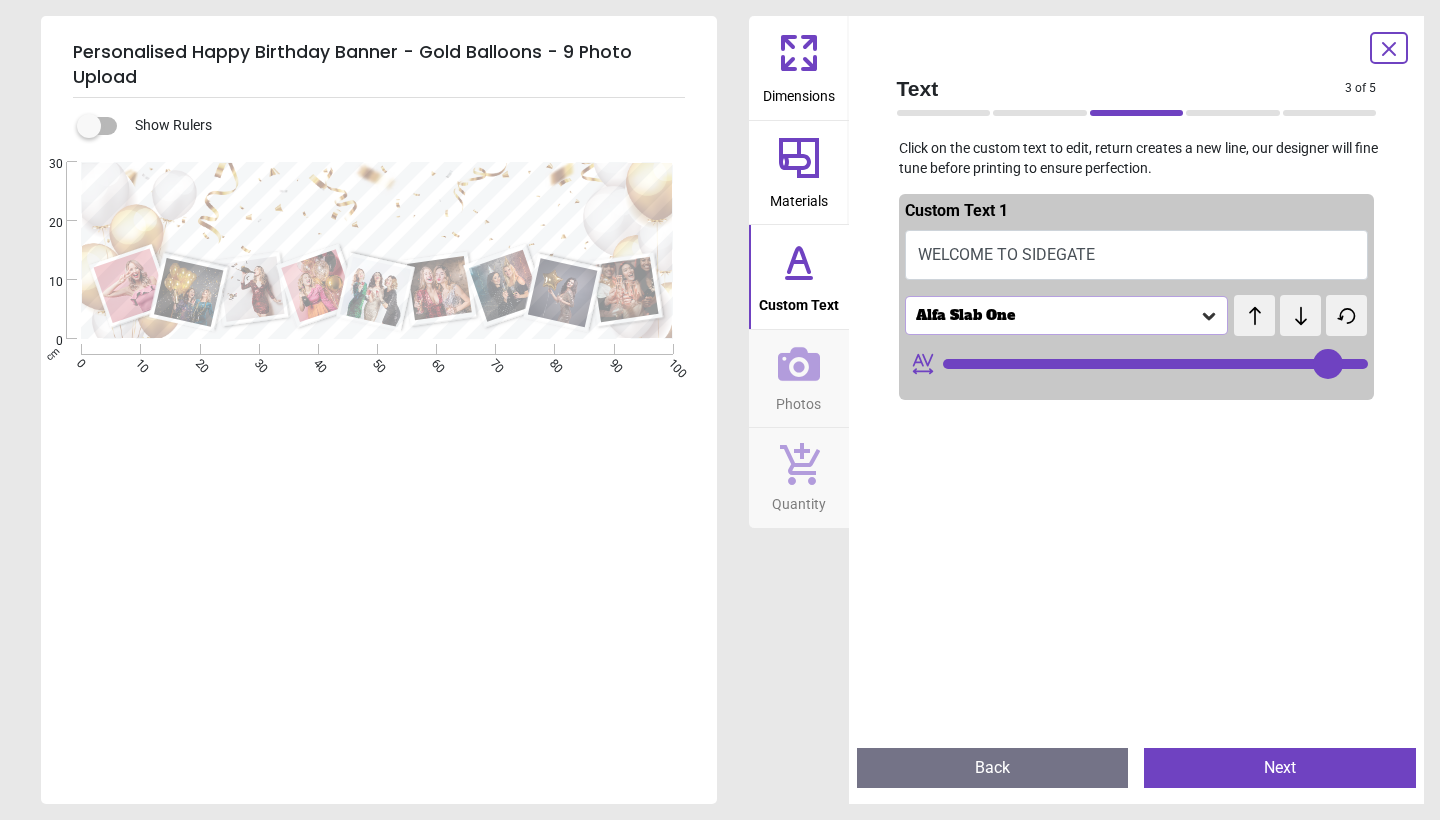click on "WELCOME TO SIDEGATE" at bounding box center (1137, 255) 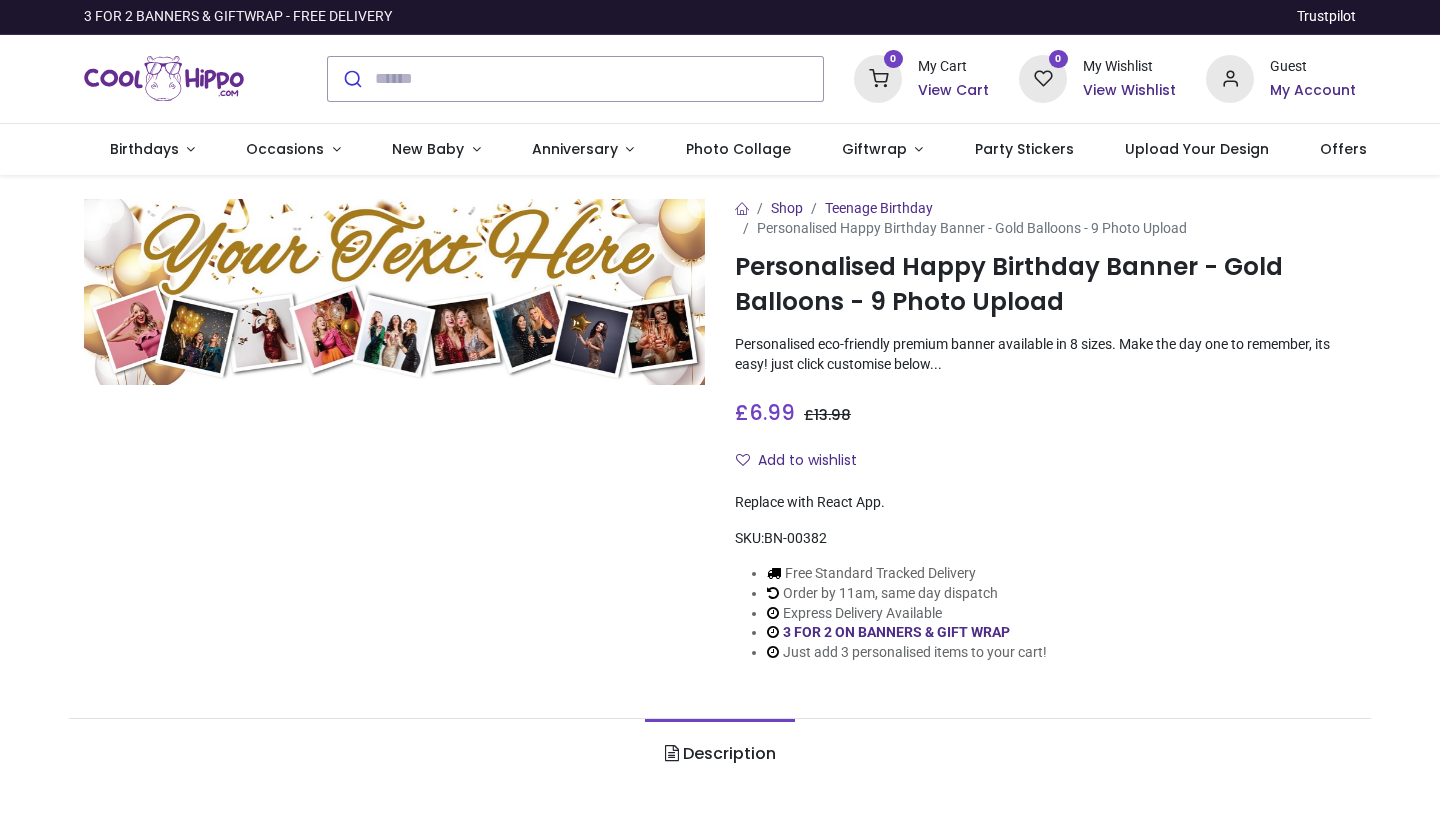 scroll, scrollTop: 0, scrollLeft: 0, axis: both 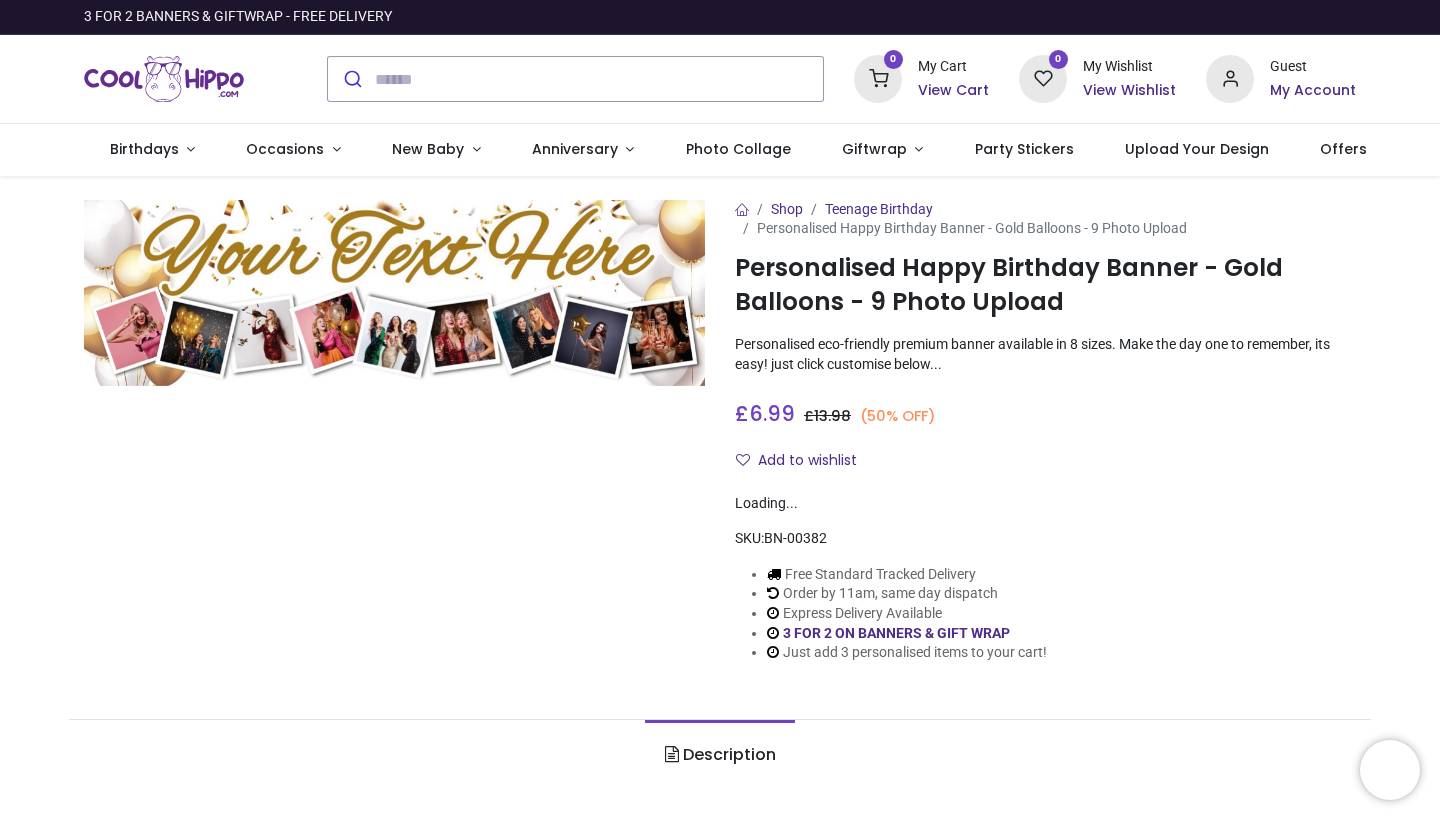 click at bounding box center (394, 293) 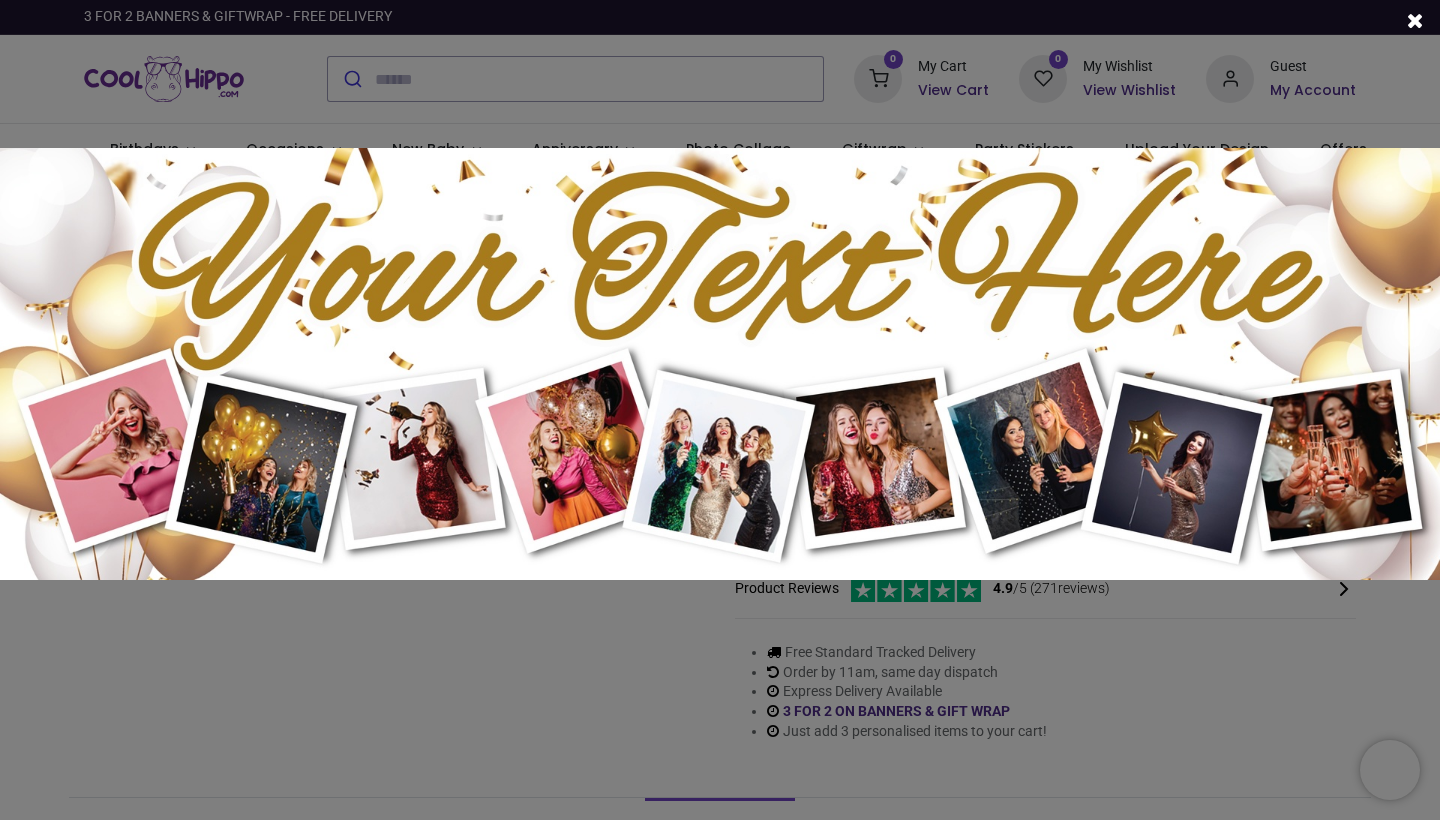 click at bounding box center [720, 364] 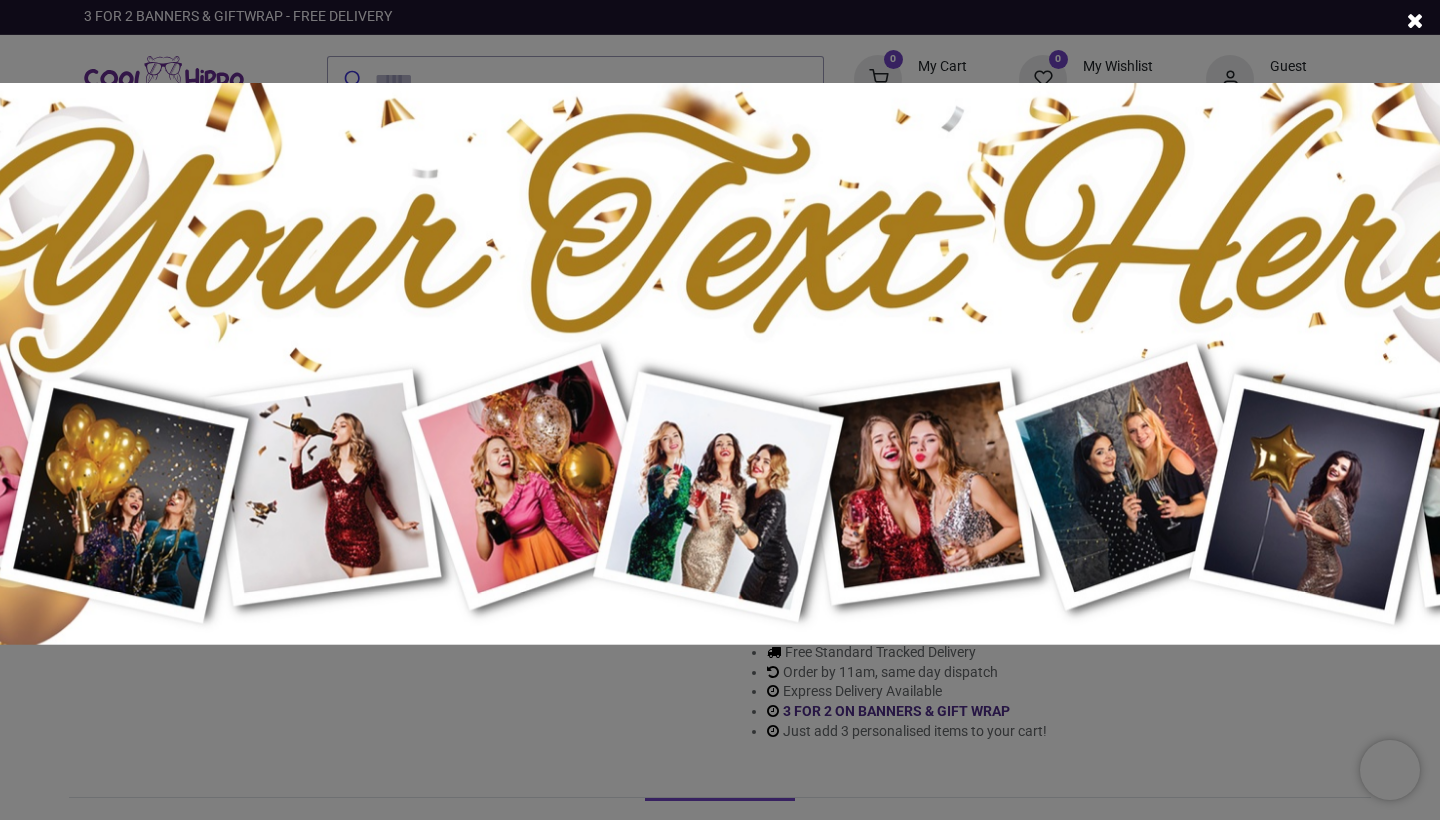 click at bounding box center [720, 364] 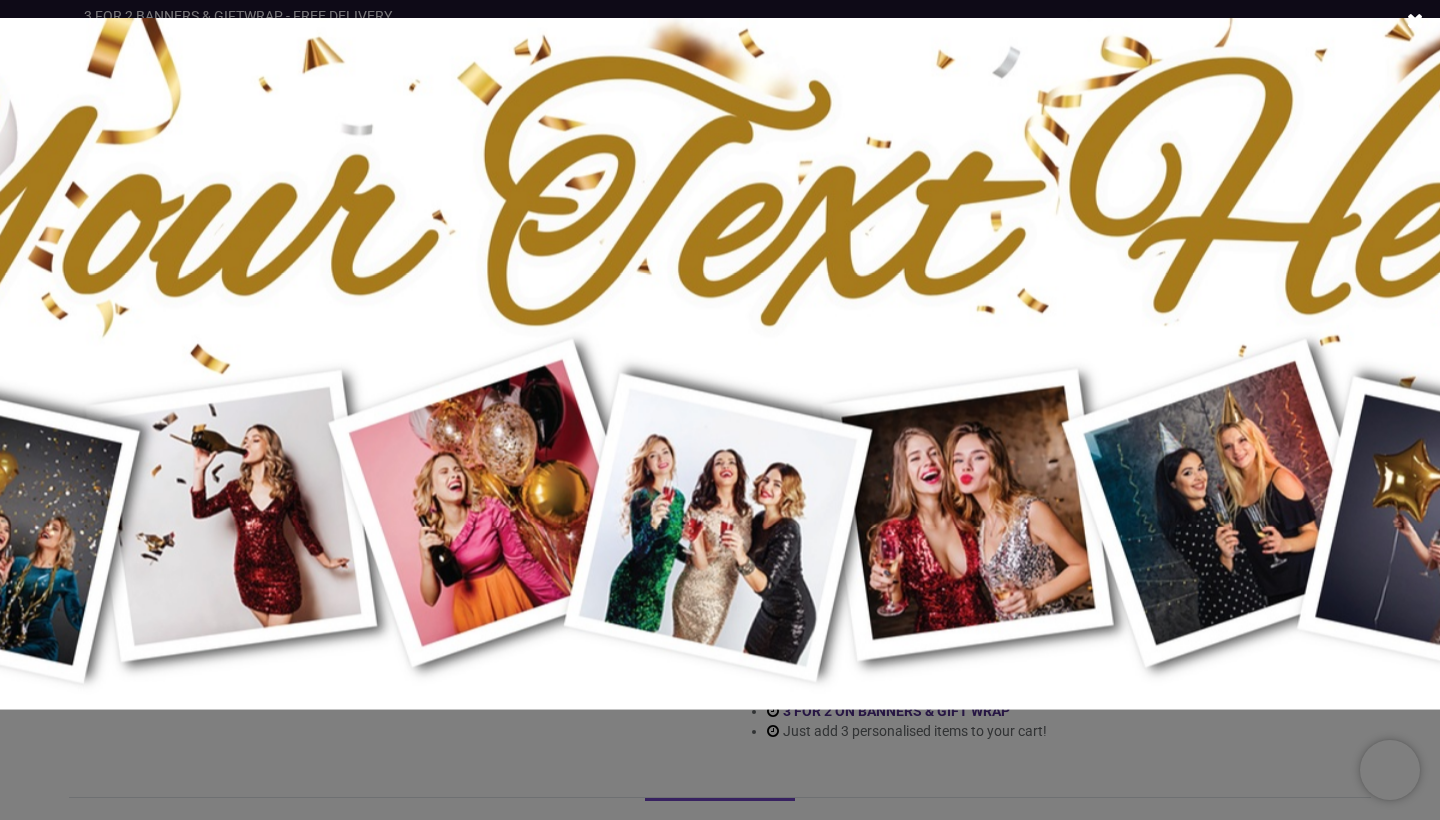 click at bounding box center (720, 363) 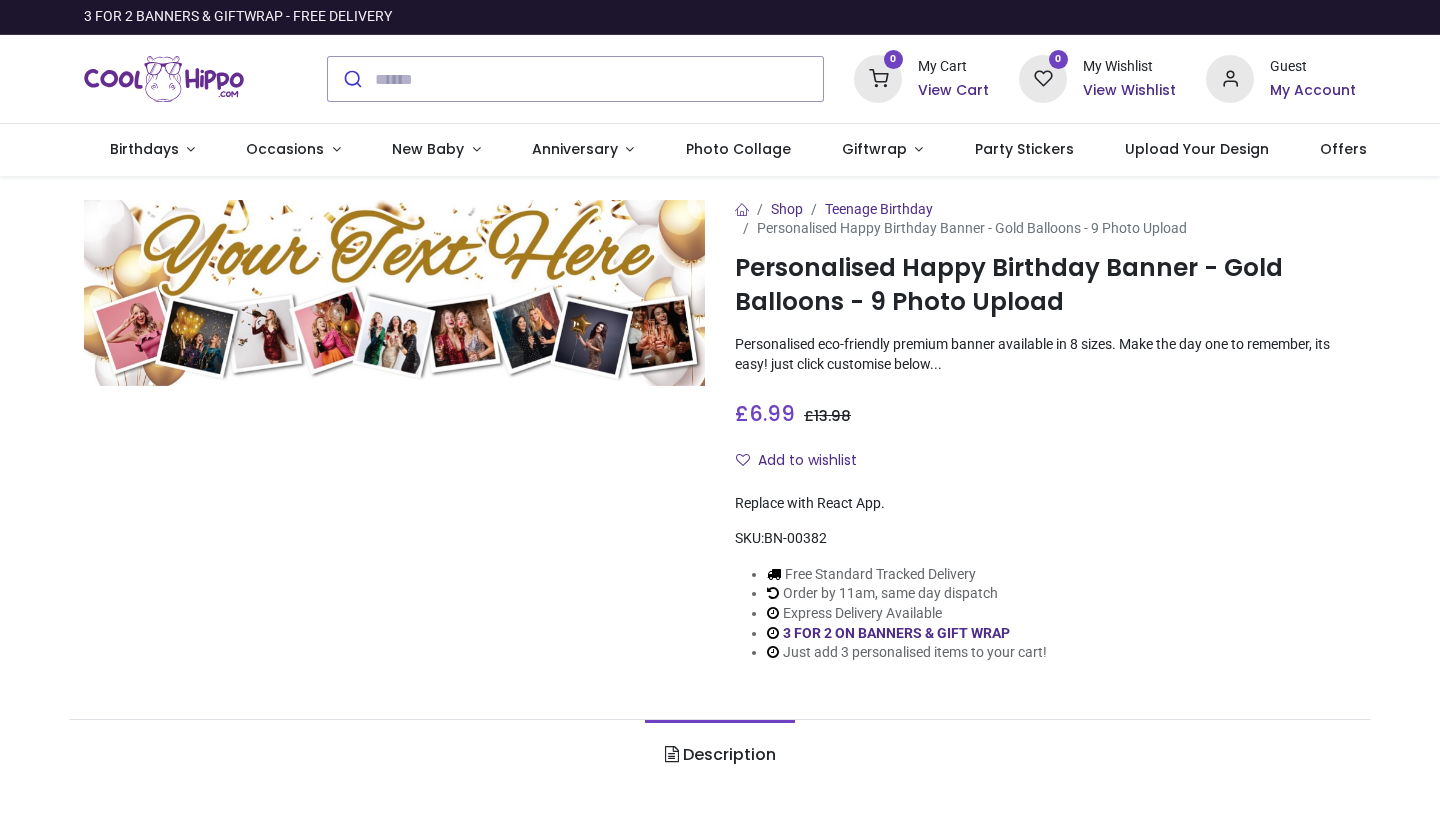 scroll, scrollTop: 0, scrollLeft: 0, axis: both 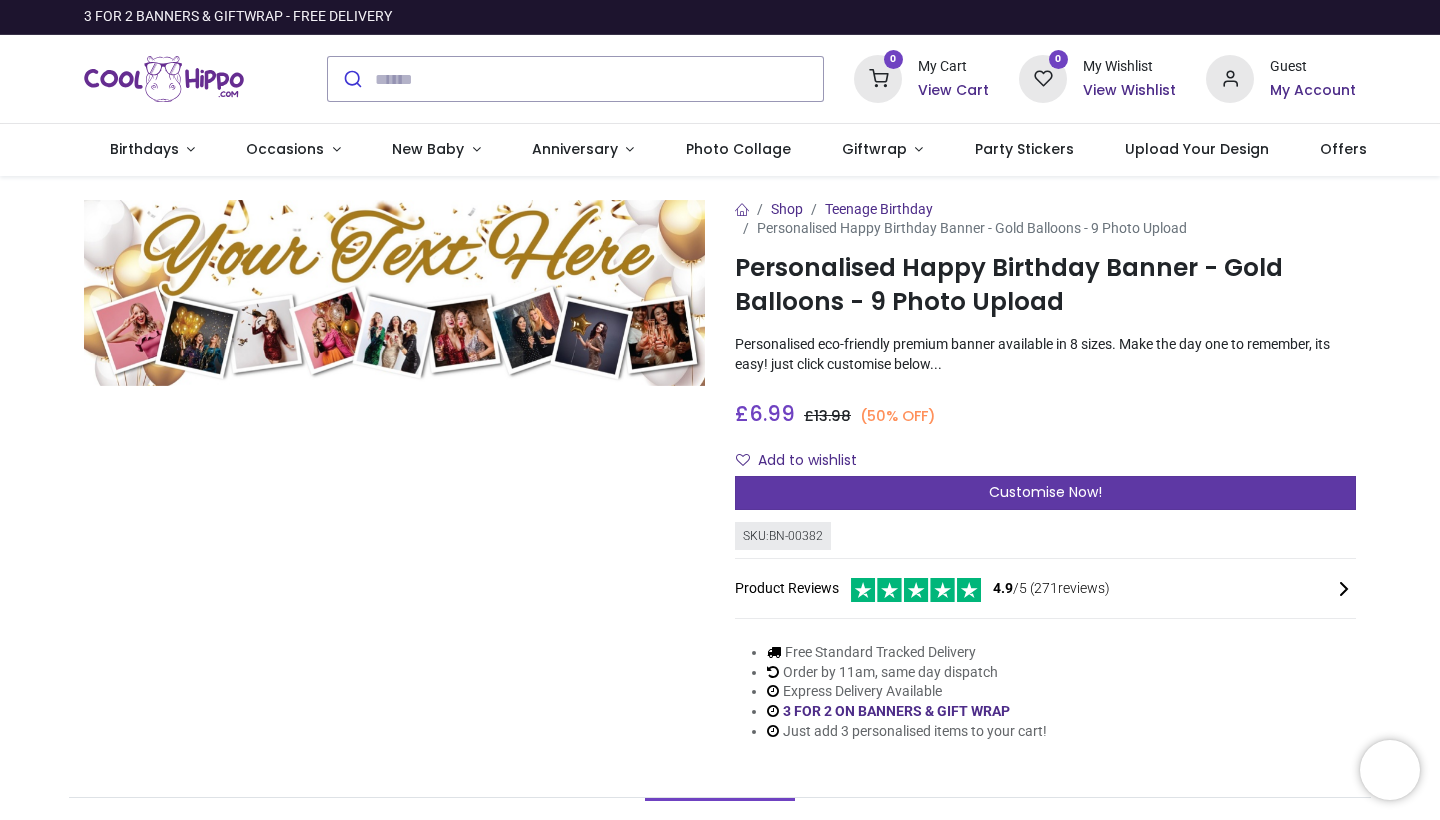 click on "Customise Now!" at bounding box center [1045, 493] 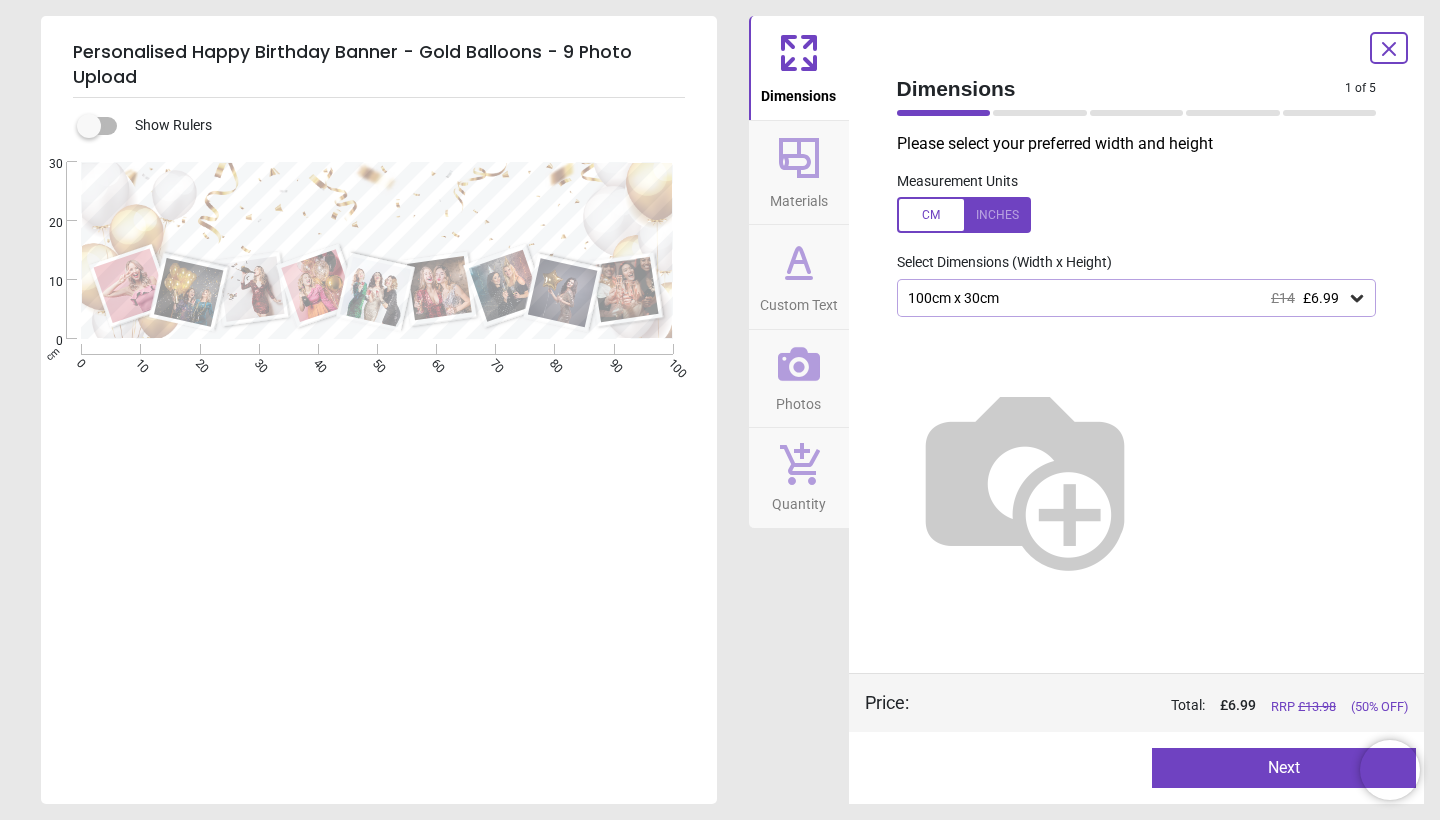 click on "100cm  x  30cm       £14 £6.99" at bounding box center (1127, 298) 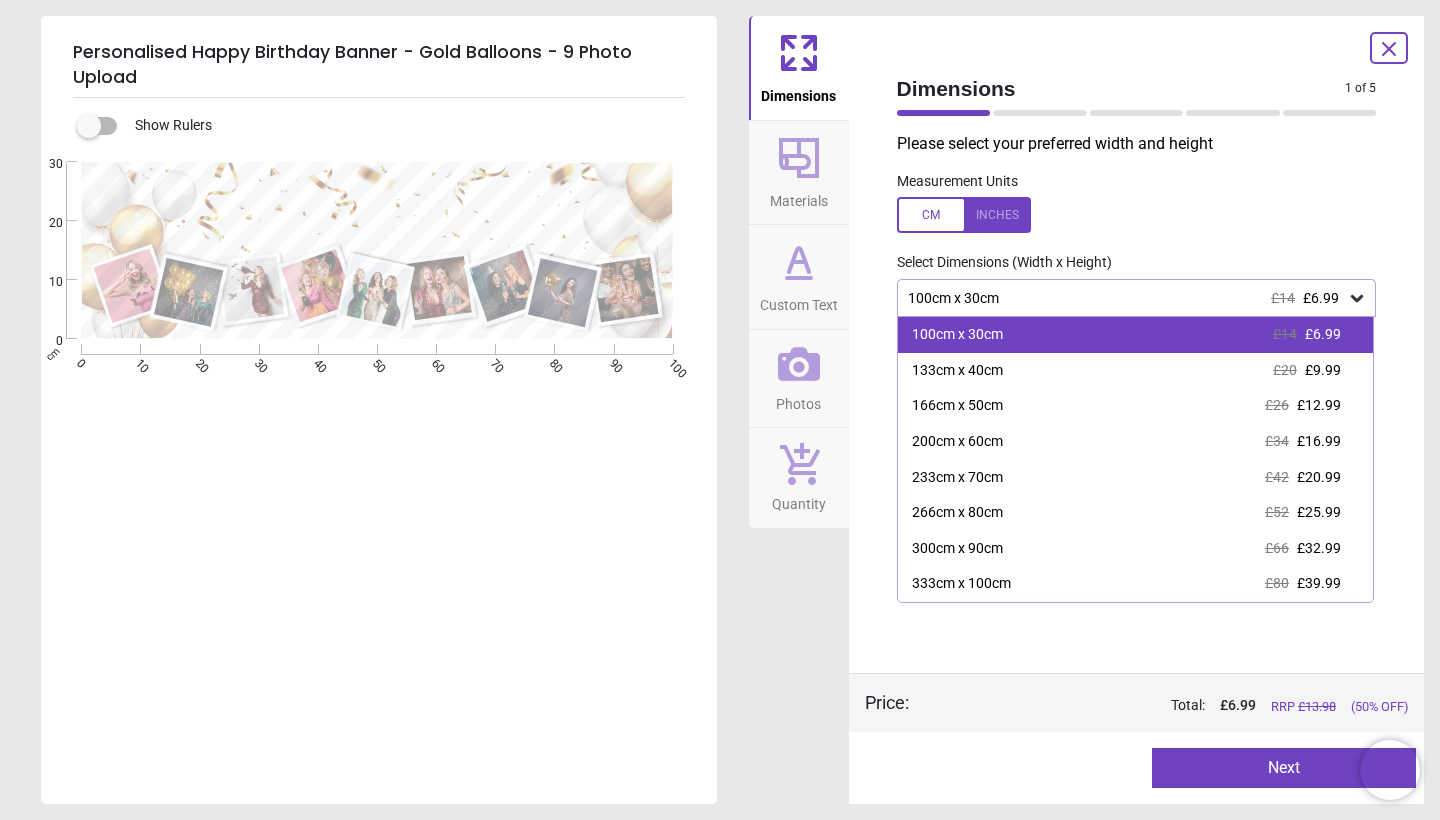 click on "100cm  x  30cm       £14 £6.99" at bounding box center [1136, 335] 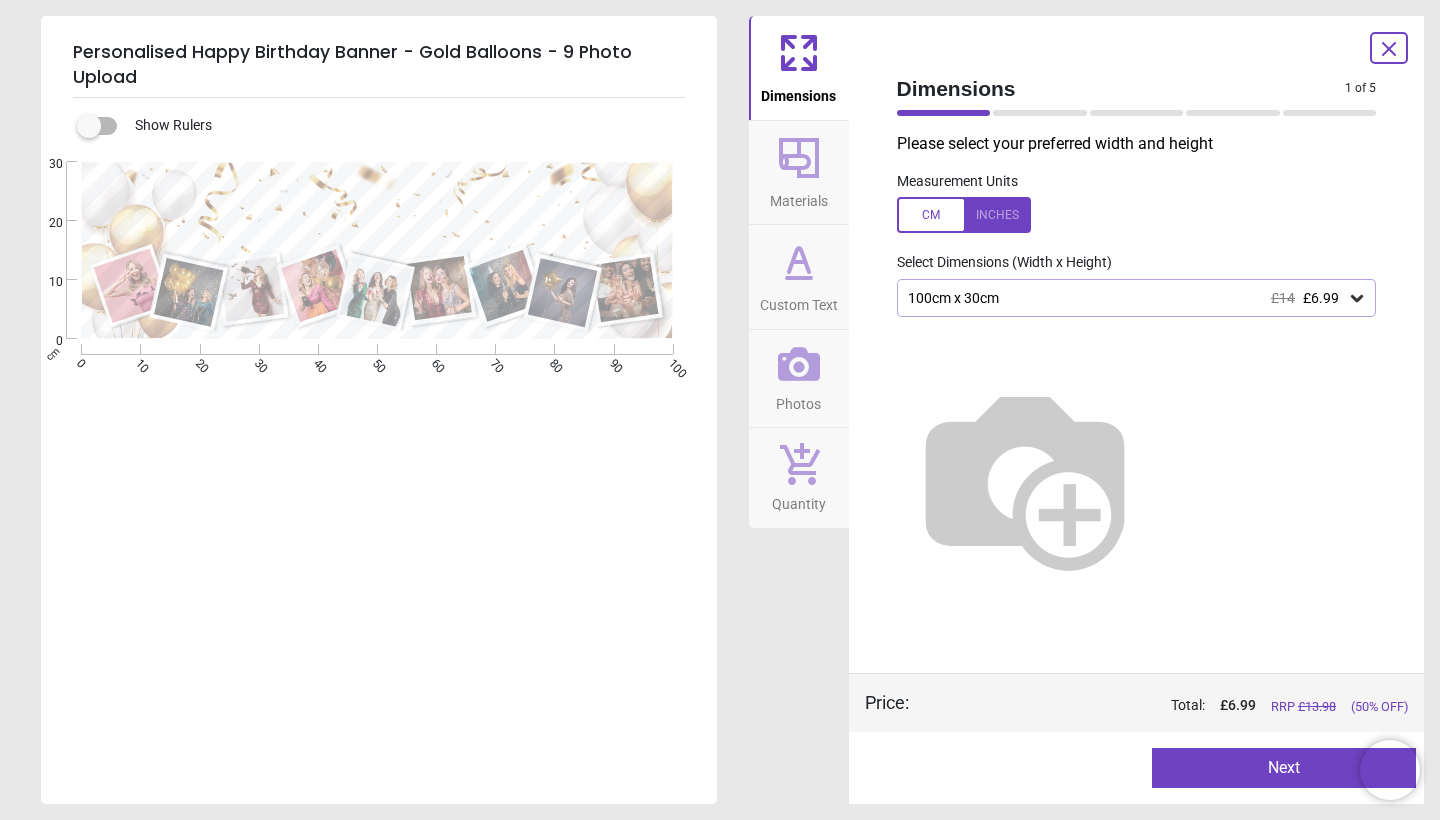 click at bounding box center (964, 215) 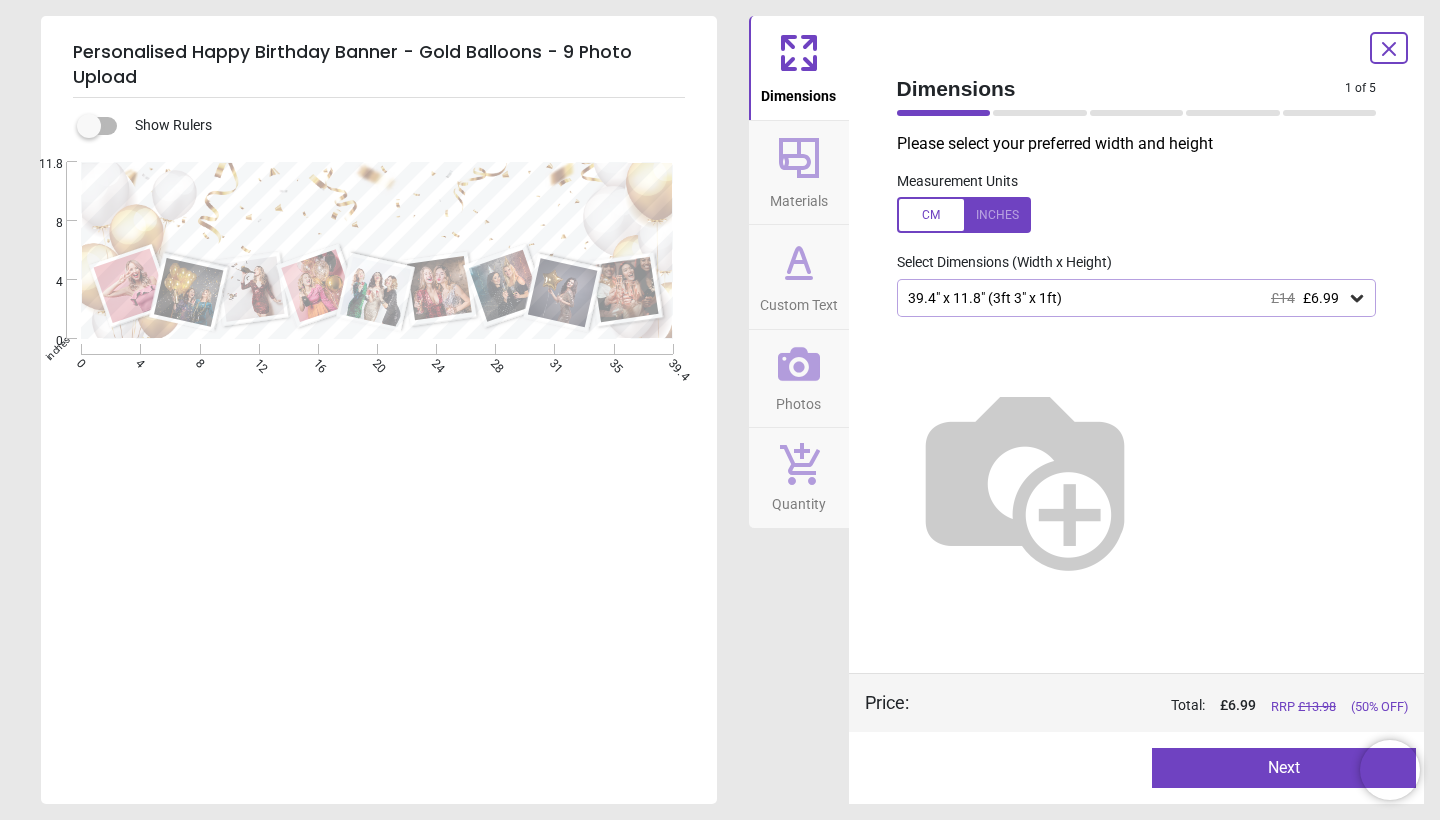click 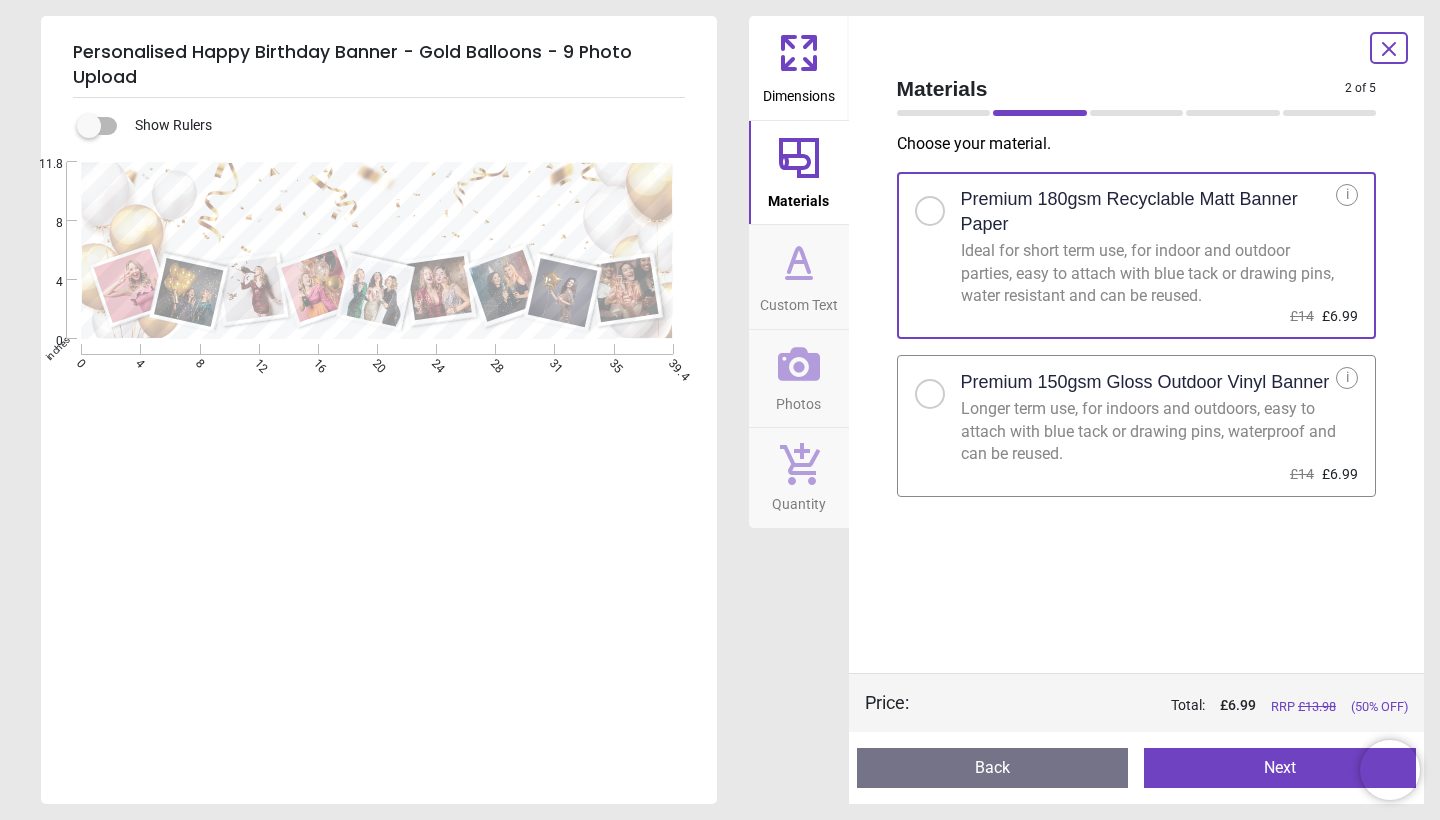 click on "Longer term use, for indoors and outdoors, easy to attach with blue tack or drawing pins, waterproof and can be reused." at bounding box center (1149, 431) 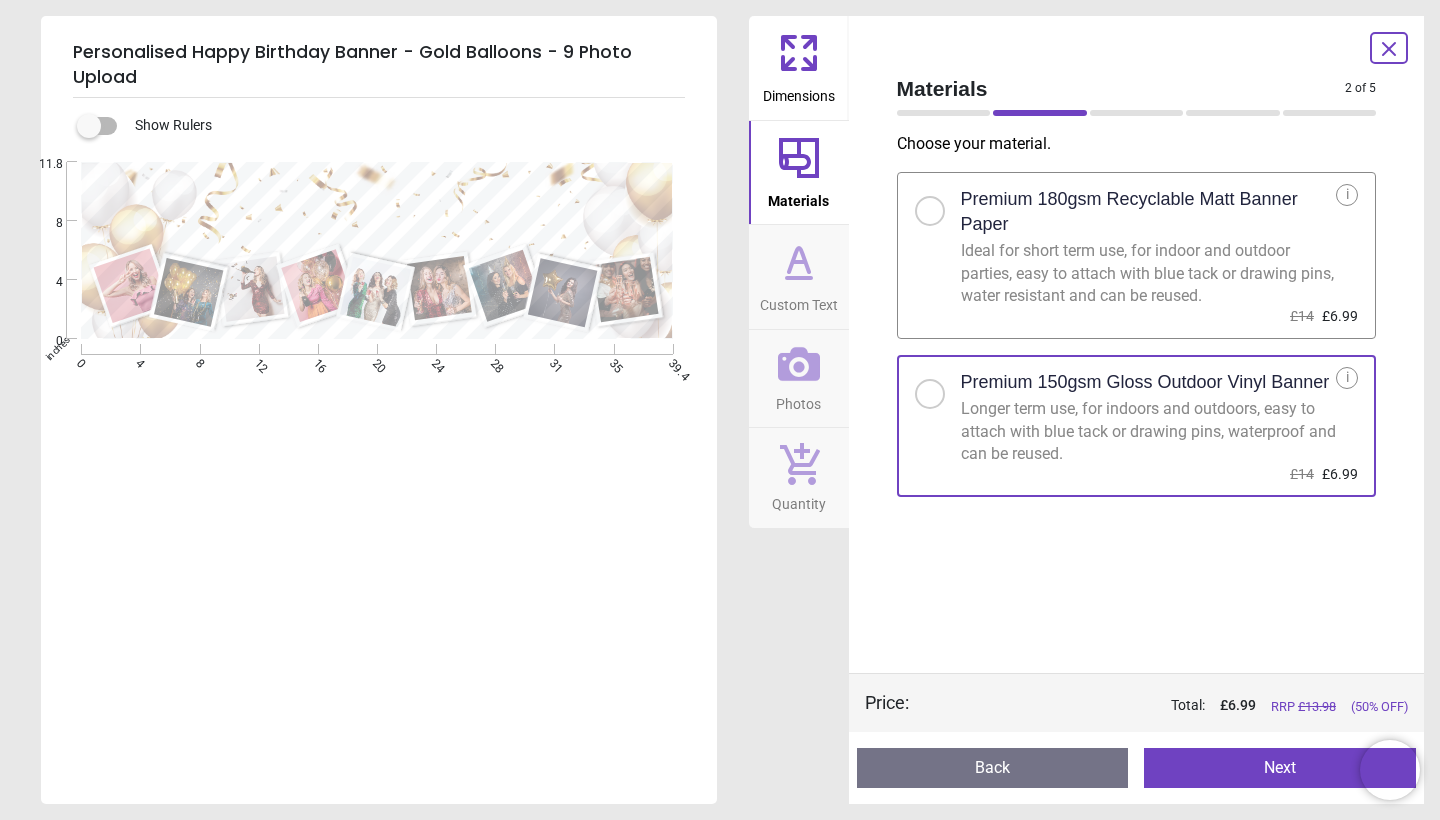 click 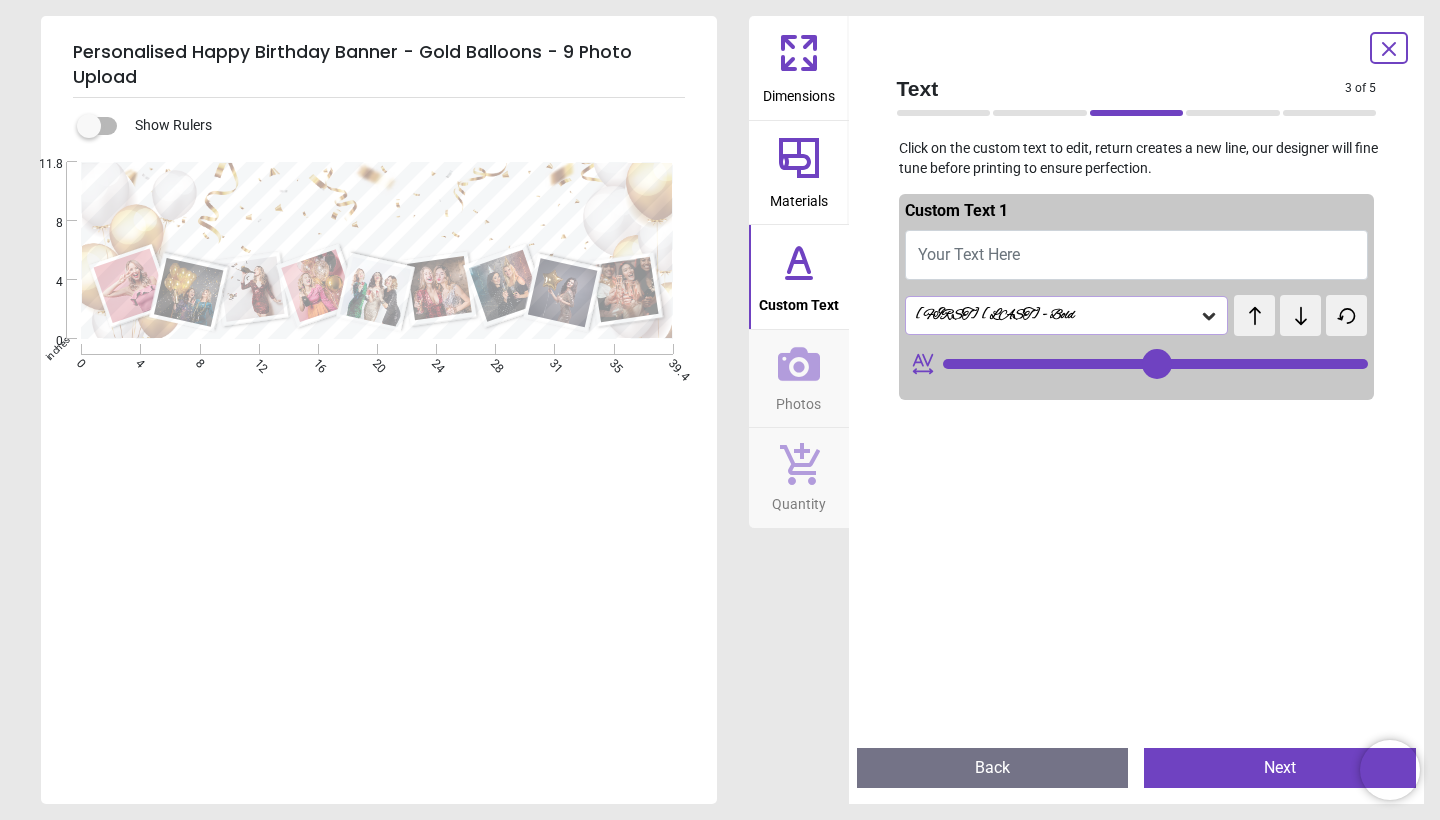 click on "[FIRST] [LAST] - Bold" at bounding box center (1057, 315) 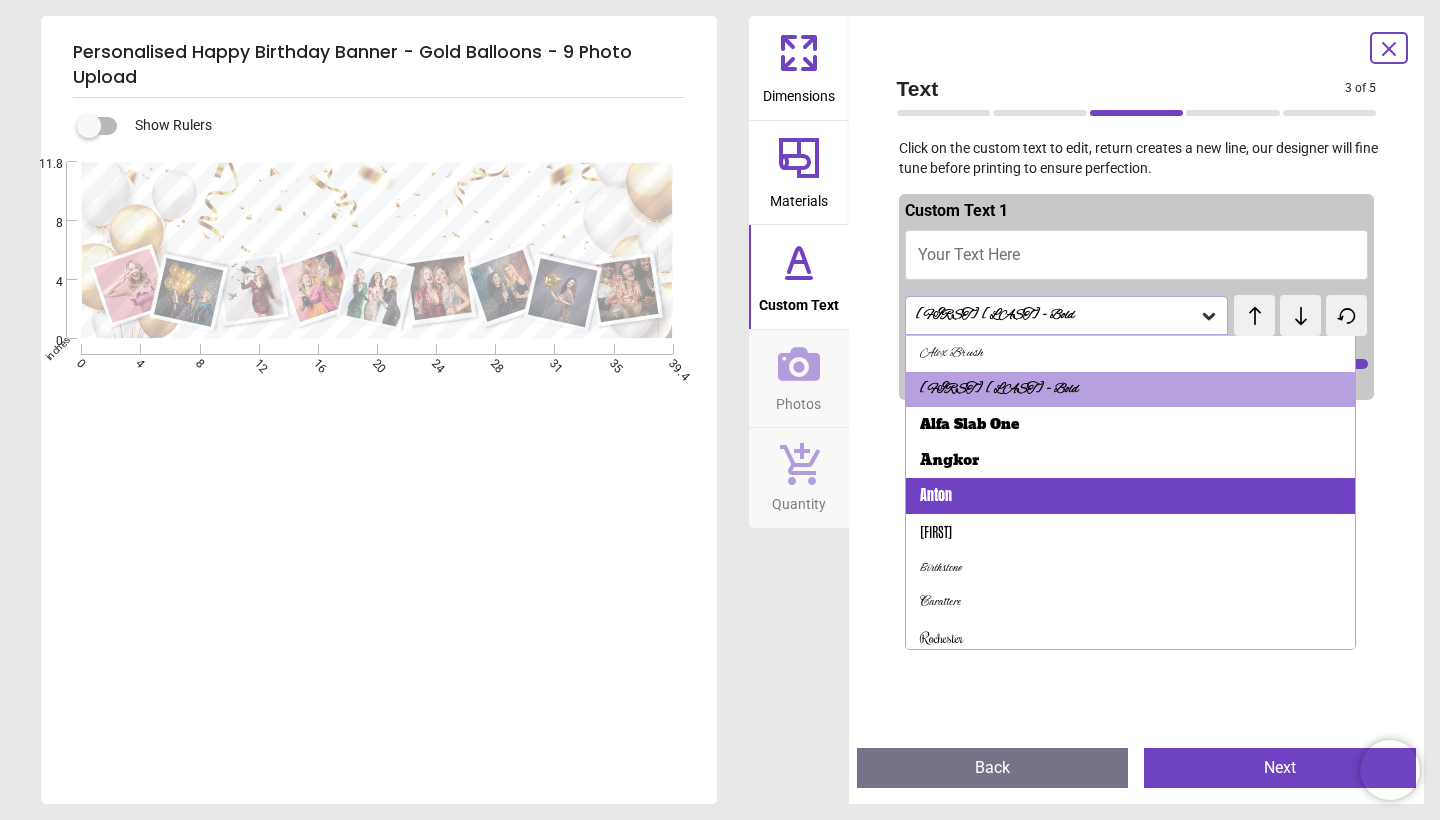 click on "Anton" at bounding box center (1131, 496) 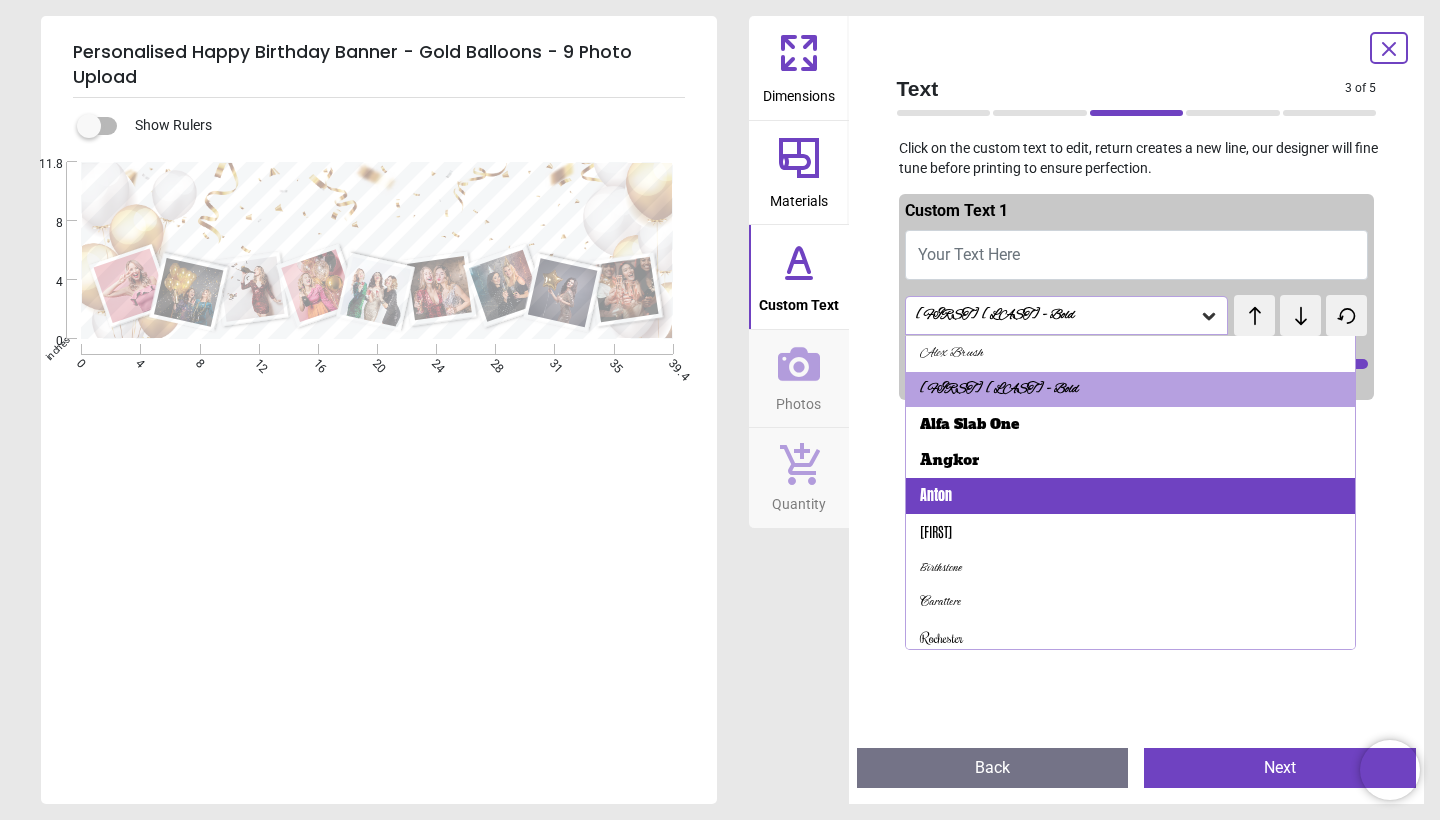 type on "**" 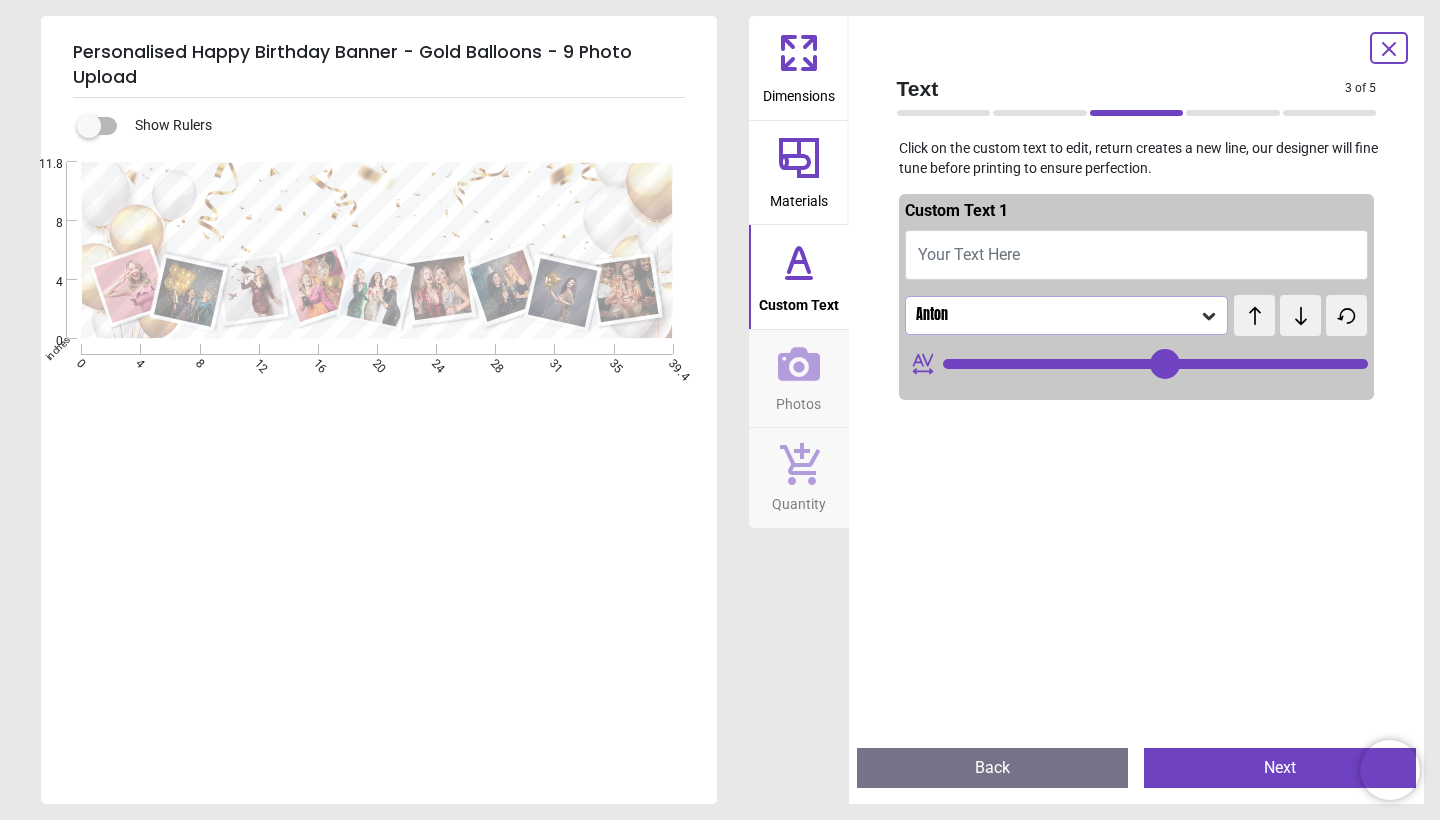 click on "Your Text Here" at bounding box center [1137, 255] 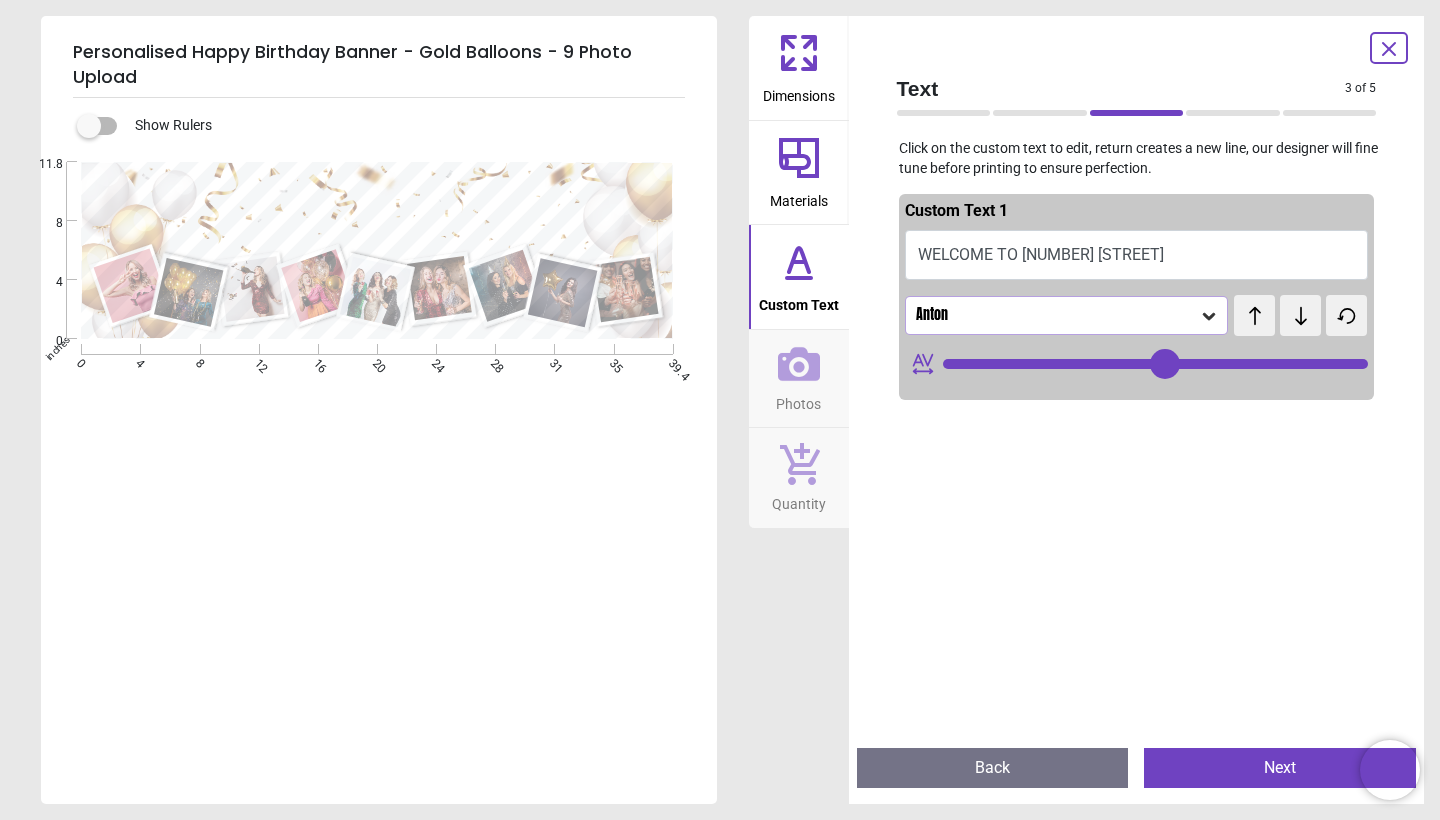 type on "**********" 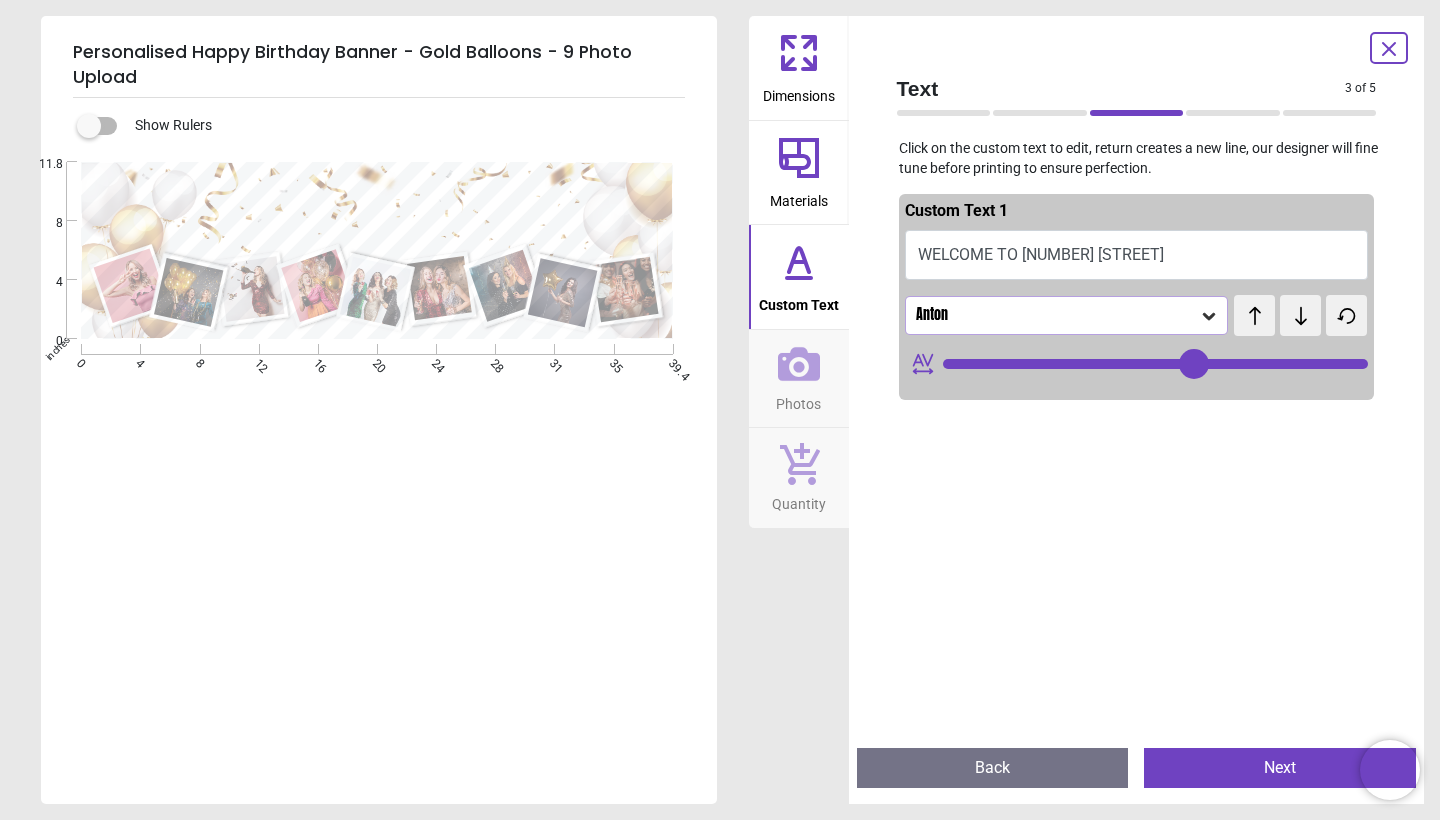 type on "**********" 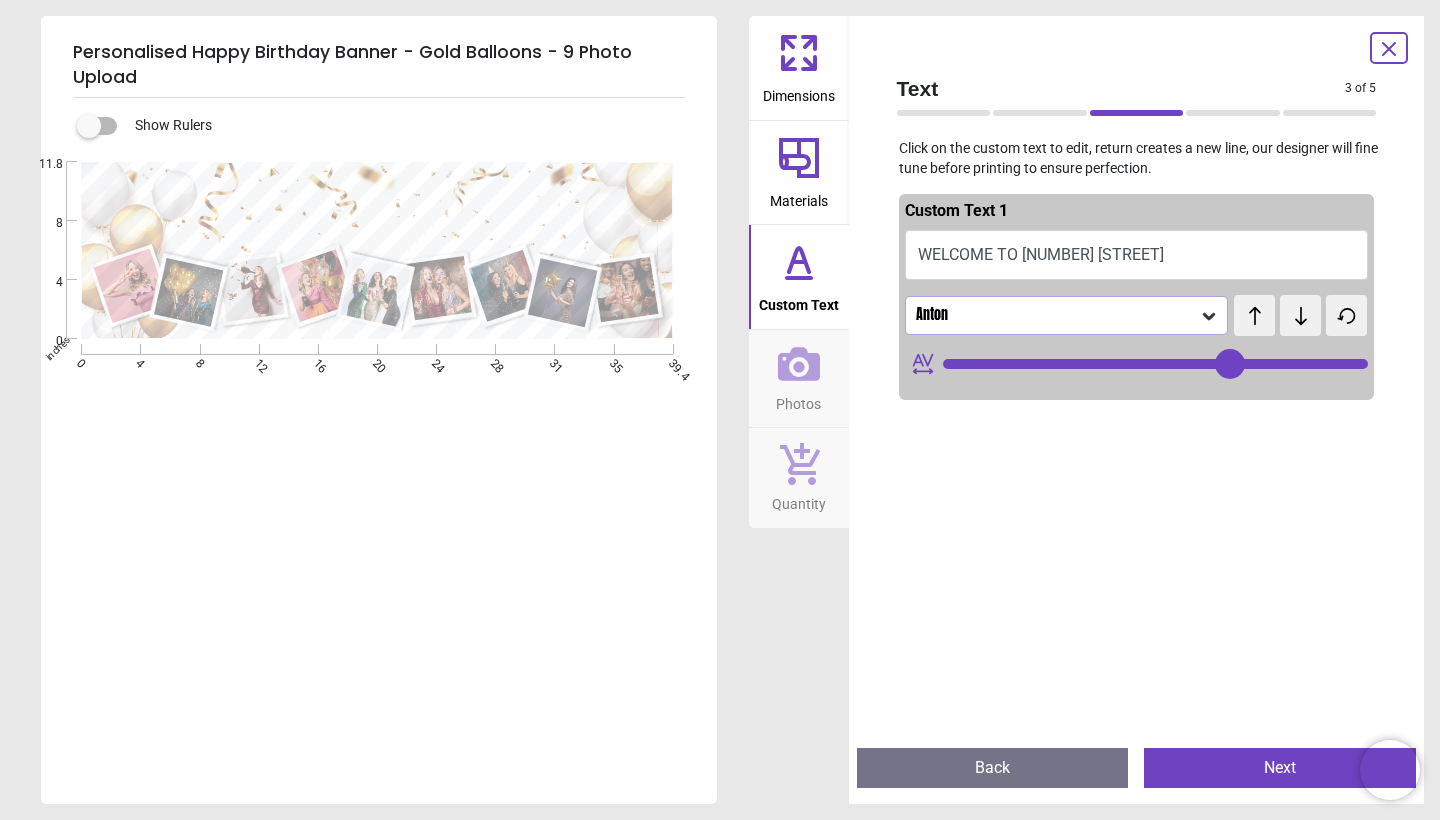 type on "**********" 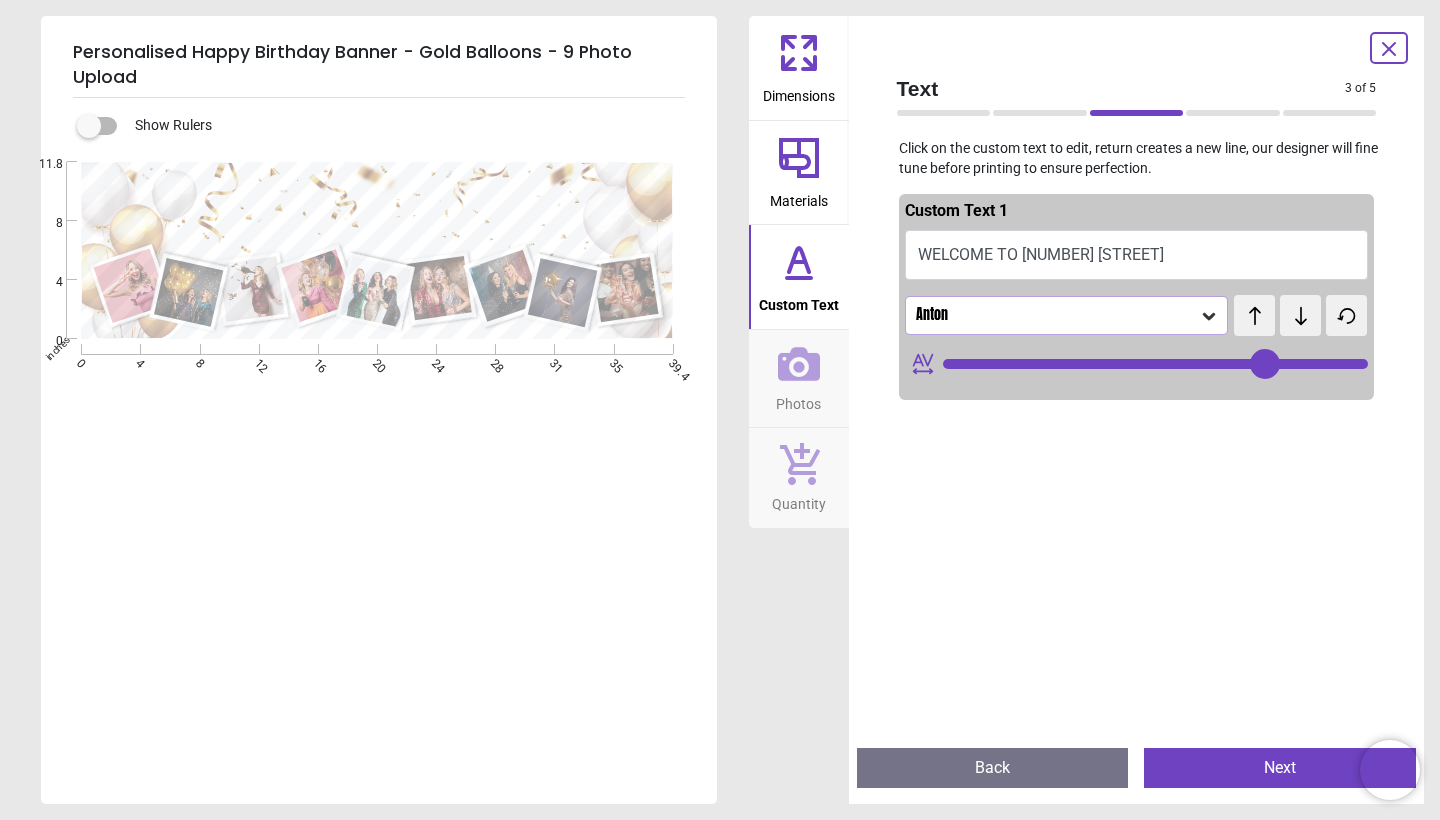 scroll, scrollTop: 0, scrollLeft: 0, axis: both 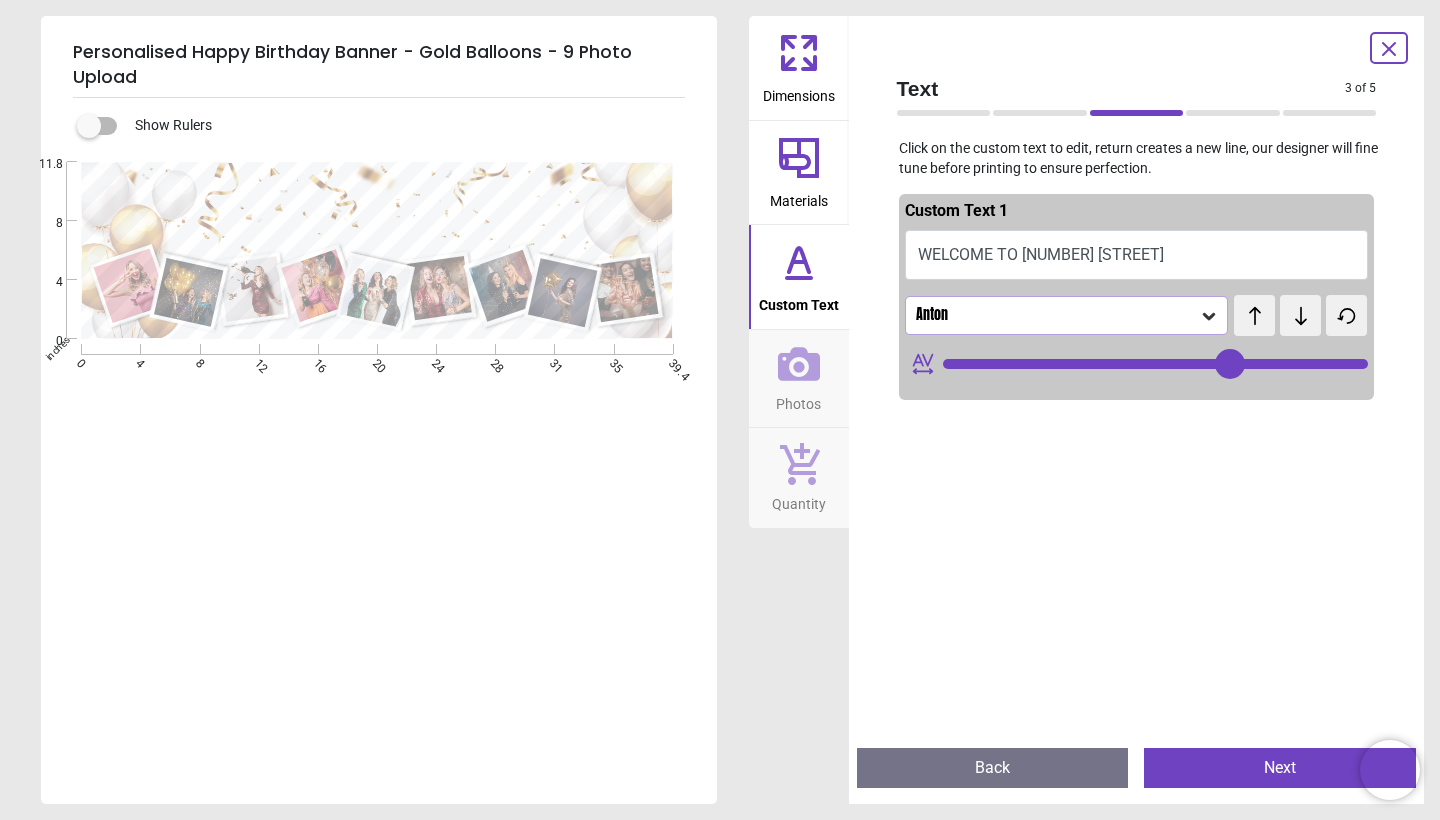 type on "**********" 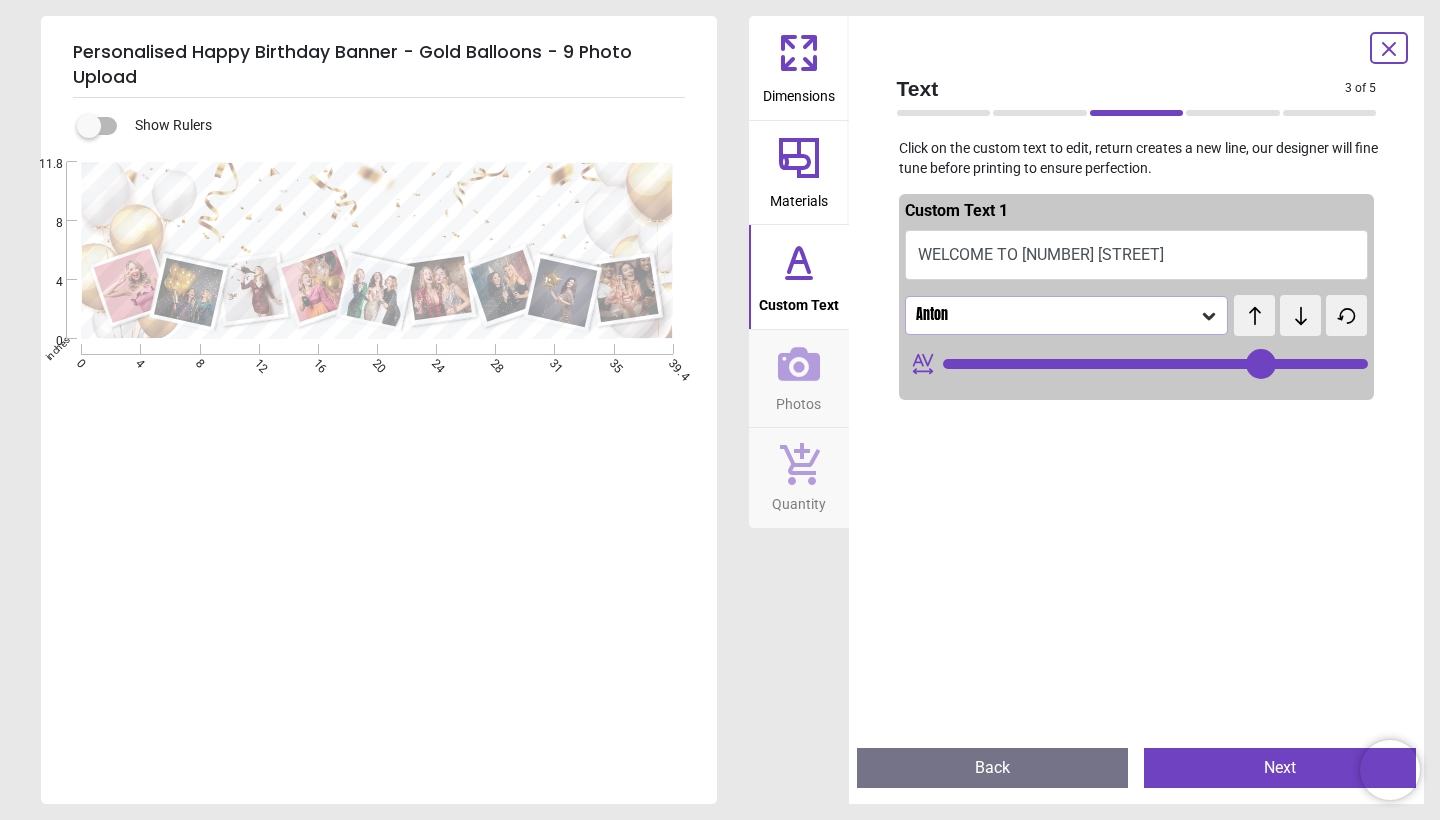 scroll, scrollTop: 0, scrollLeft: 0, axis: both 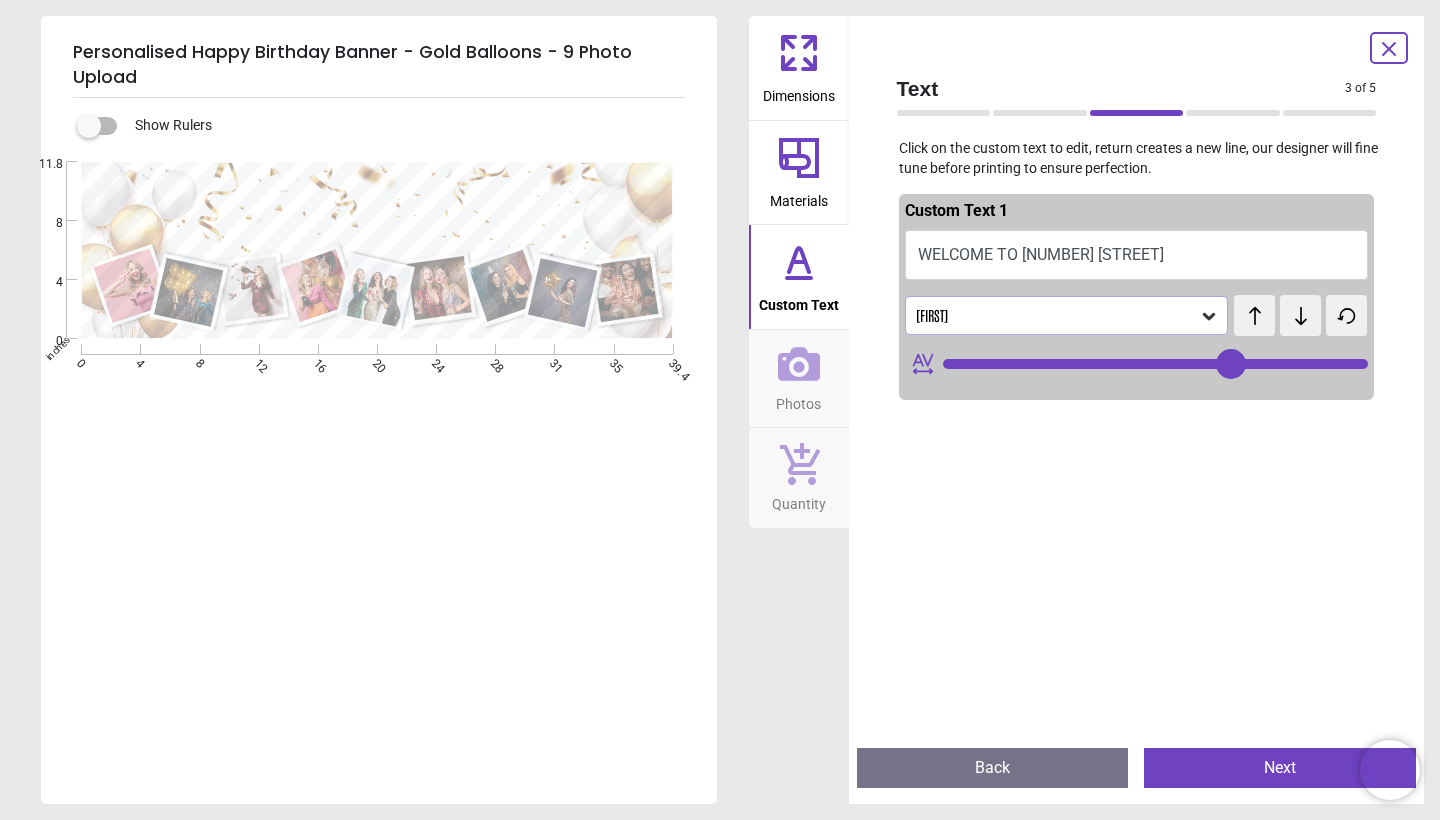 click 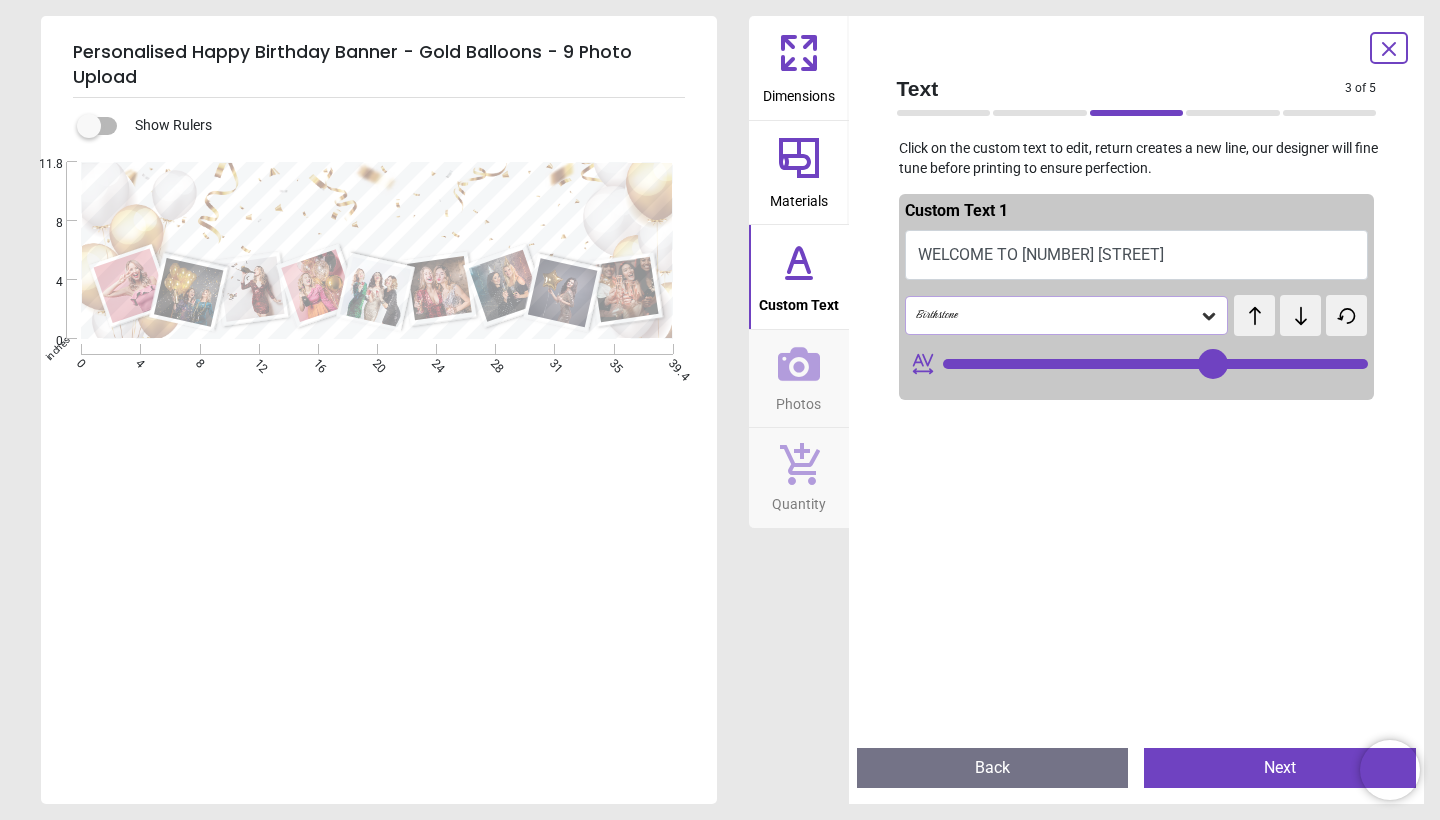 click 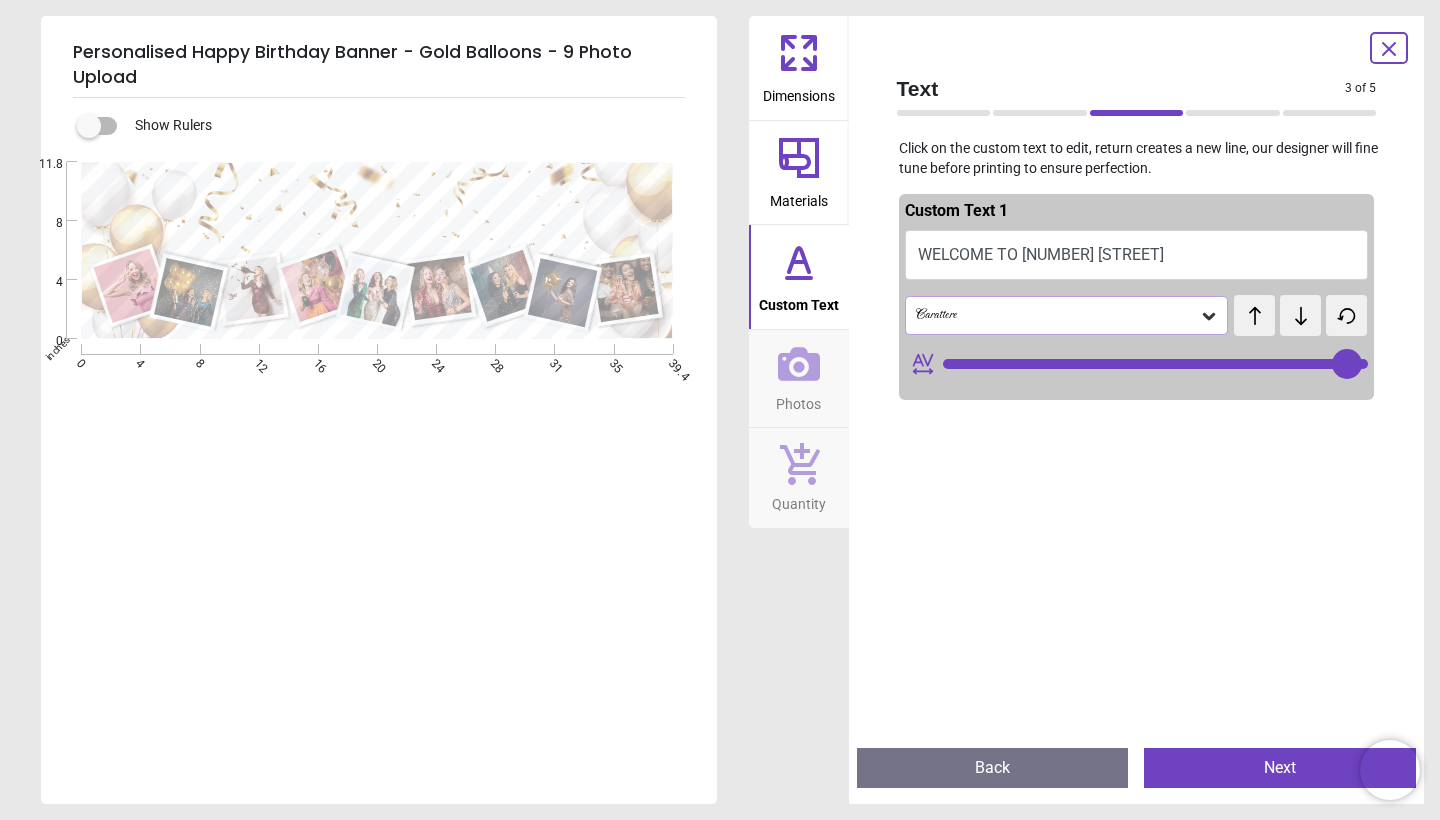 click 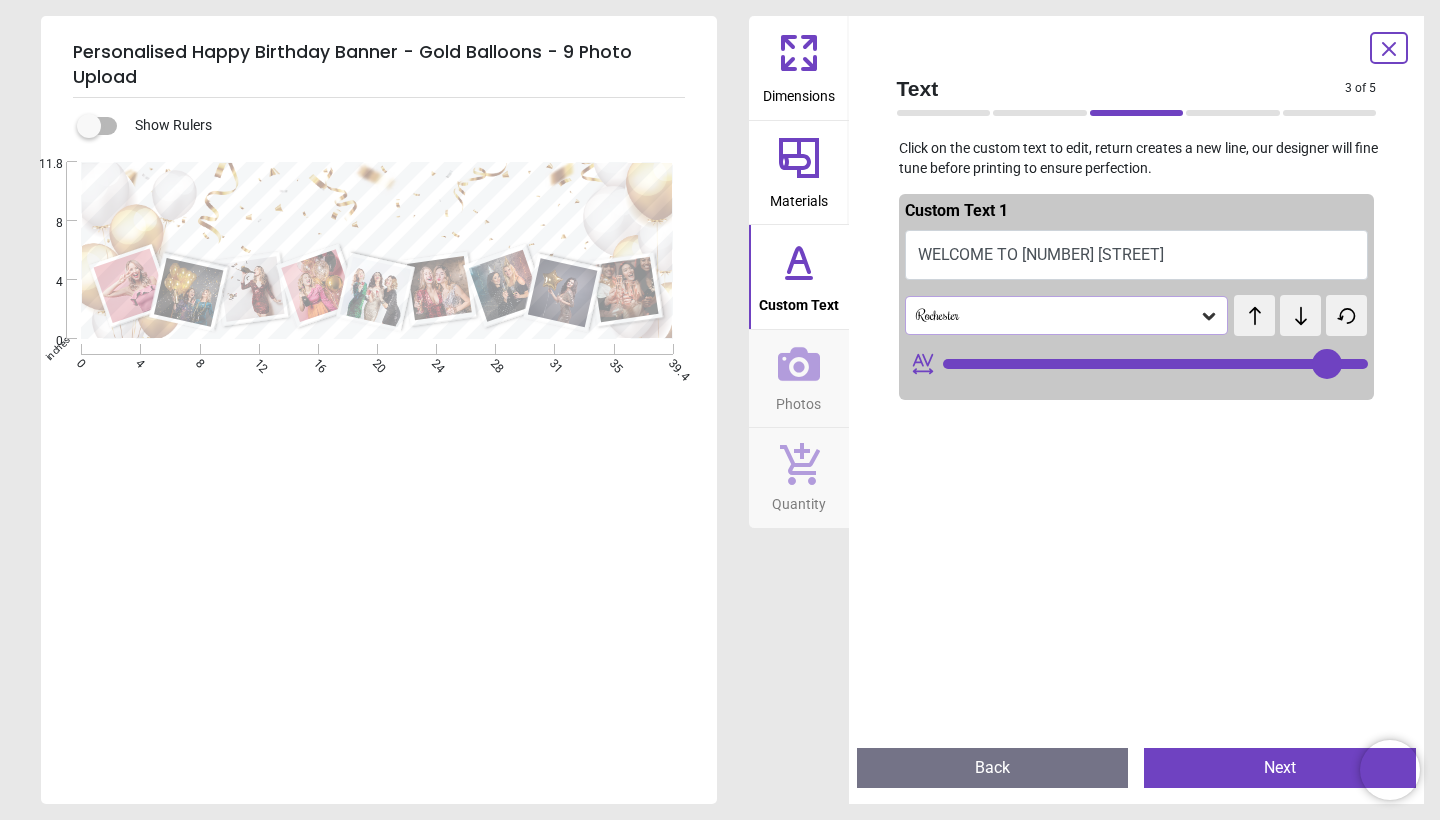 click 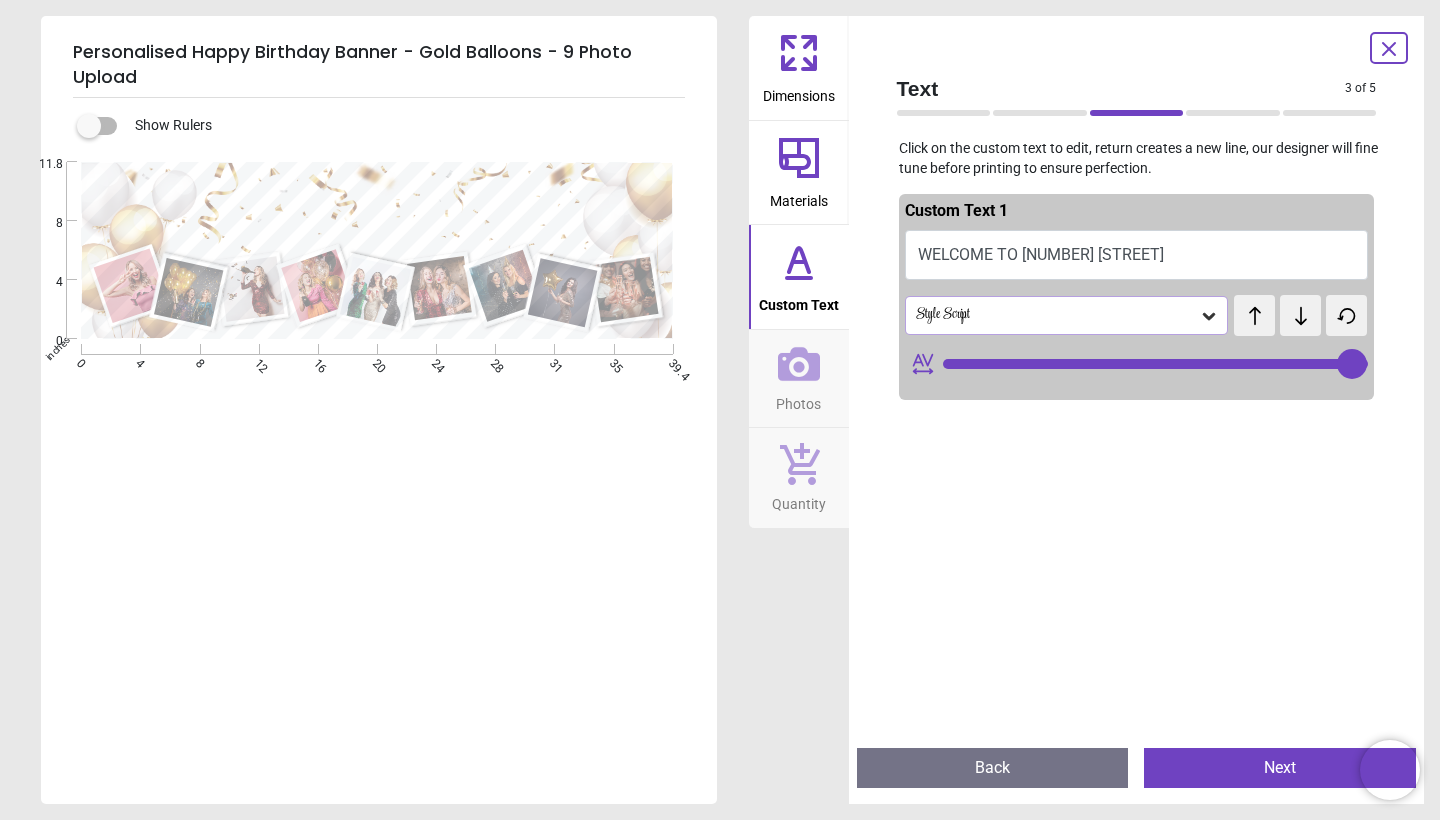 click 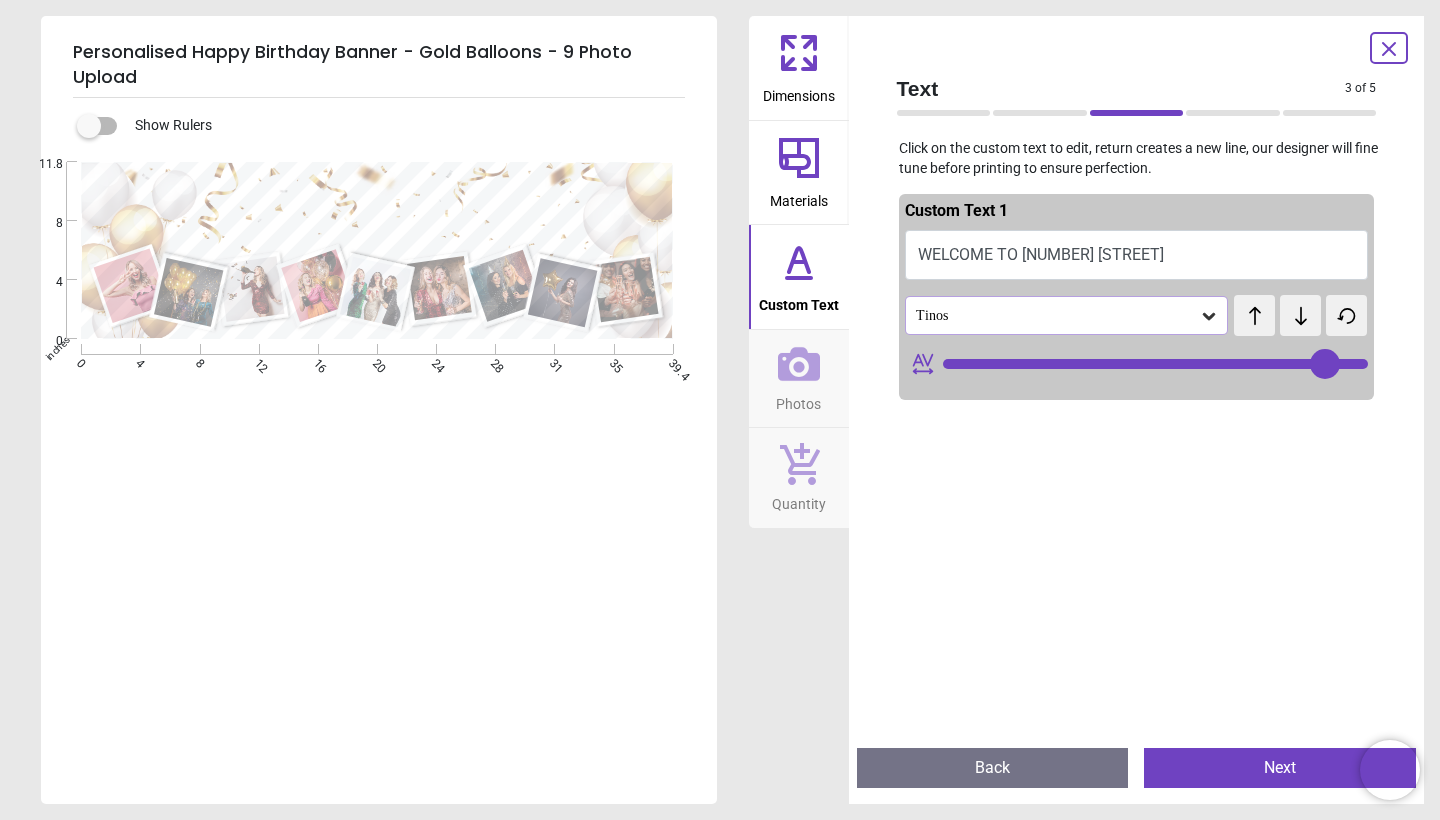 click 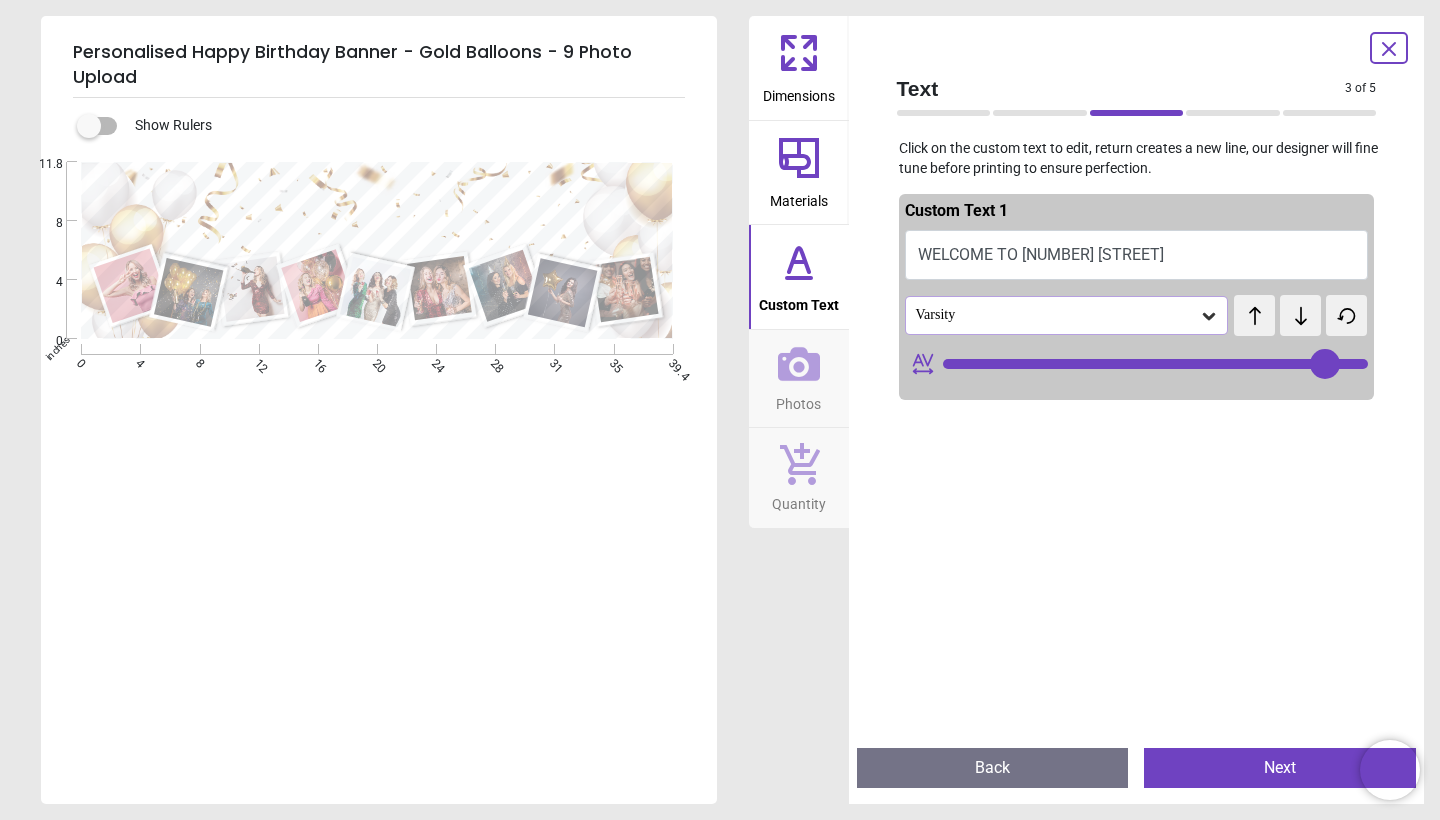 click 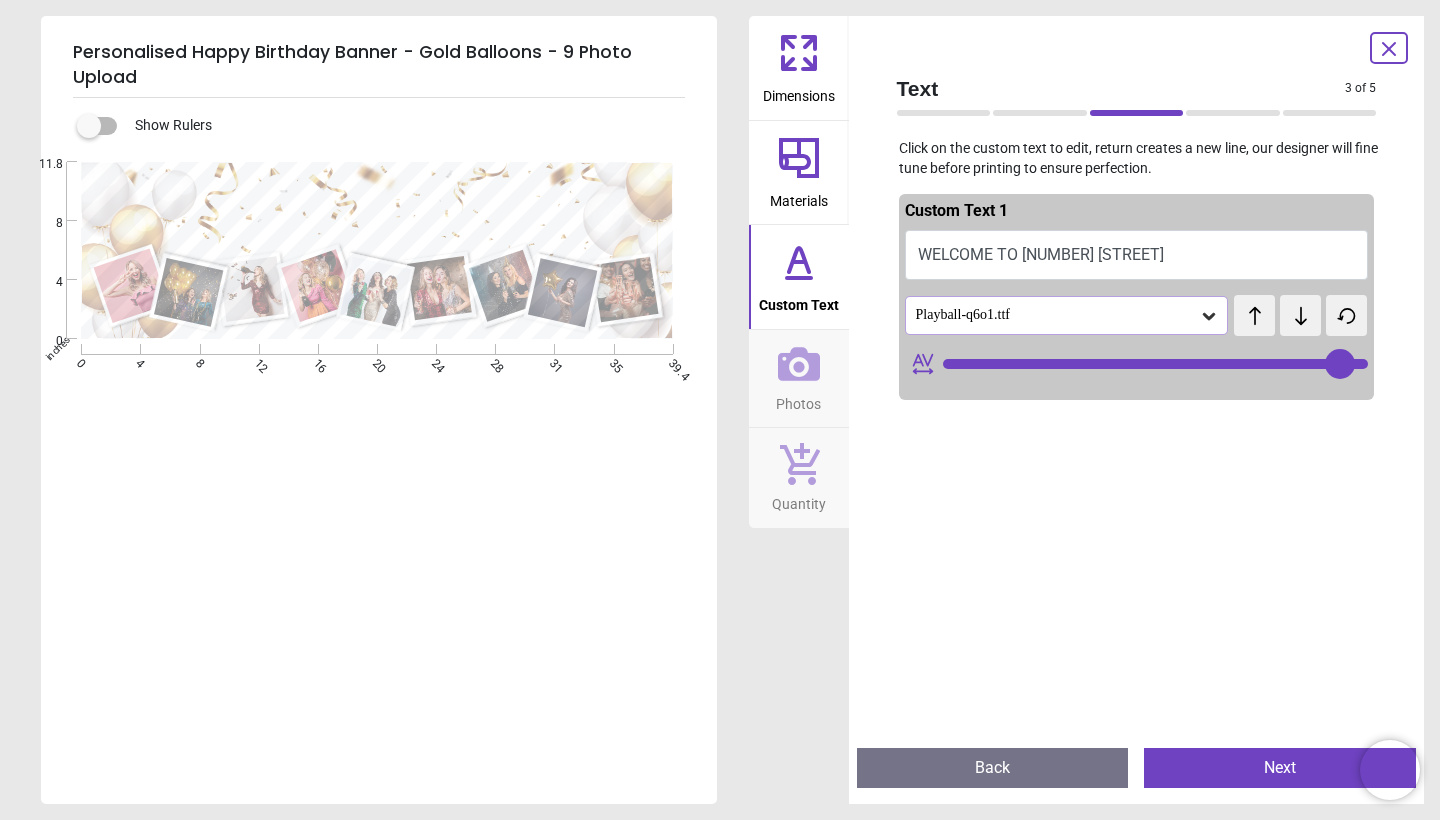 click 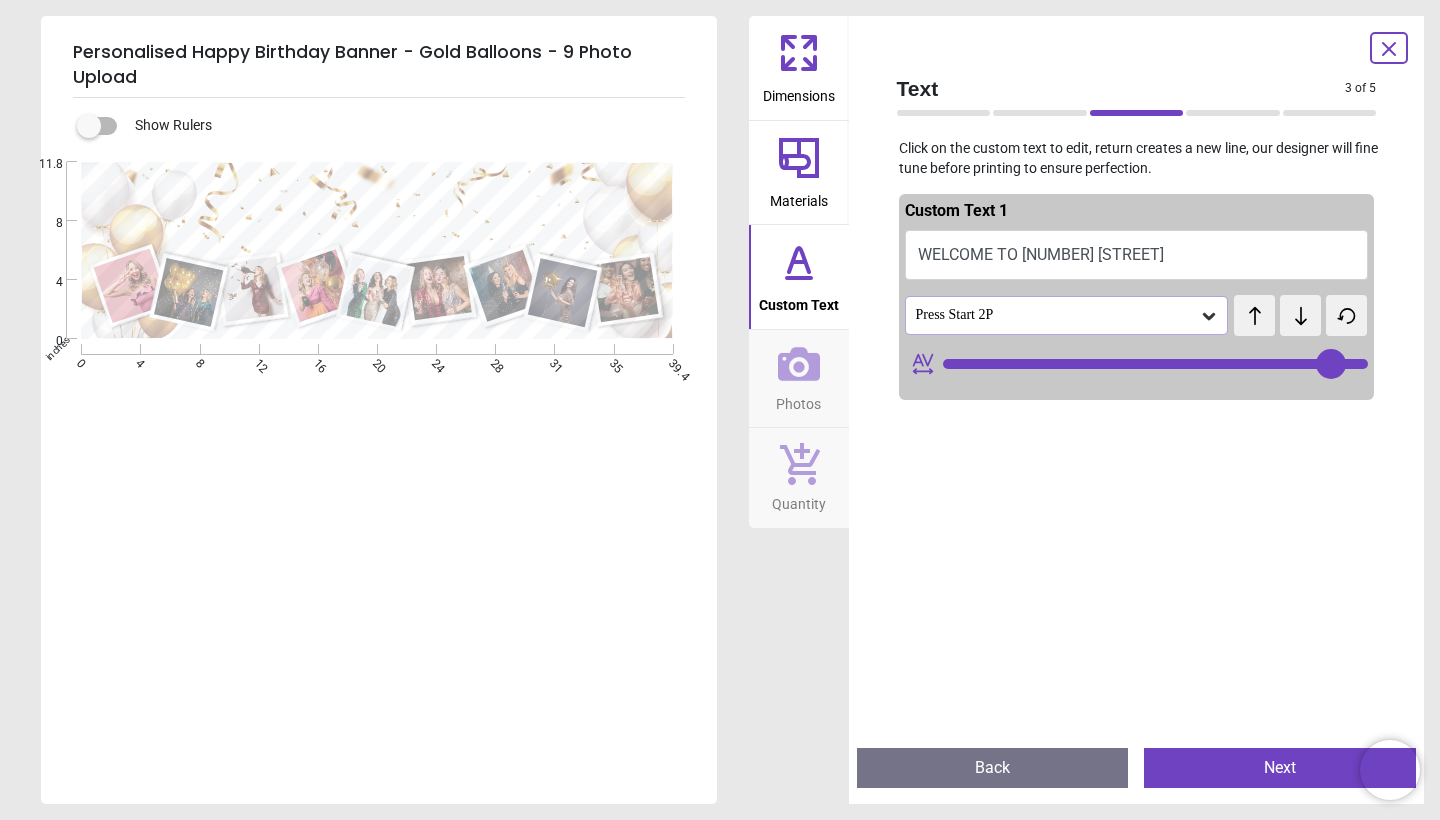 click 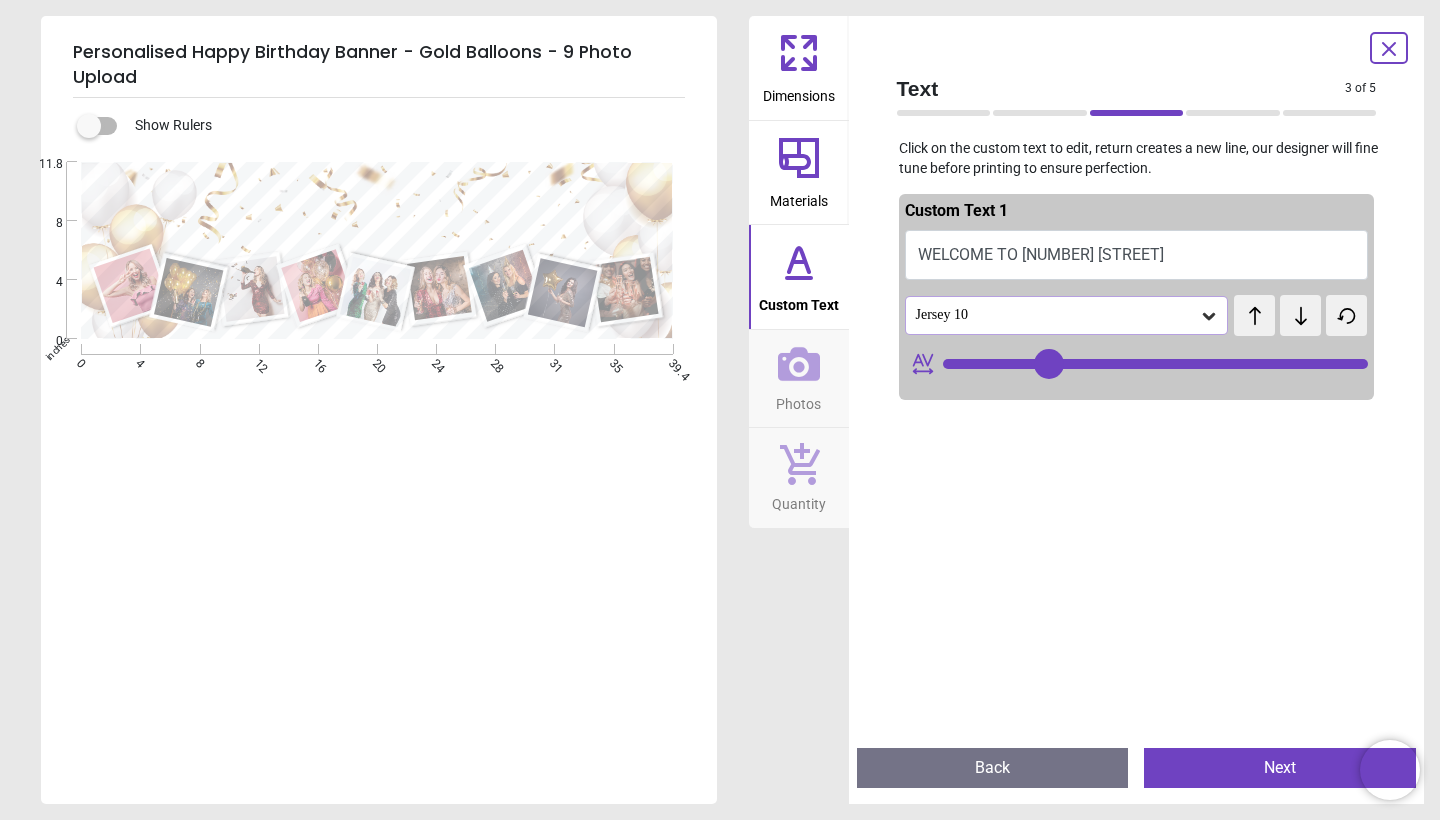 click 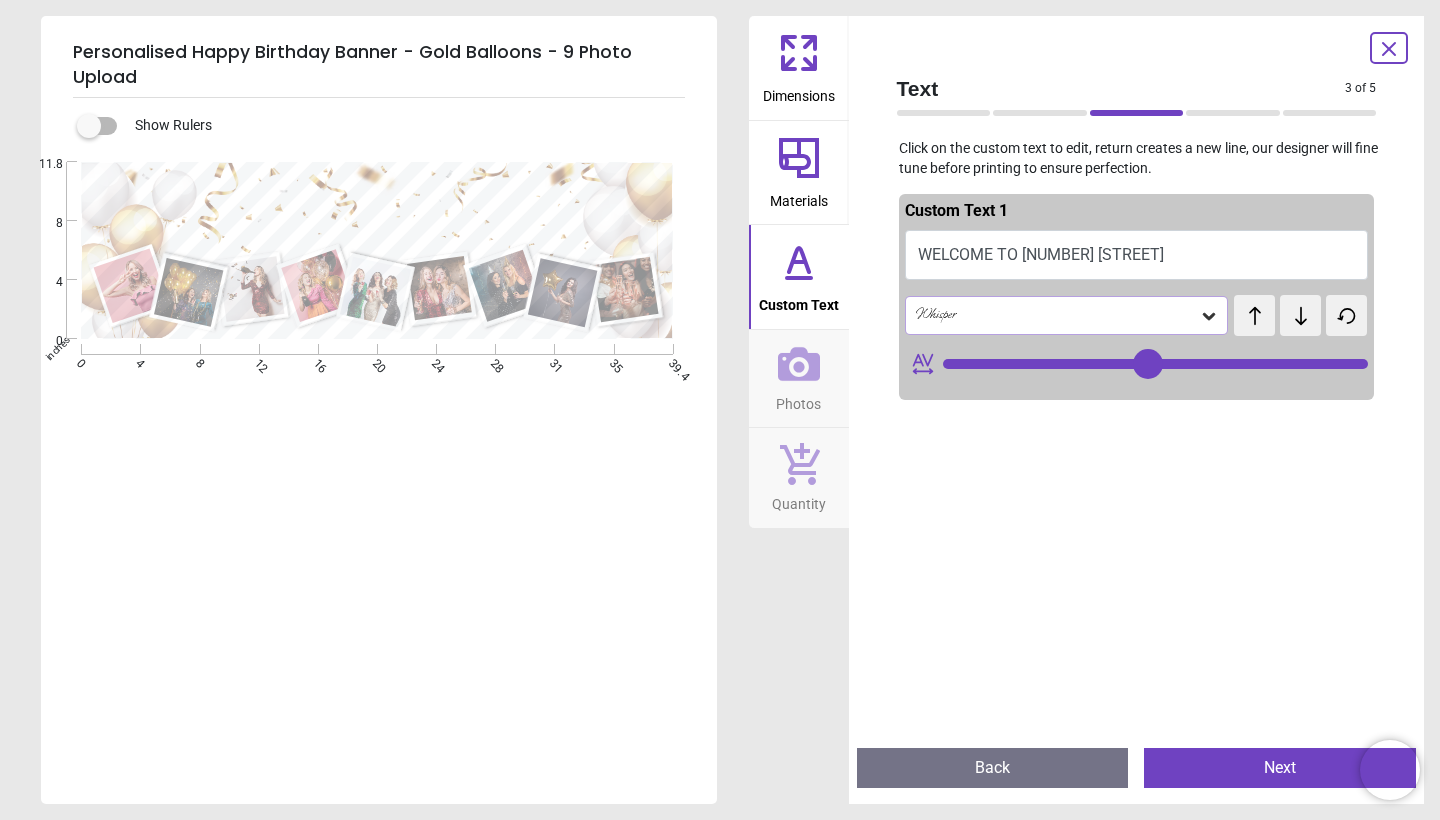 click 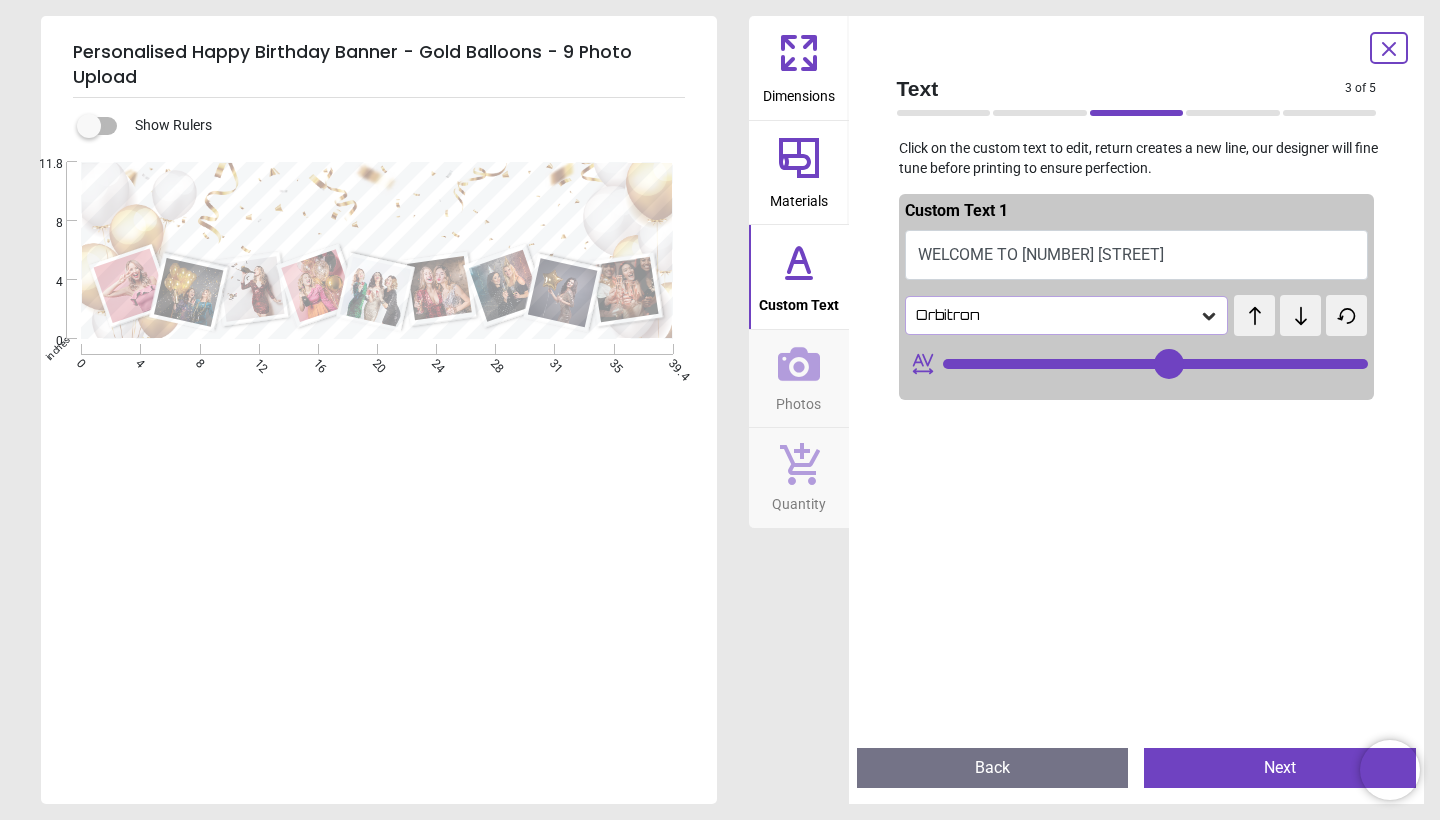 click on "Orbitron" at bounding box center [1057, 315] 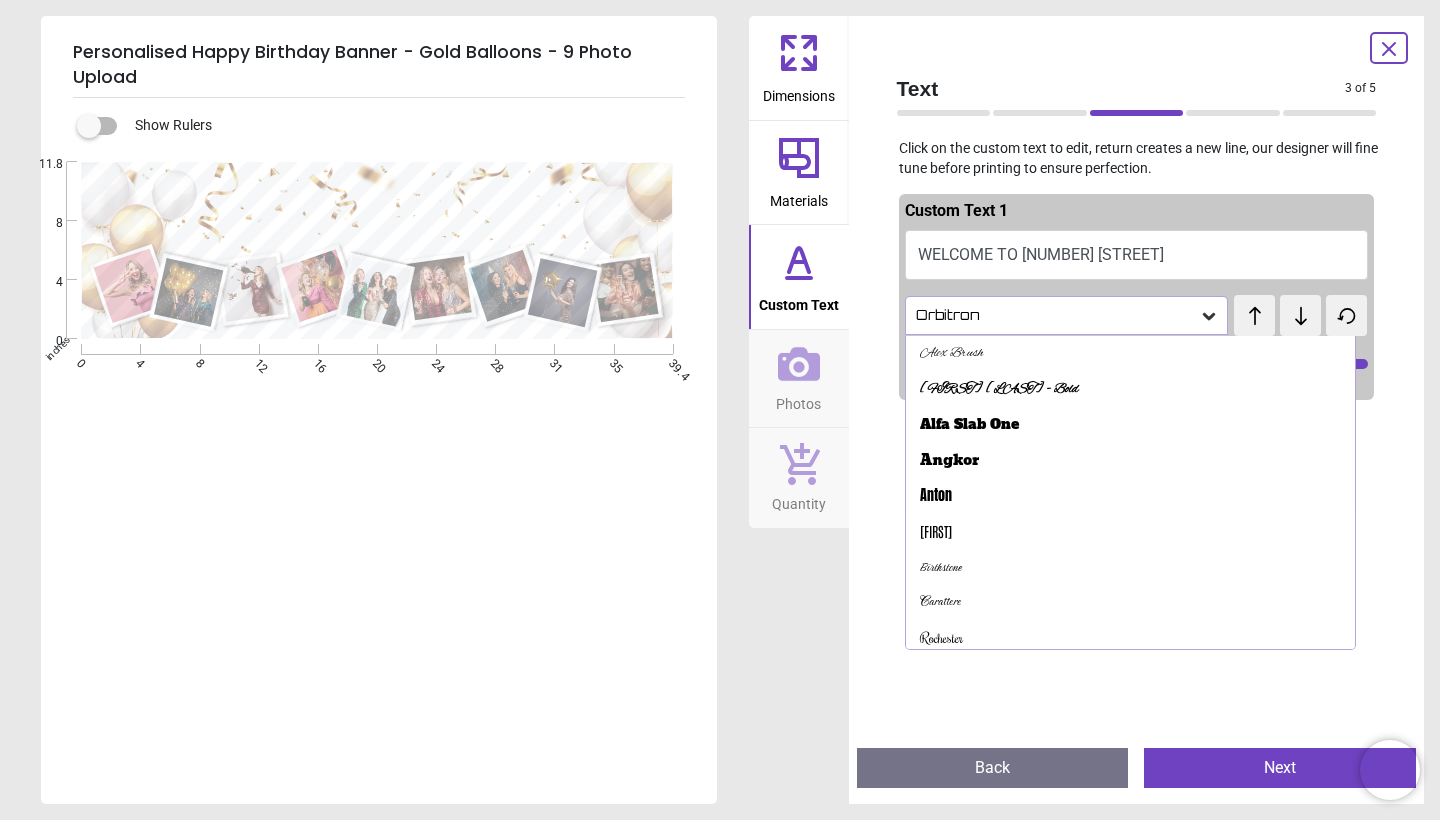 scroll, scrollTop: 0, scrollLeft: 0, axis: both 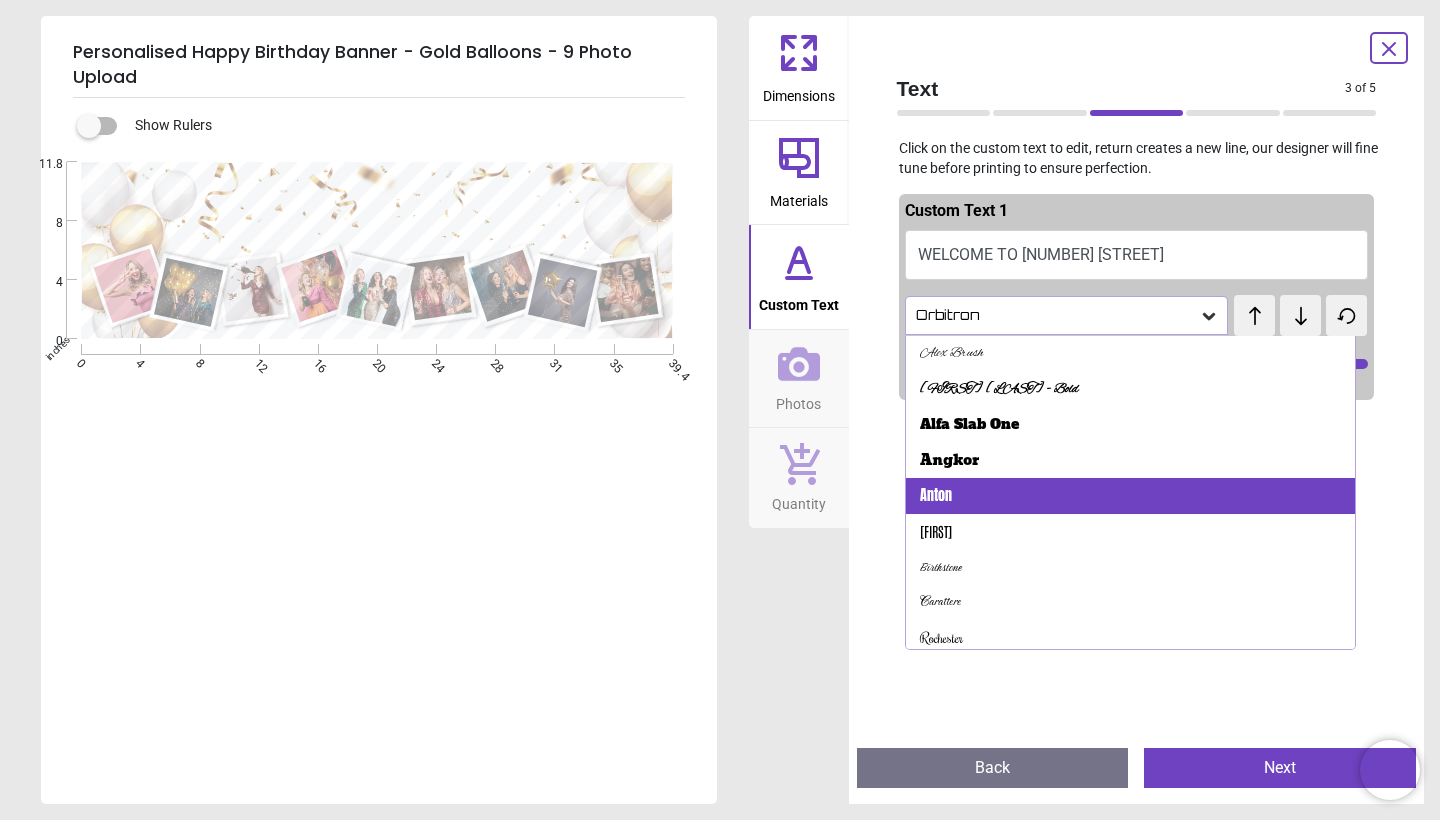 click on "Anton" at bounding box center (1131, 496) 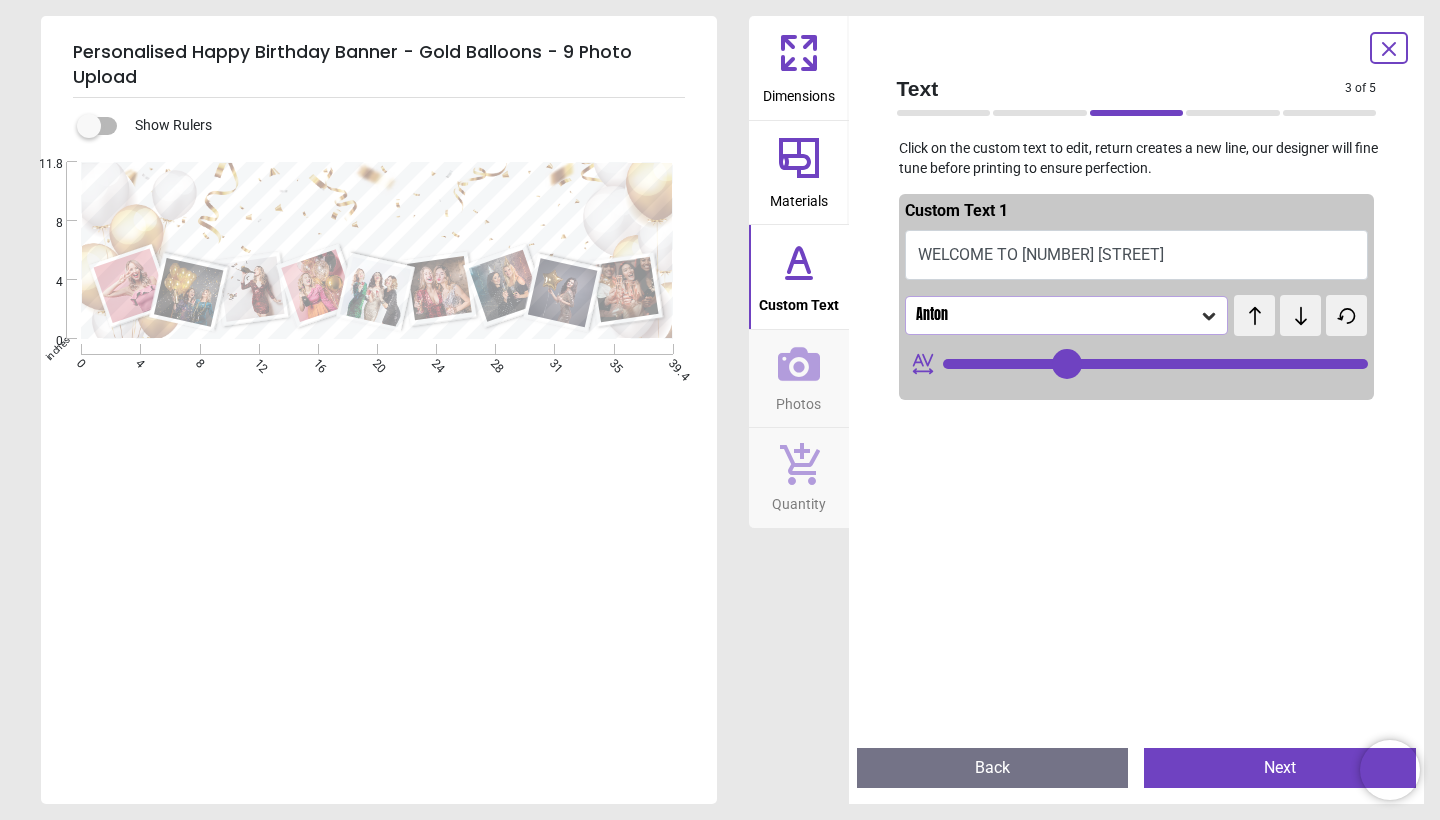 type on "**" 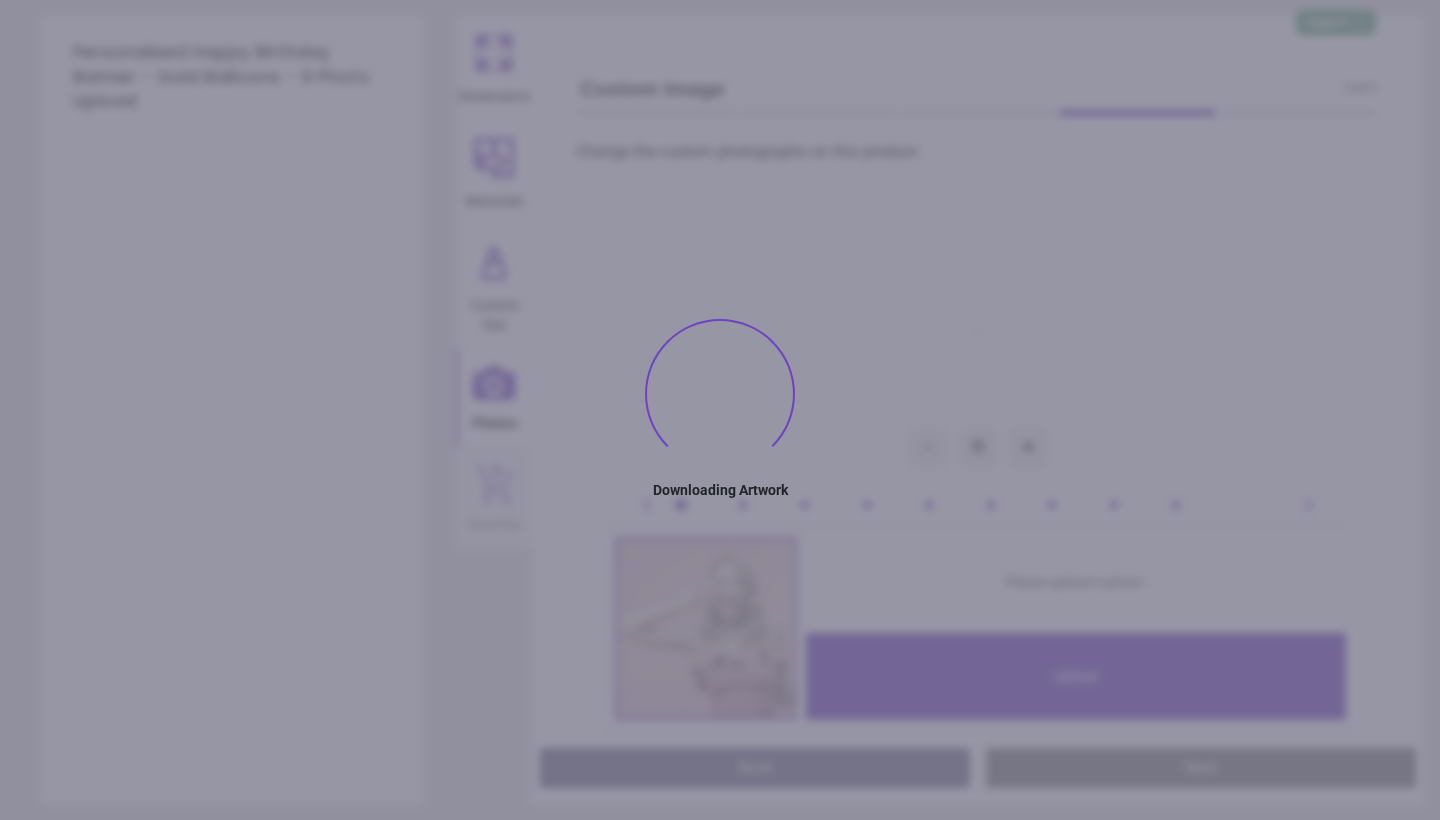 type on "**********" 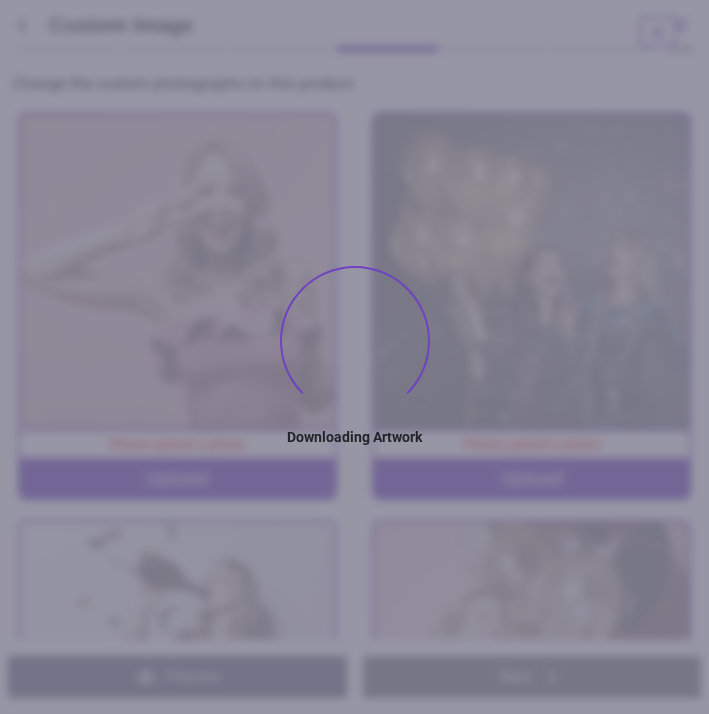 type on "**********" 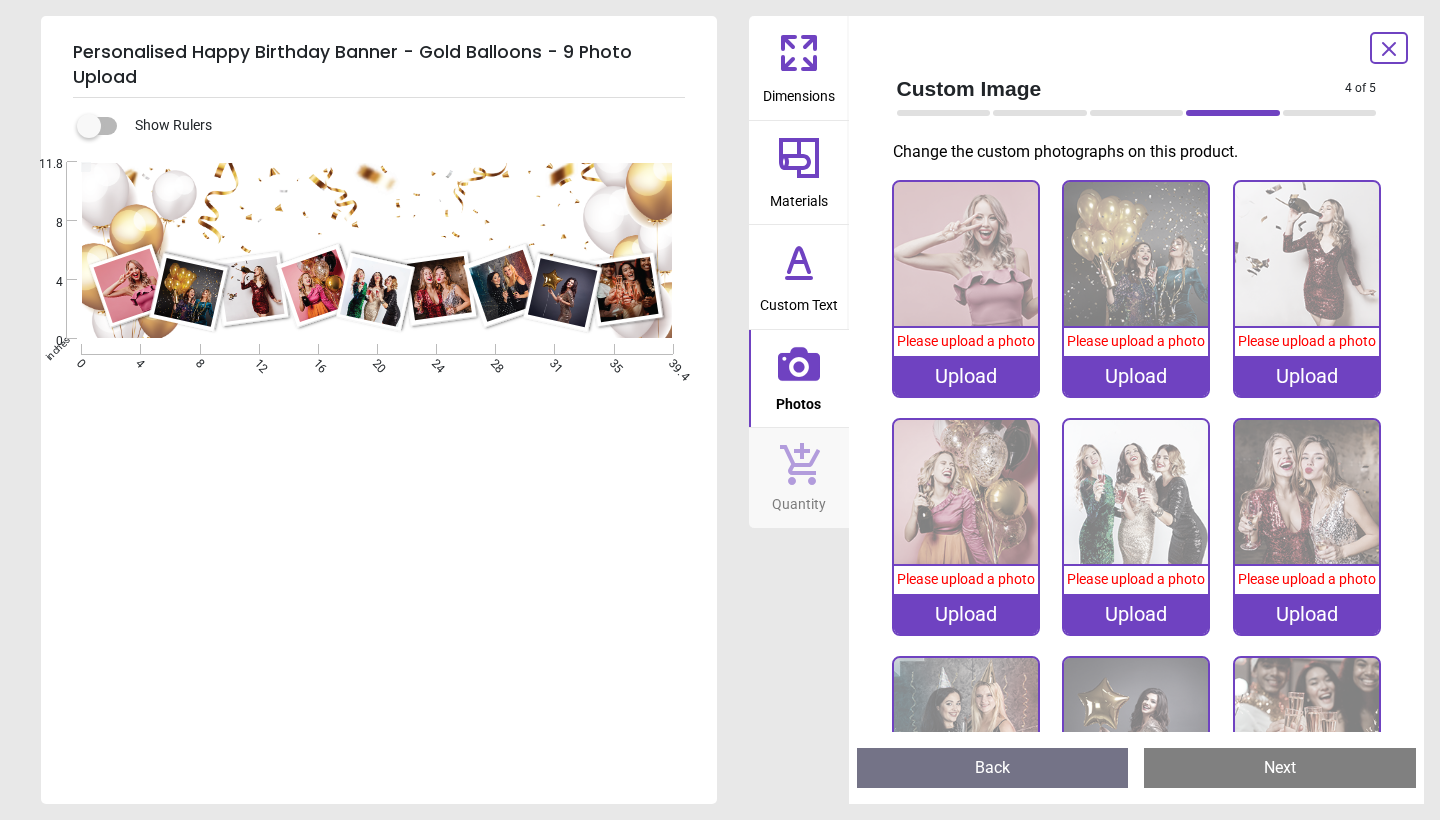 scroll, scrollTop: 0, scrollLeft: 0, axis: both 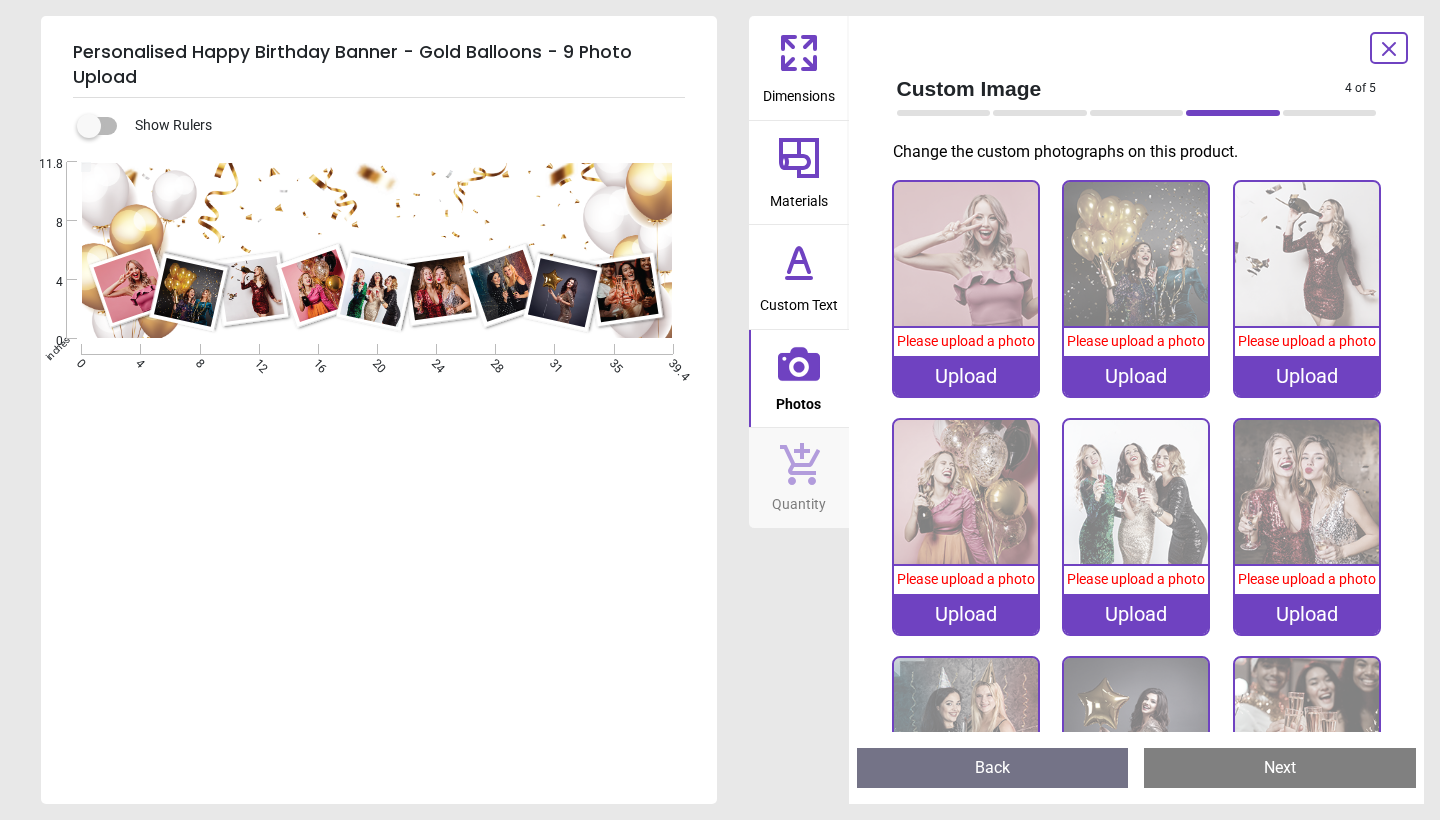 click 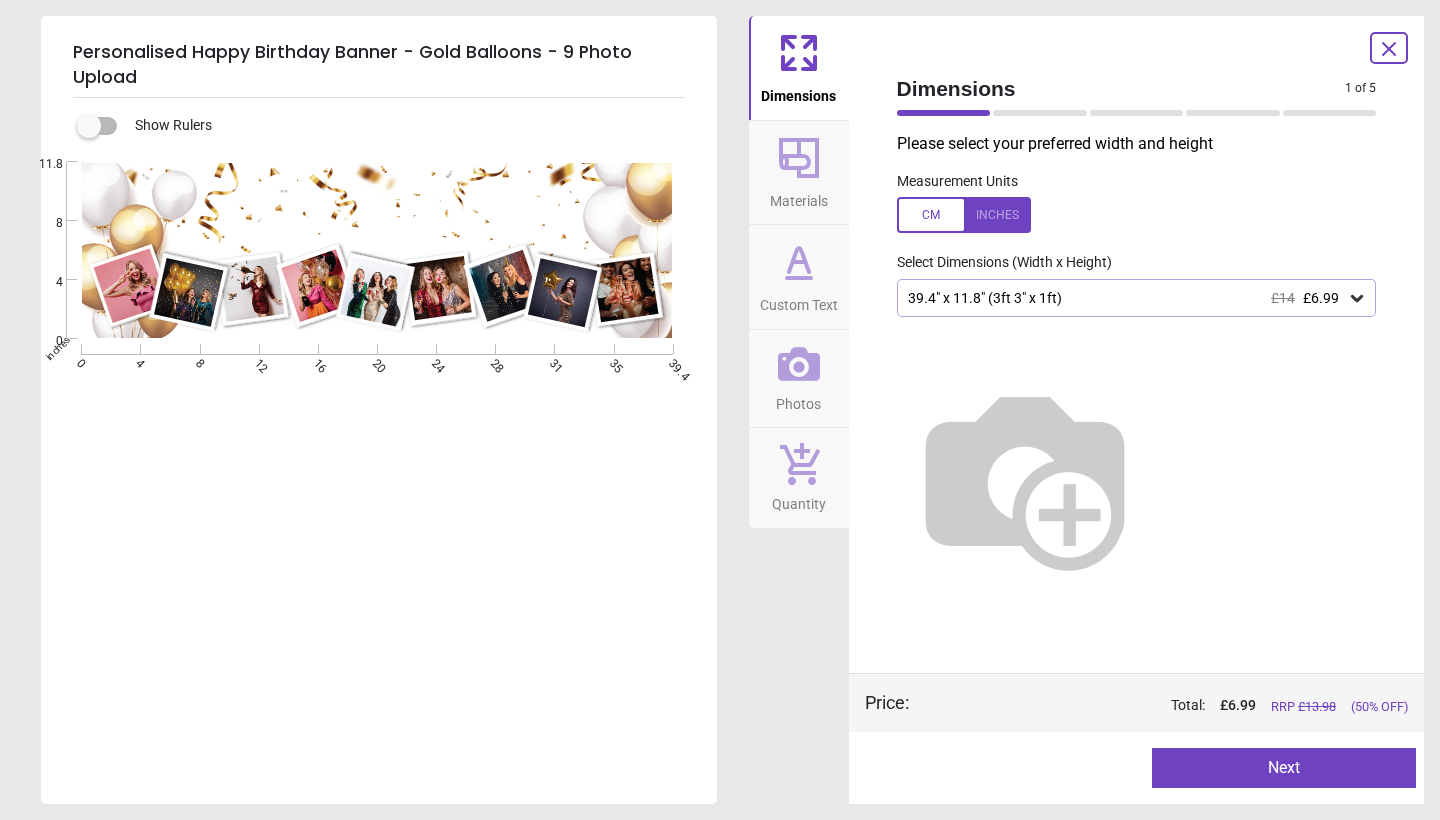 click on "39.4"  x  11.8"    (3ft 3" x 1ft)   £14 £6.99" at bounding box center [1137, 298] 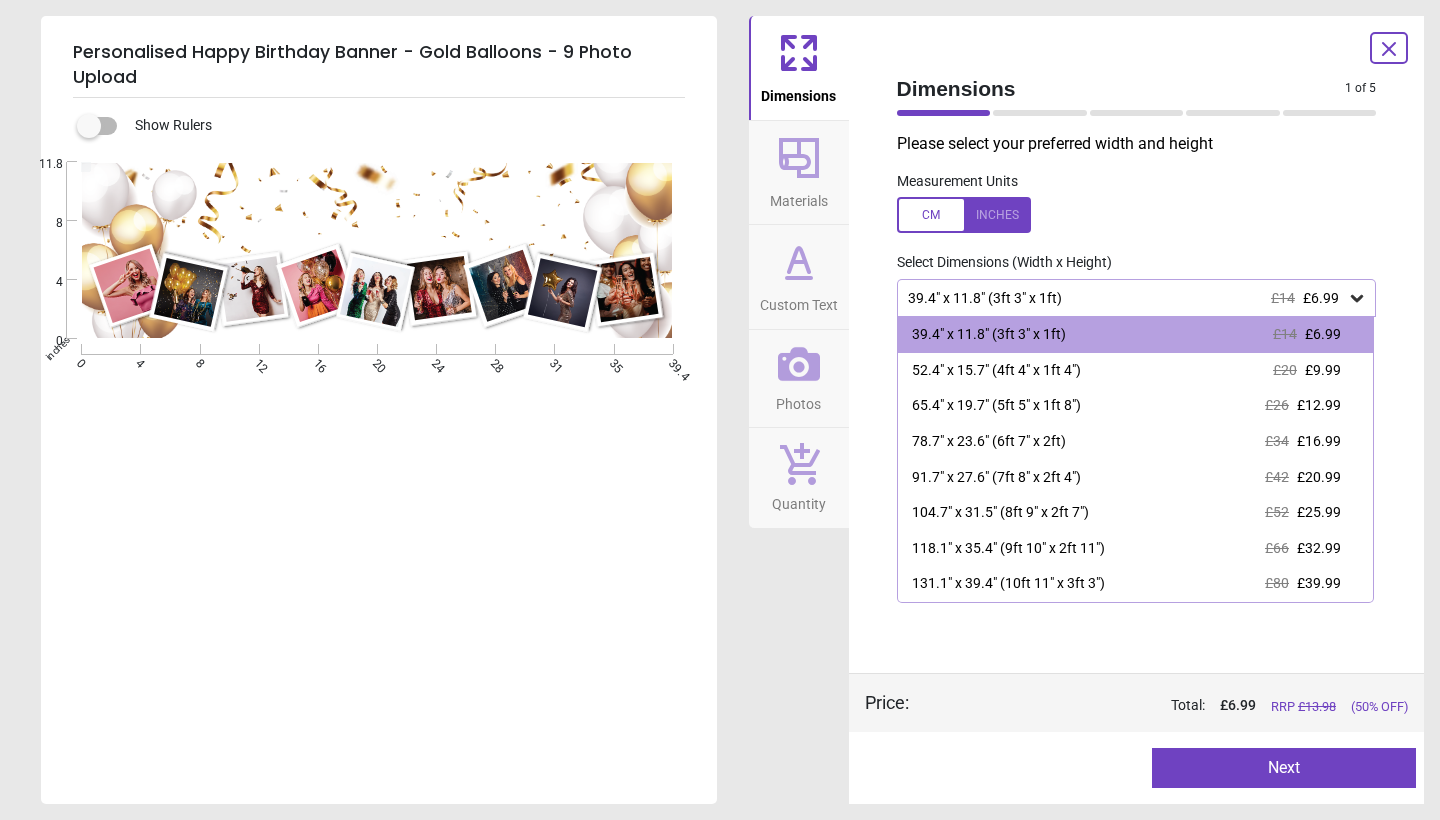 click on "Please select your preferred width and height Measurement Units Select Dimensions (Width x Height) 39.4"  x  11.8"    (3ft 3" x 1ft)   £14 £6.99 39.4"  x  11.8"    (3ft 3" x 1ft)   £14 £6.99 52.4"  x  15.7"    (4ft 4" x 1ft 4")   £20 £9.99 65.4"  x  19.7"    (5ft 5" x 1ft 8")   £26 £12.99 78.7"  x  23.6"    (6ft 7" x 2ft)   £34 £16.99 91.7"  x  27.6"    (7ft 8" x 2ft 4")   £42 £20.99 104.7"  x  31.5"    (8ft 9" x 2ft 7")   £52 £25.99 118.1"  x  35.4"    (9ft 10" x 2ft 11")   £66 £32.99 131.1"  x  39.4"    (10ft 11" x 3ft 3")   £80 £39.99" at bounding box center (1137, 403) 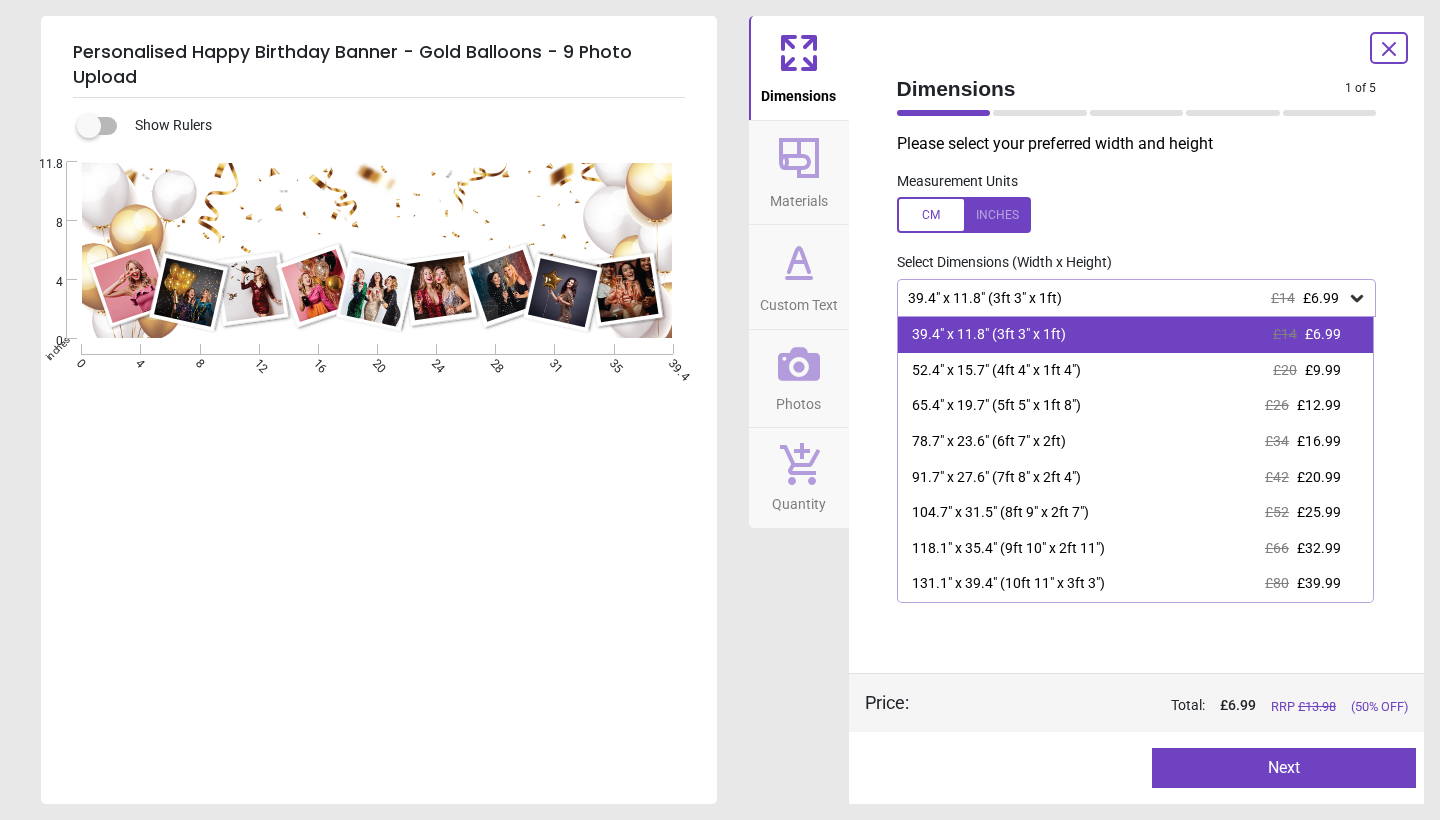 click on "£14 £6.99" at bounding box center (1307, 335) 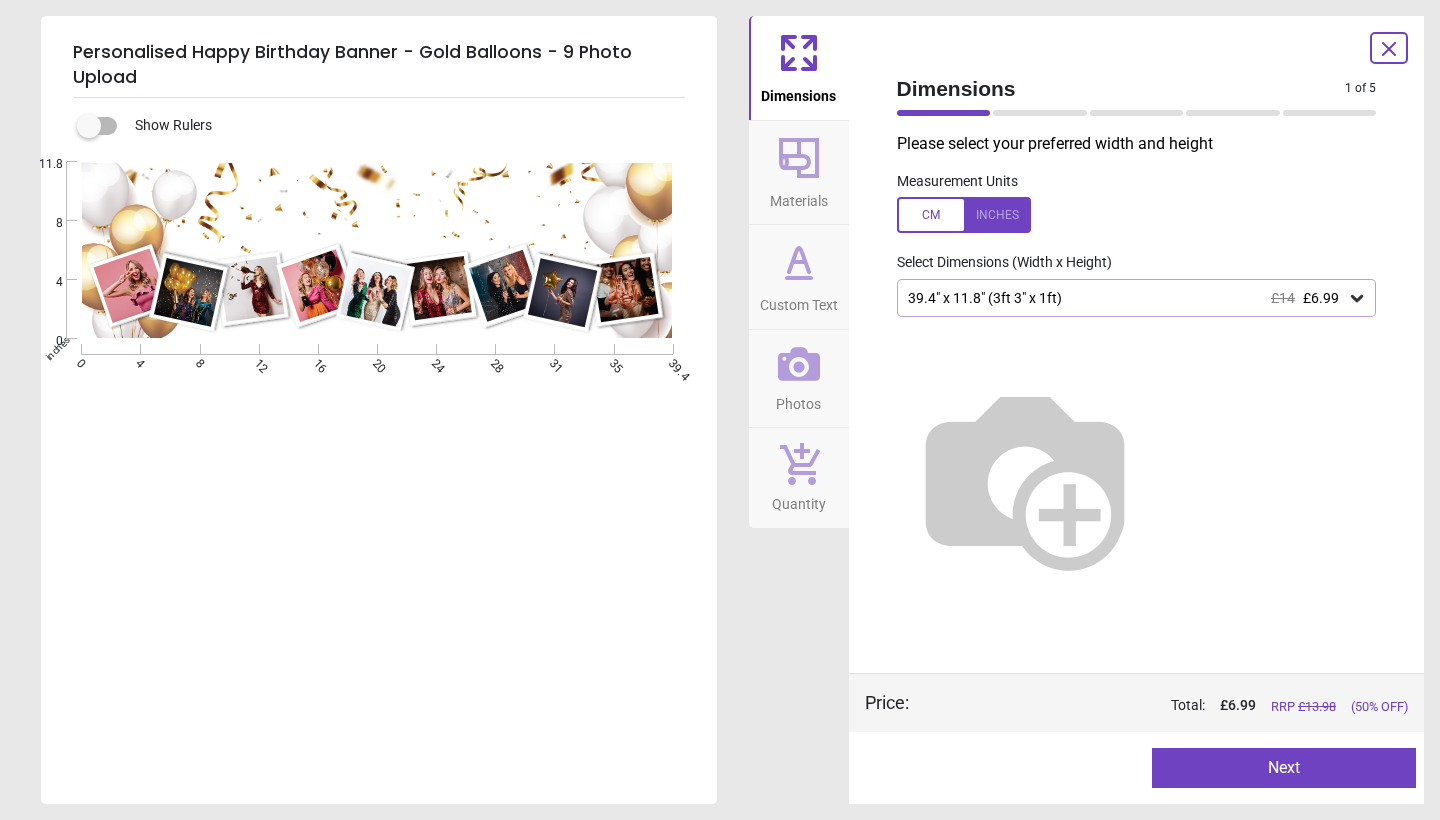 click on "39.4"  x  11.8"    (3ft 3" x 1ft)   £14 £6.99" at bounding box center [1137, 298] 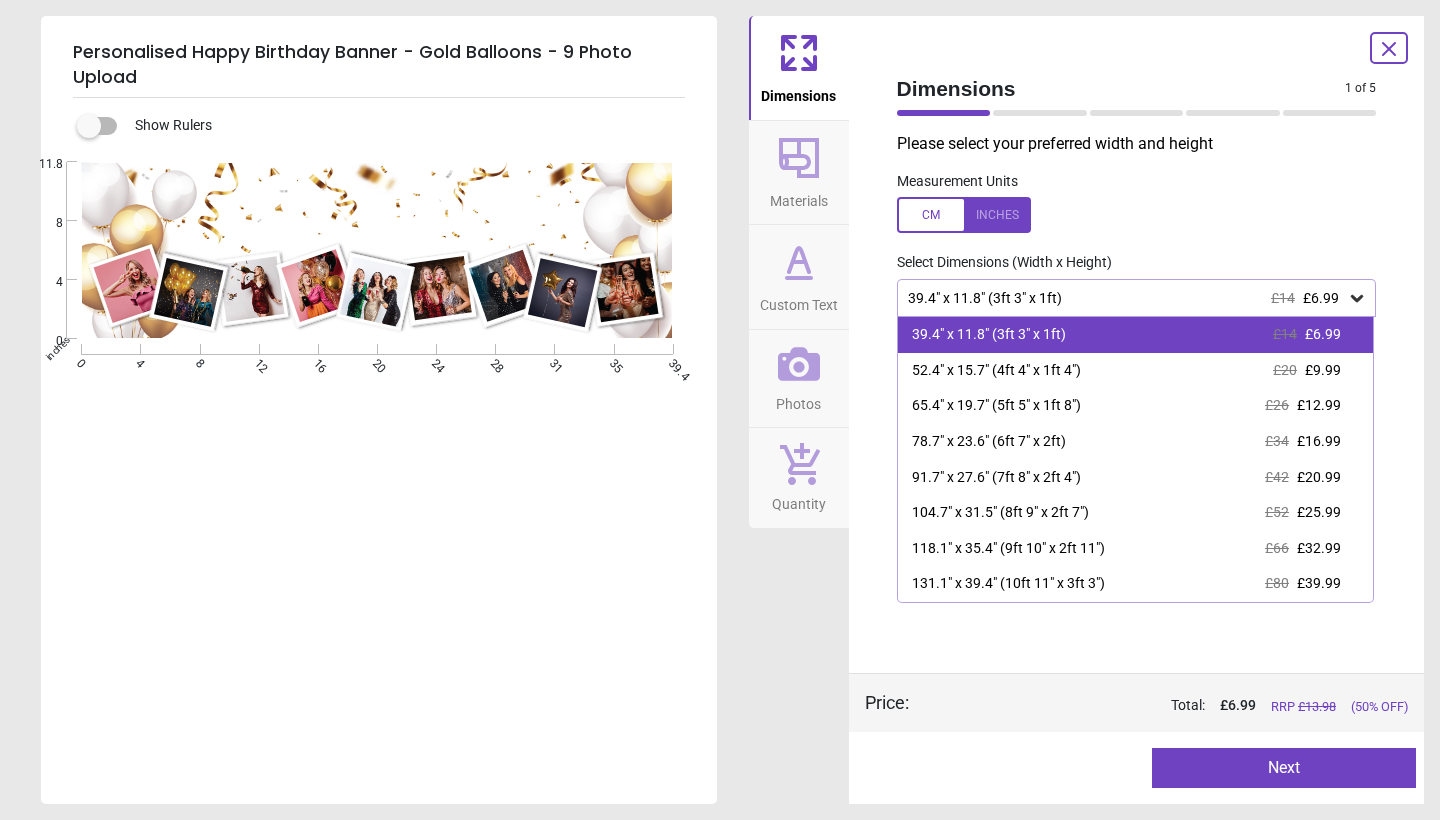 click on "£6.99" at bounding box center (1323, 334) 